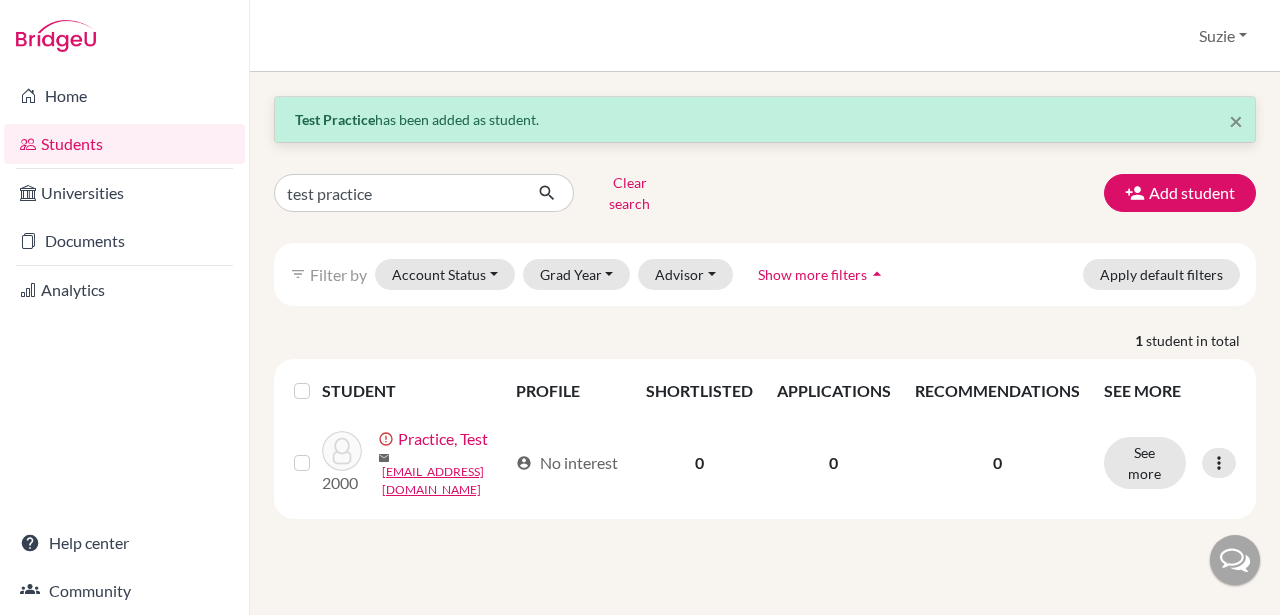 scroll, scrollTop: 0, scrollLeft: 0, axis: both 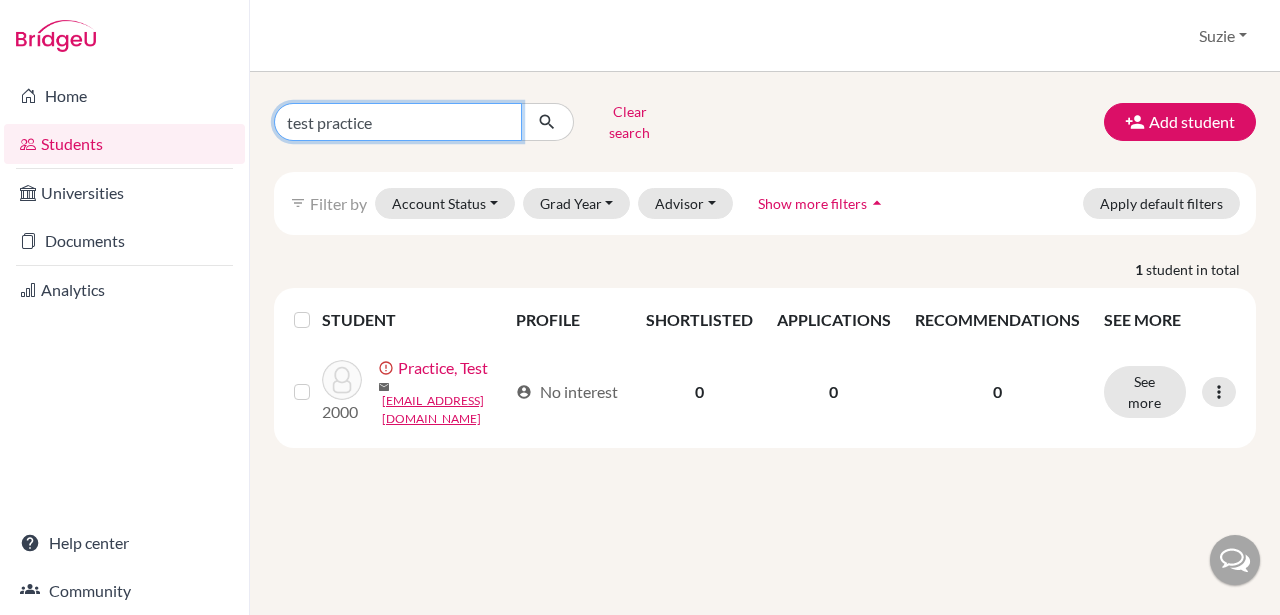 click on "test practice" at bounding box center (398, 122) 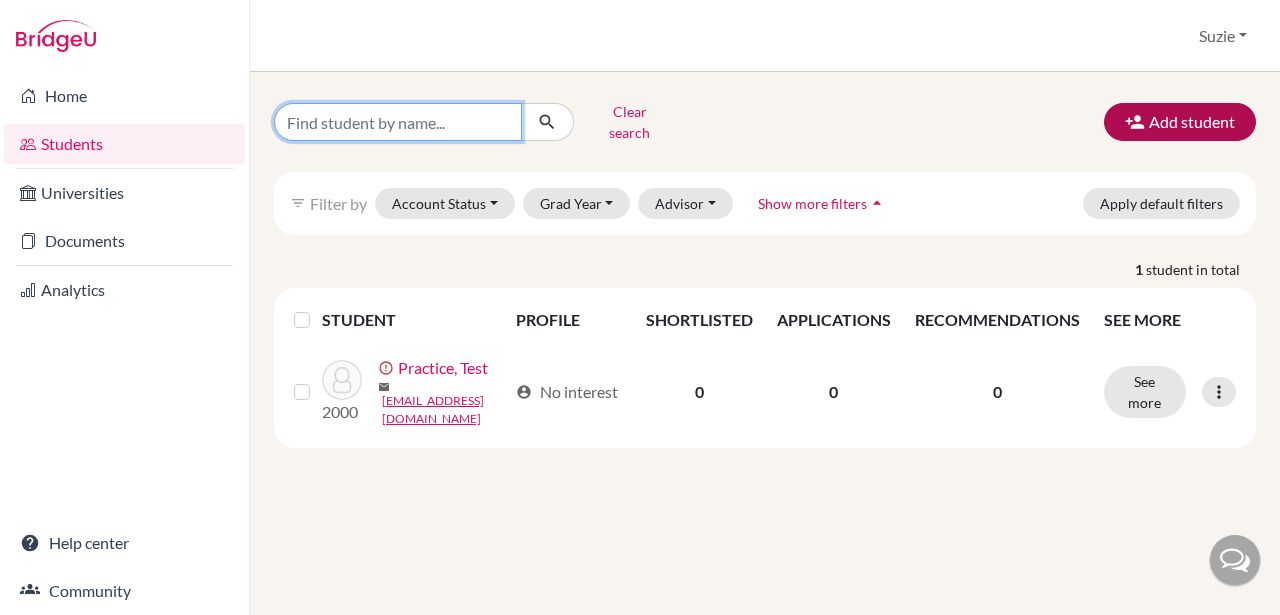 type 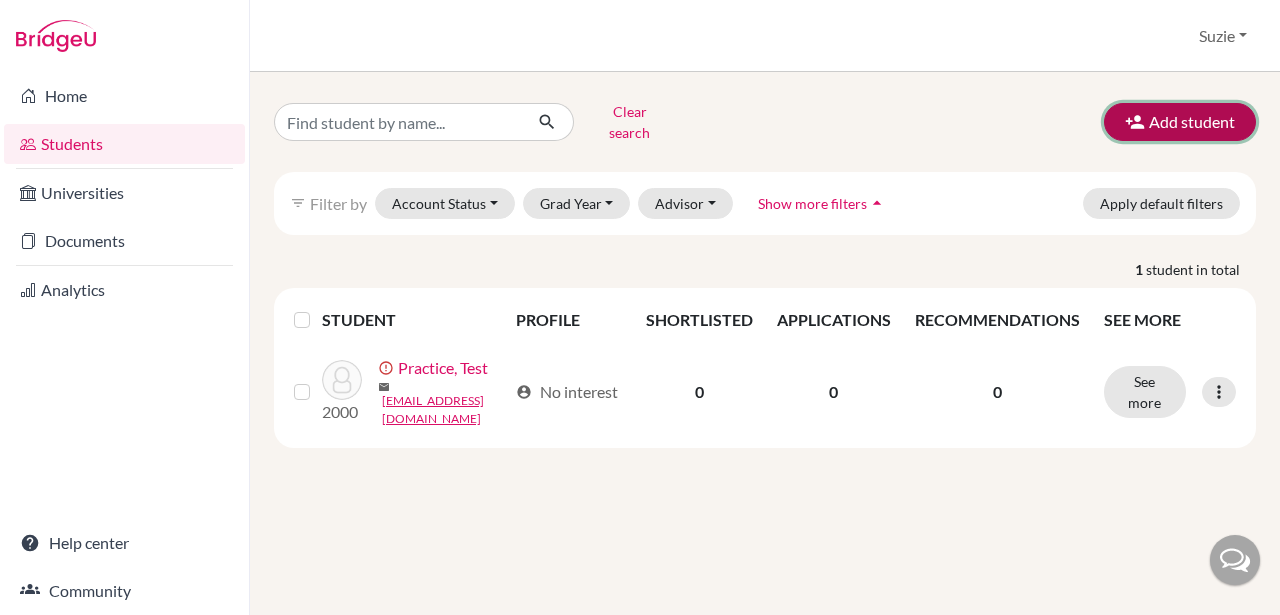 click on "Add student" at bounding box center (1180, 122) 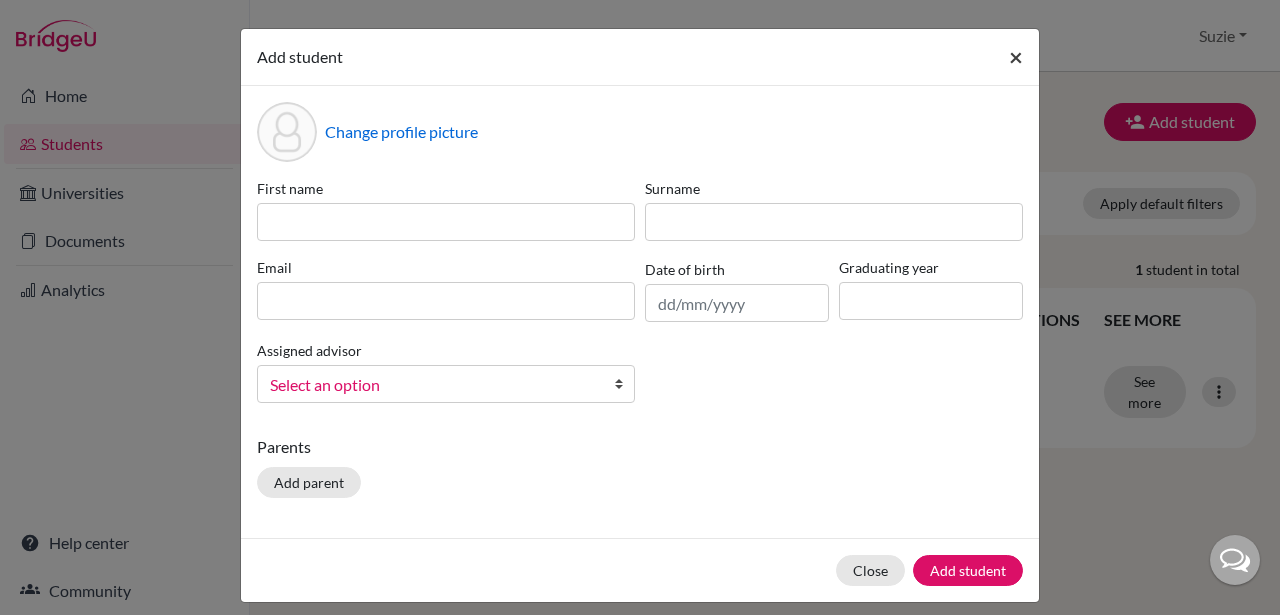 click on "×" at bounding box center (1016, 56) 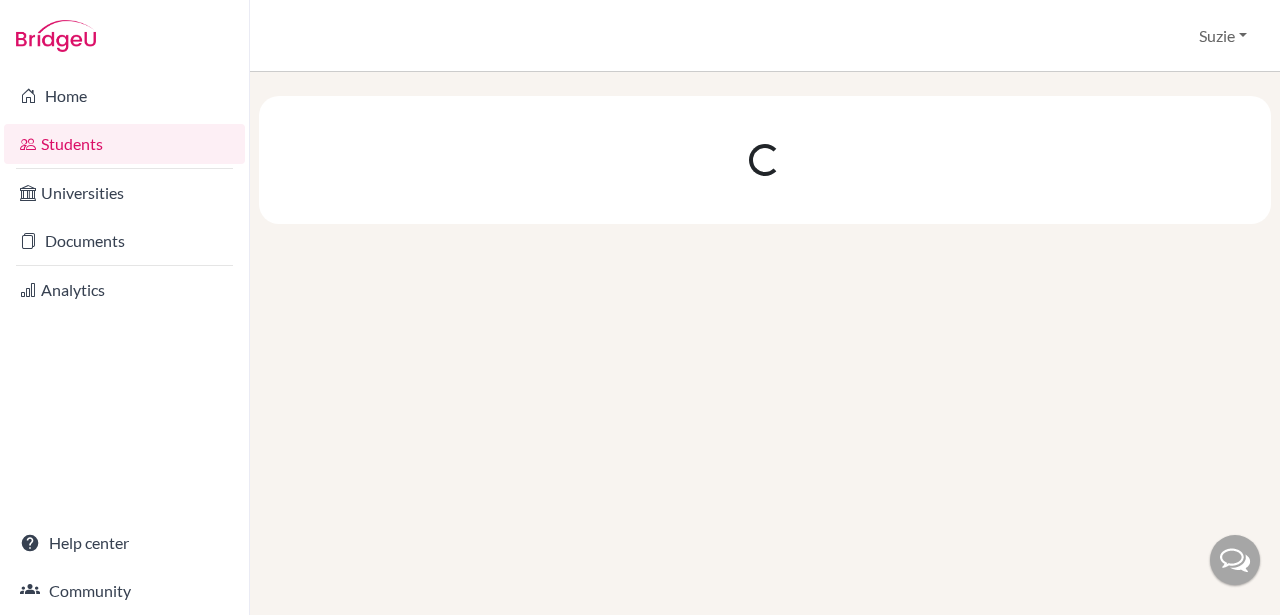 scroll, scrollTop: 0, scrollLeft: 0, axis: both 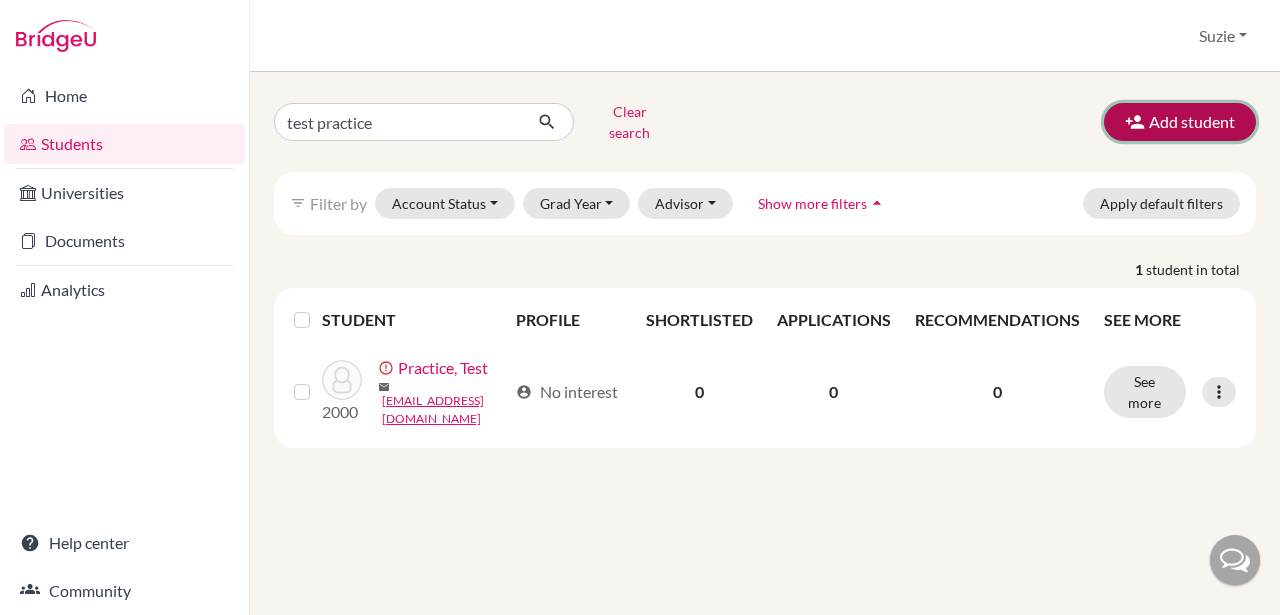 click on "Add student" at bounding box center [1180, 122] 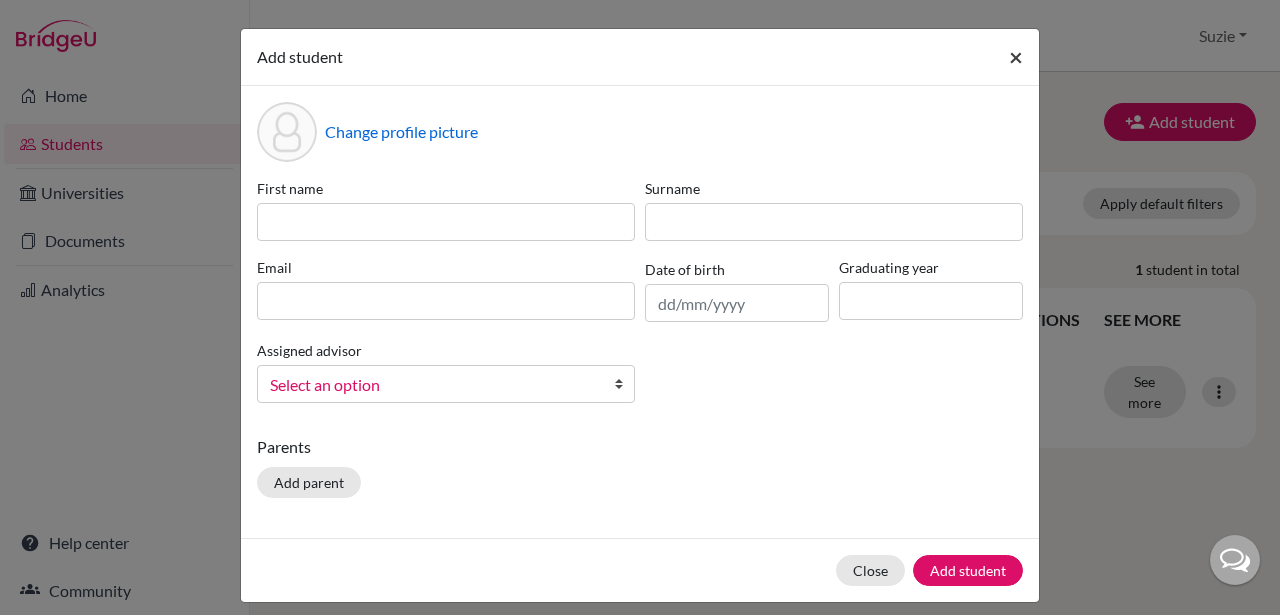 click on "×" at bounding box center [1016, 57] 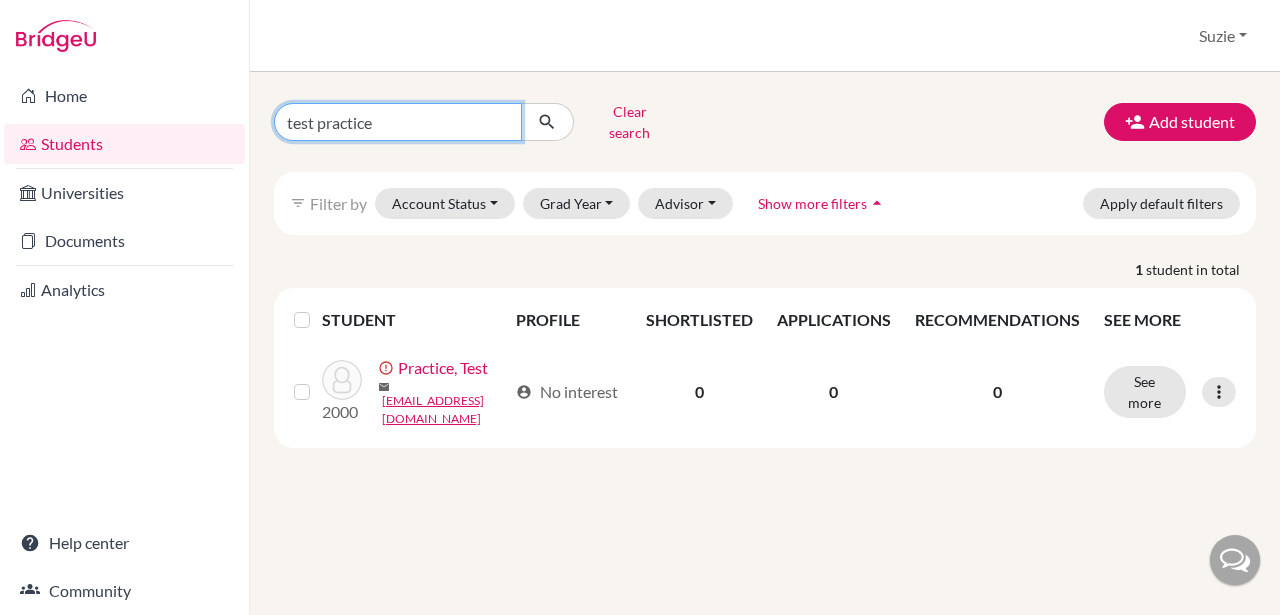 click on "test practice" at bounding box center [398, 122] 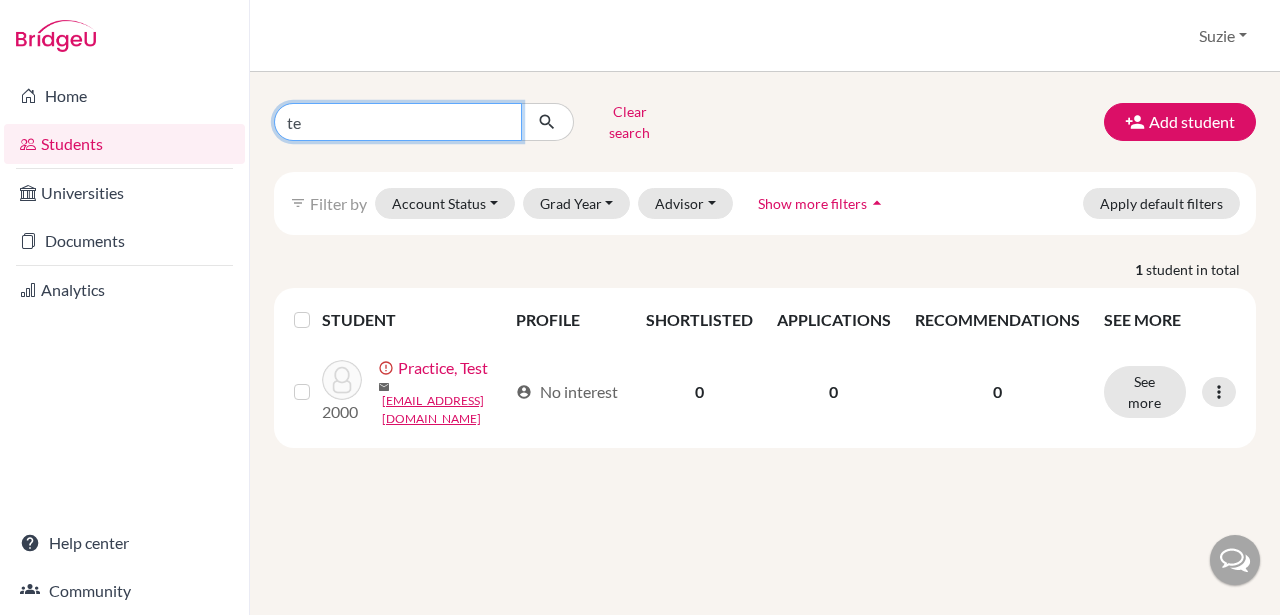 type on "t" 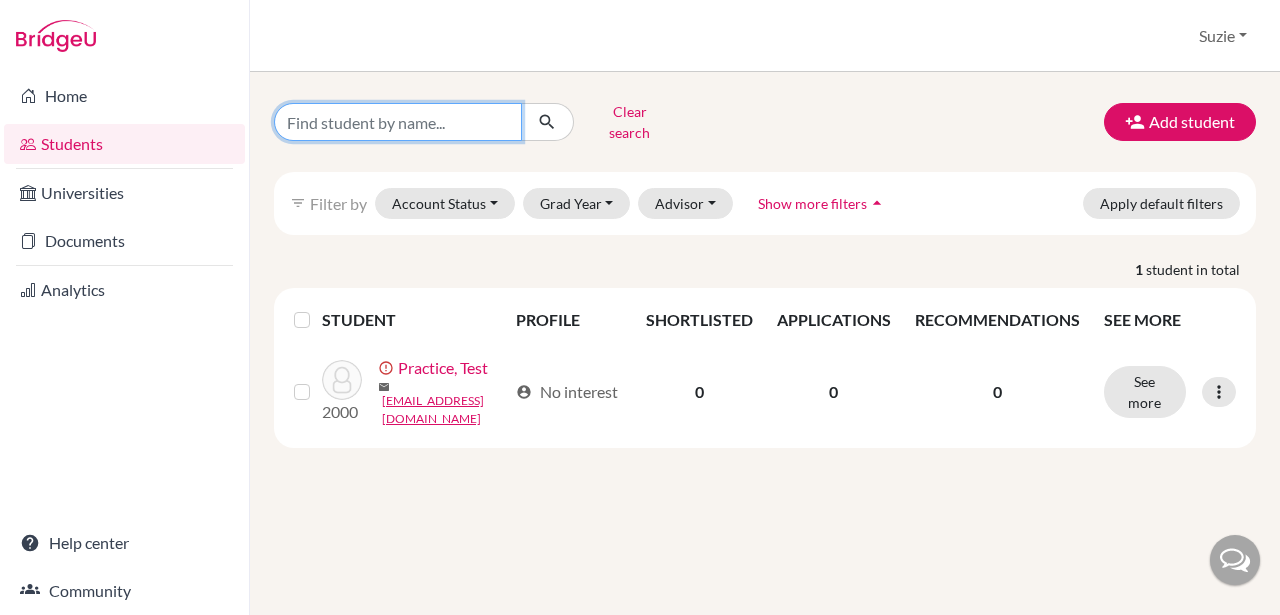 type 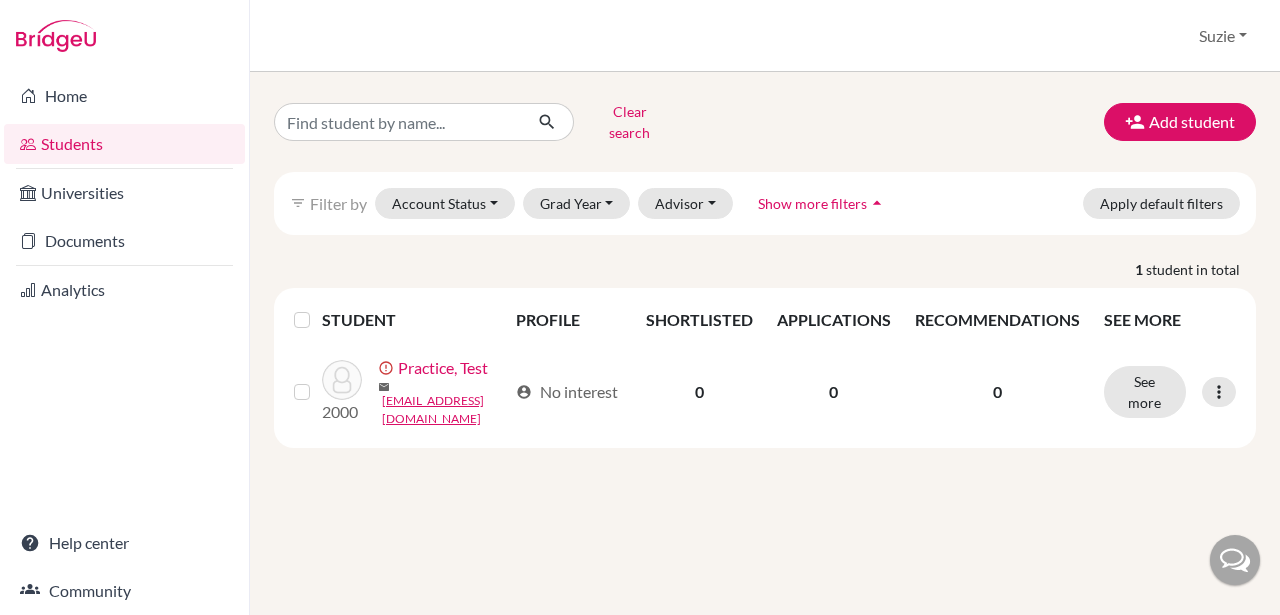 click on "Clear search Add student" at bounding box center (765, 122) 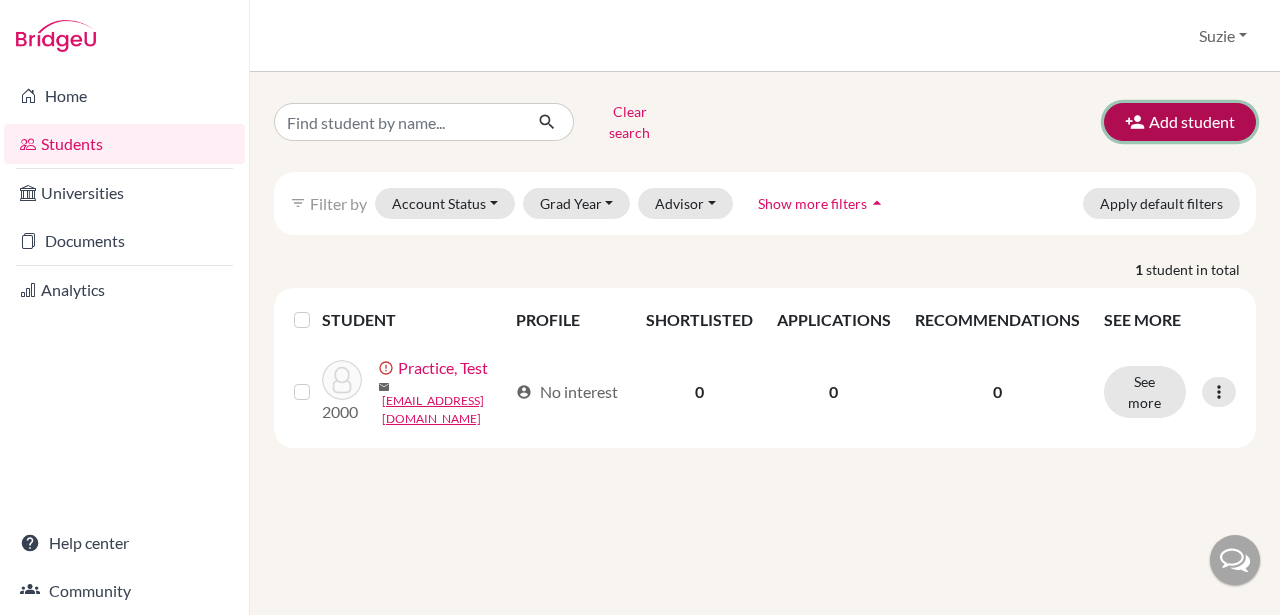 click on "Add student" at bounding box center [1180, 122] 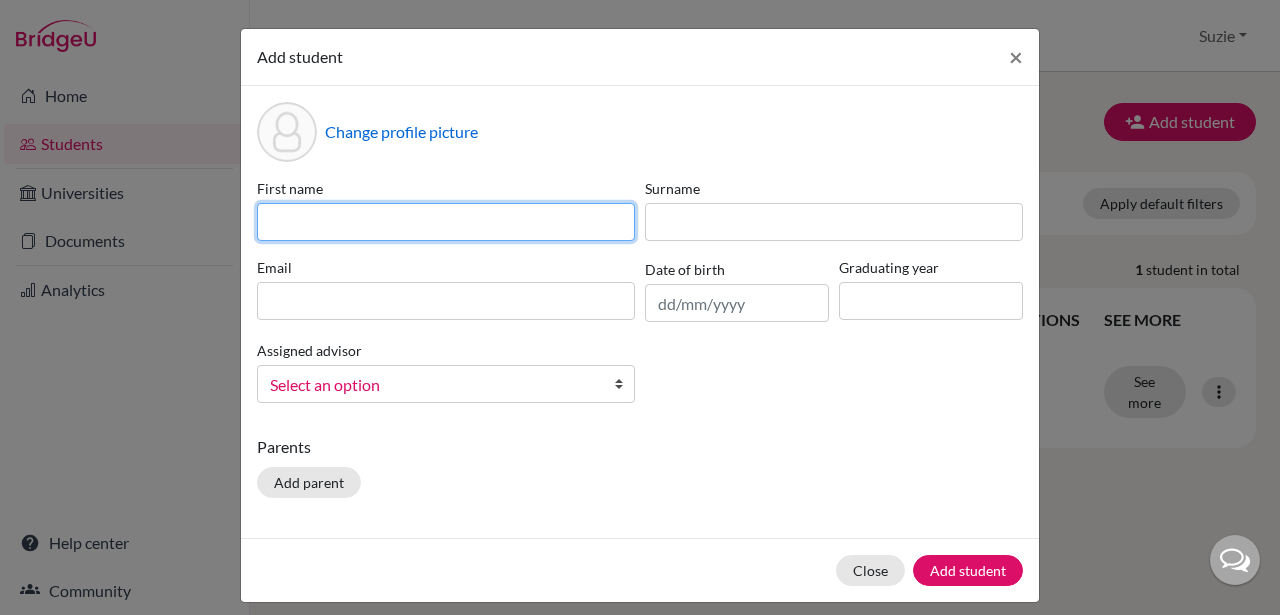 click at bounding box center (446, 222) 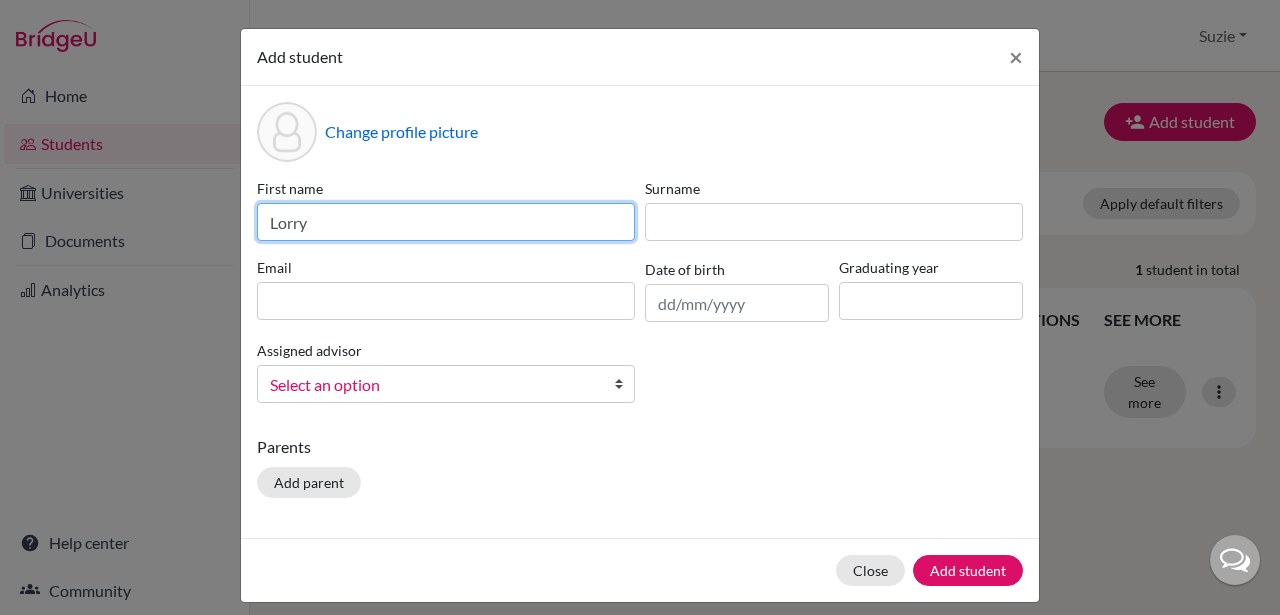 type on "Lorry" 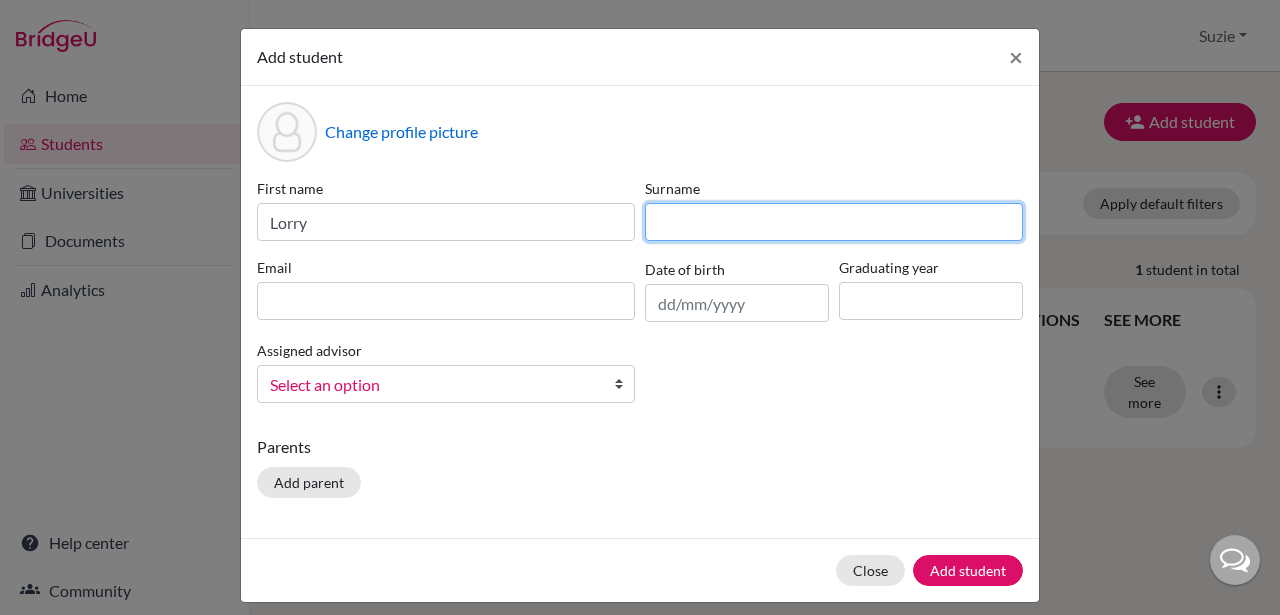 click at bounding box center (834, 222) 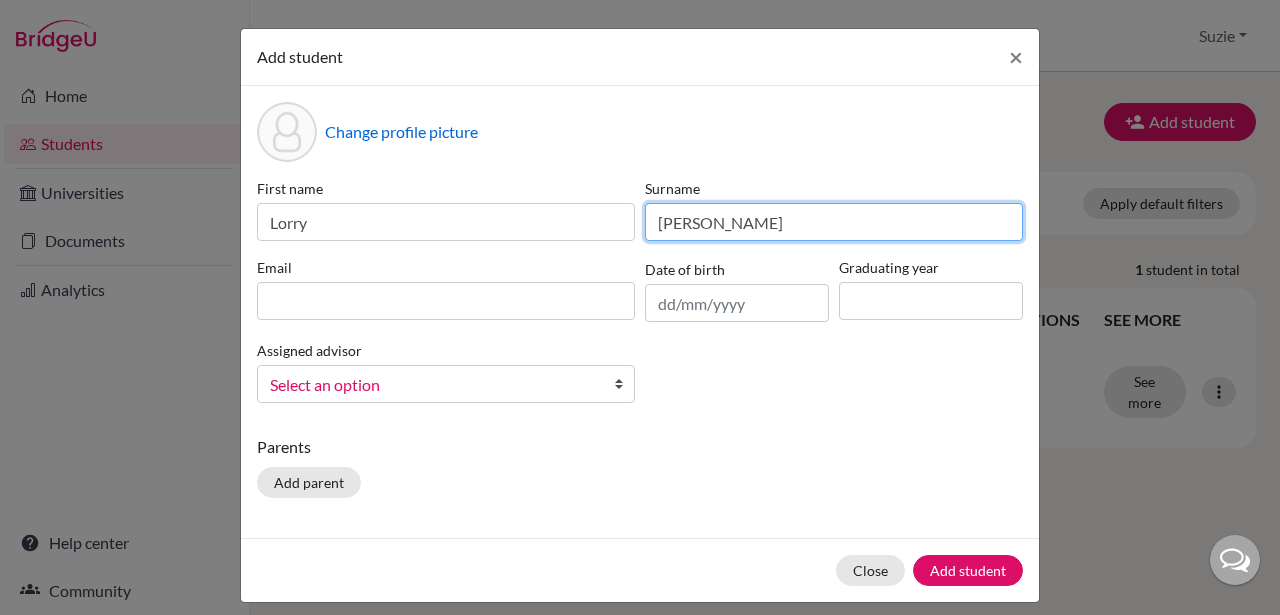type on "Armes" 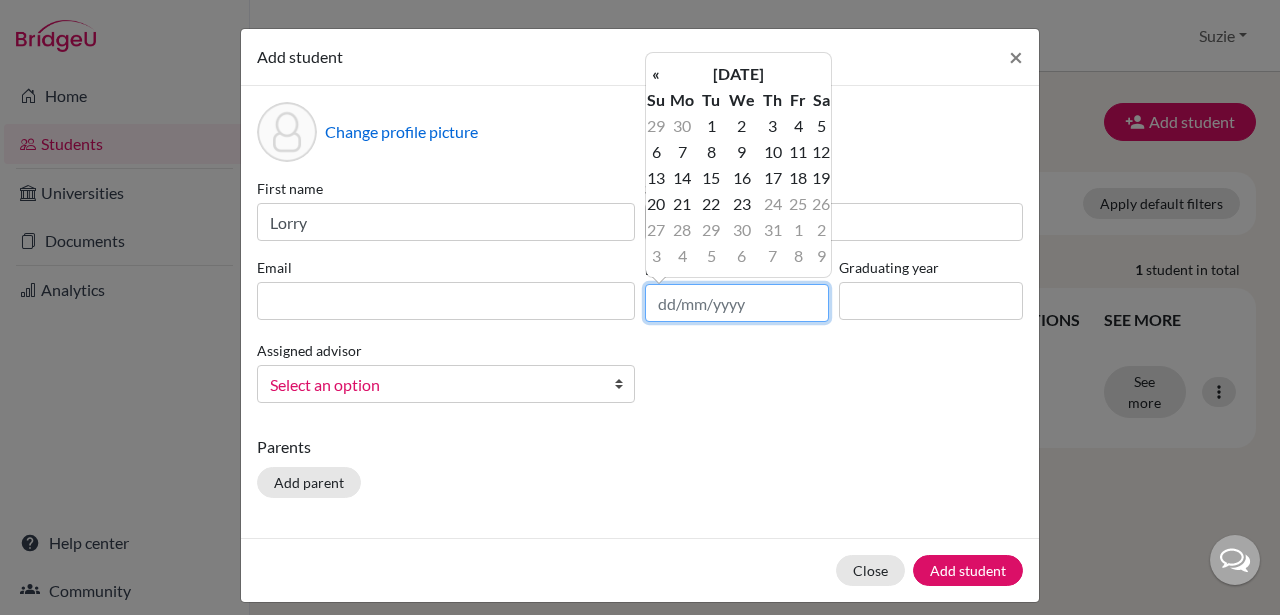 click at bounding box center (737, 303) 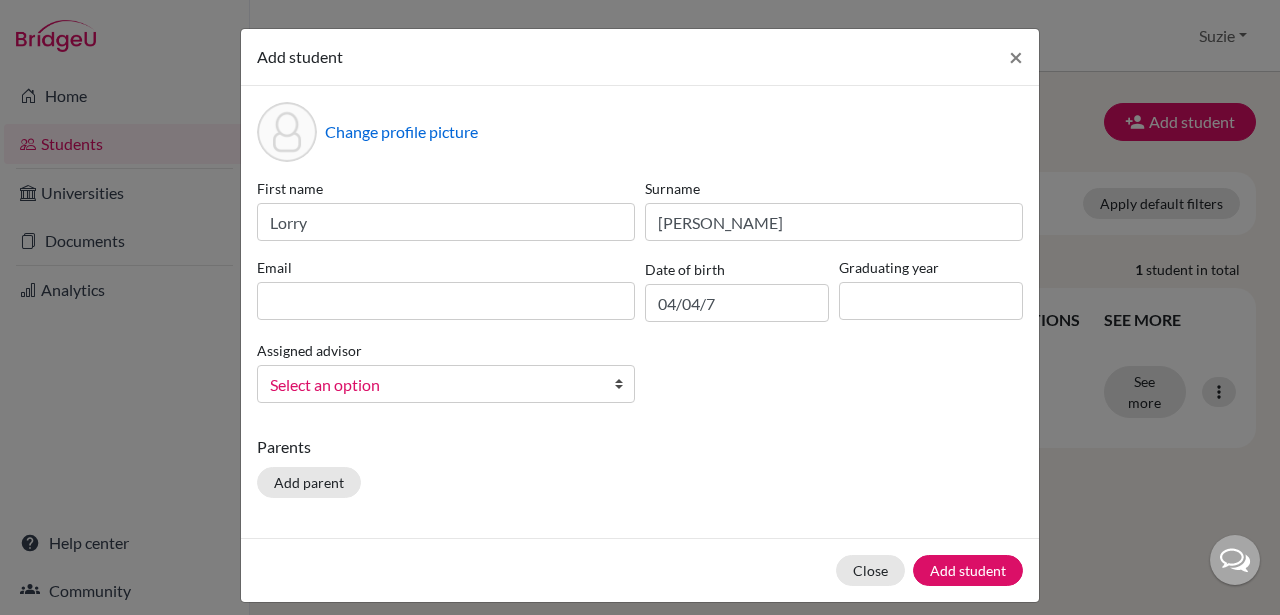 click on "First name Lorry Surname Armes Email Date of birth 04/04/7 Graduating year Assigned advisor An, Suzie Kolbe, Ryan Lee, Don O'Hara, Meredith Peterson, Taylor Schroeder, Desirae Thornton, Collin Timblin, Matthew Wolfer, Barry
Select an option" at bounding box center [640, 298] 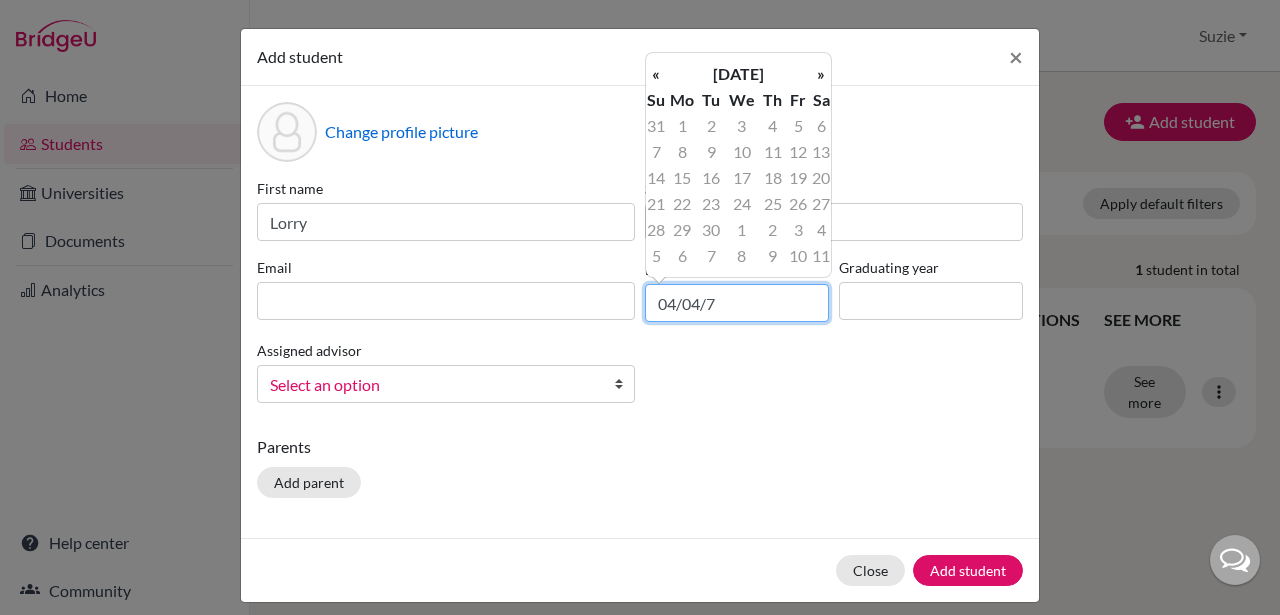 click on "04/04/7" at bounding box center (737, 303) 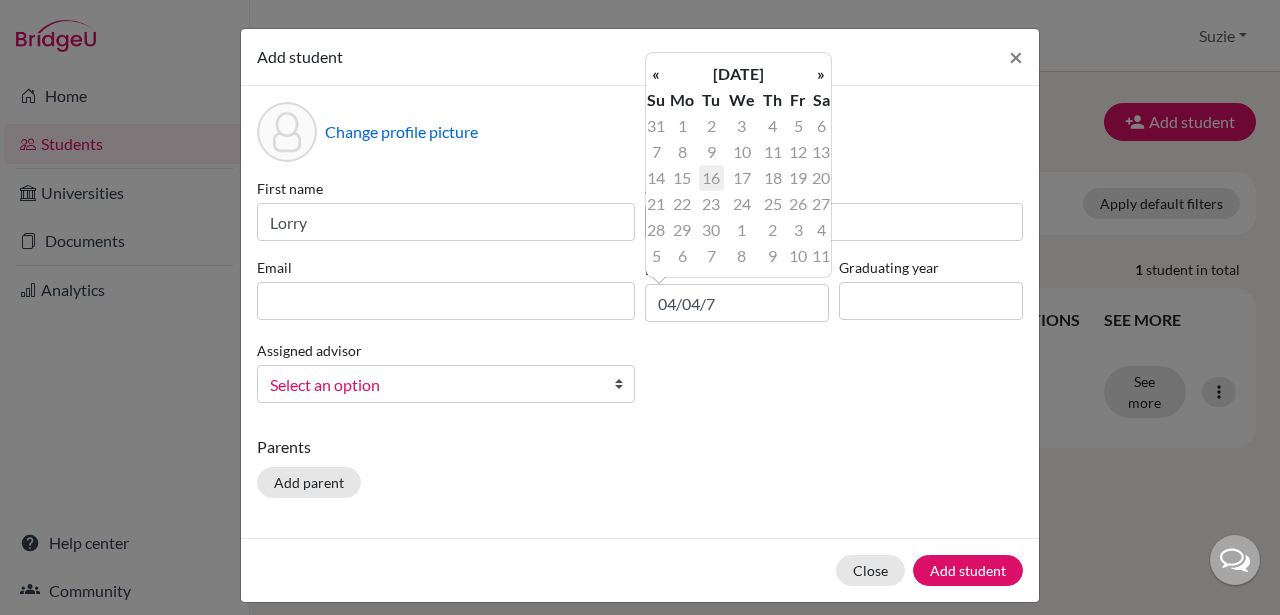 click on "16" at bounding box center (711, 178) 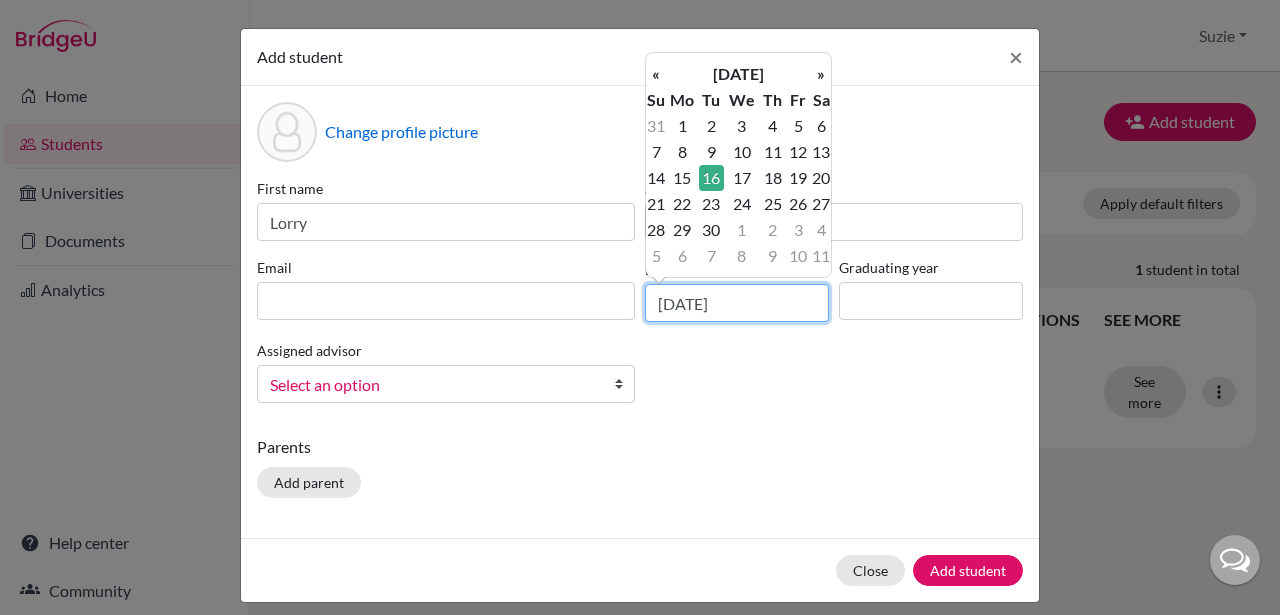 click on "16/04/1907" at bounding box center (737, 303) 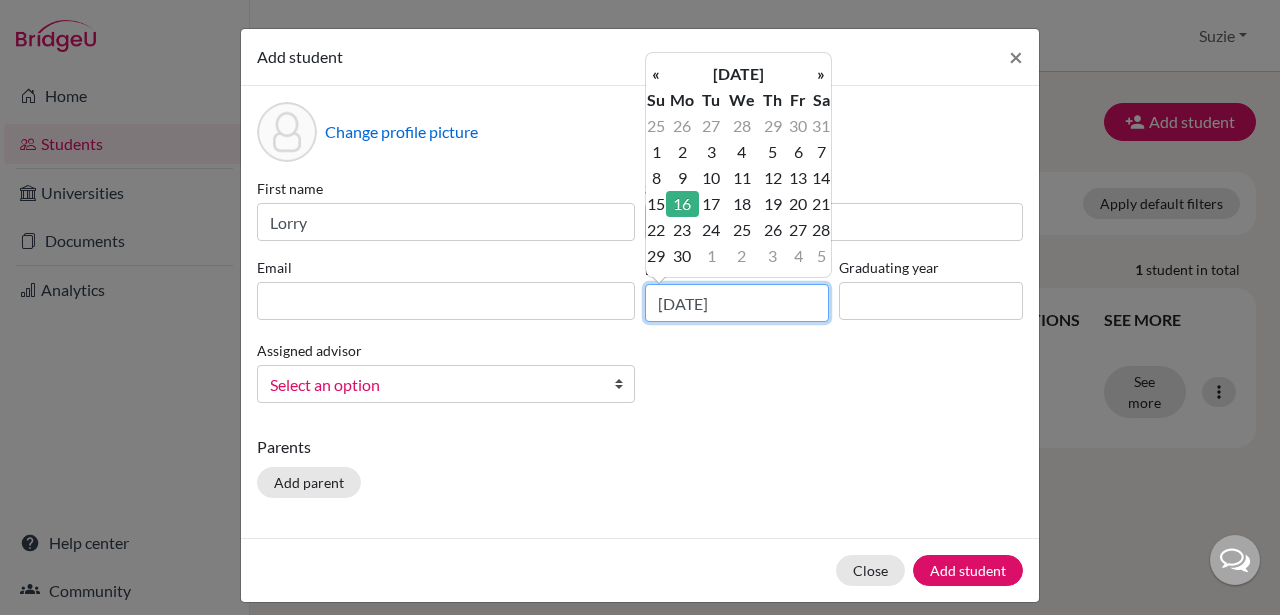 type on "16/04/2007" 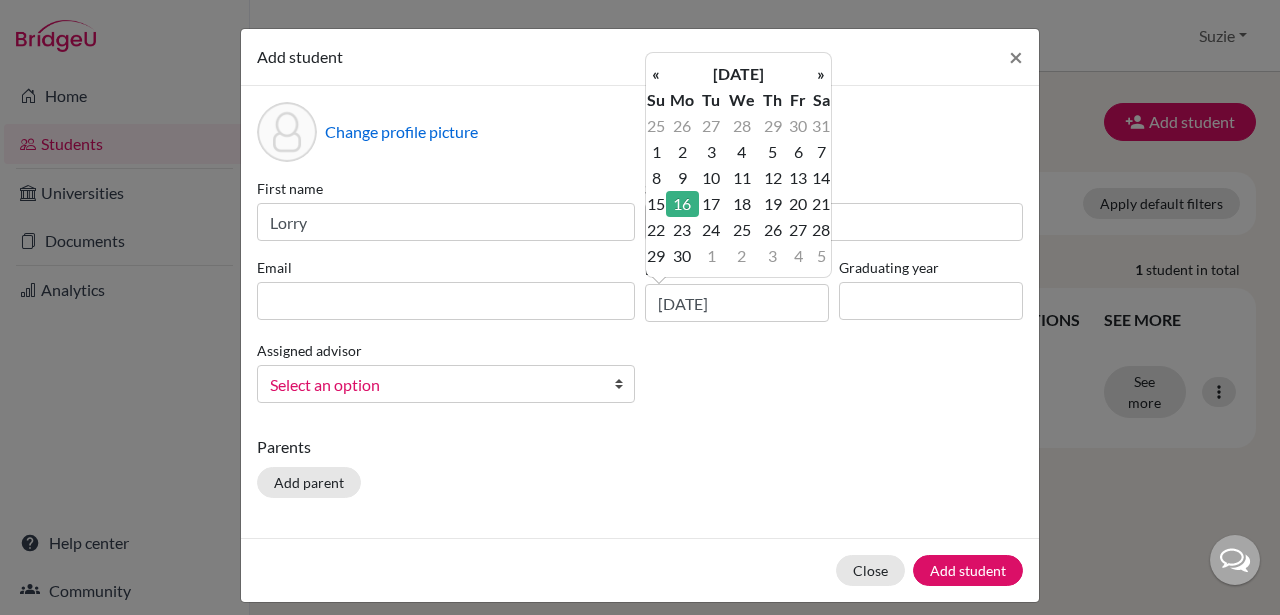 click on "16" at bounding box center (682, 204) 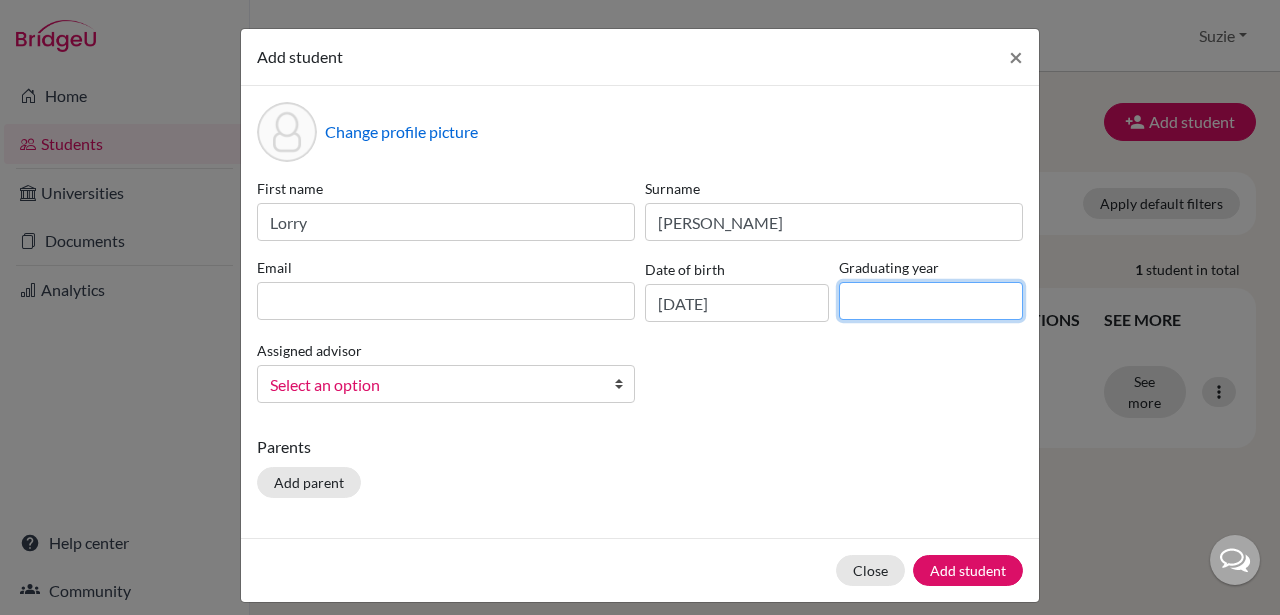 click at bounding box center (931, 301) 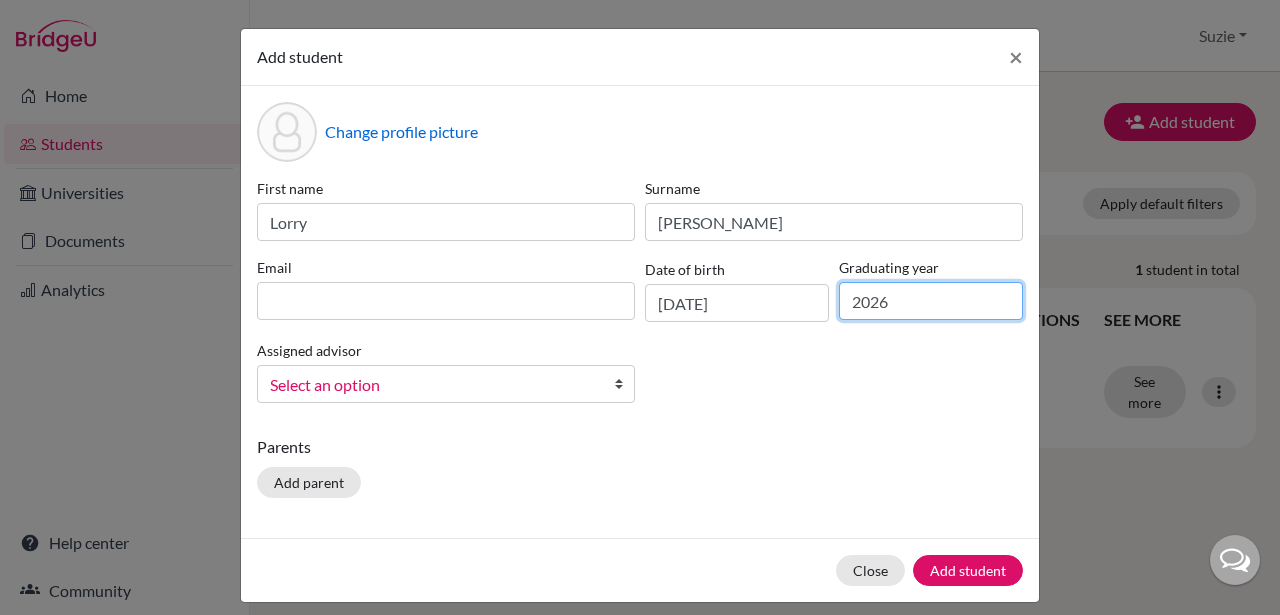 type on "2026" 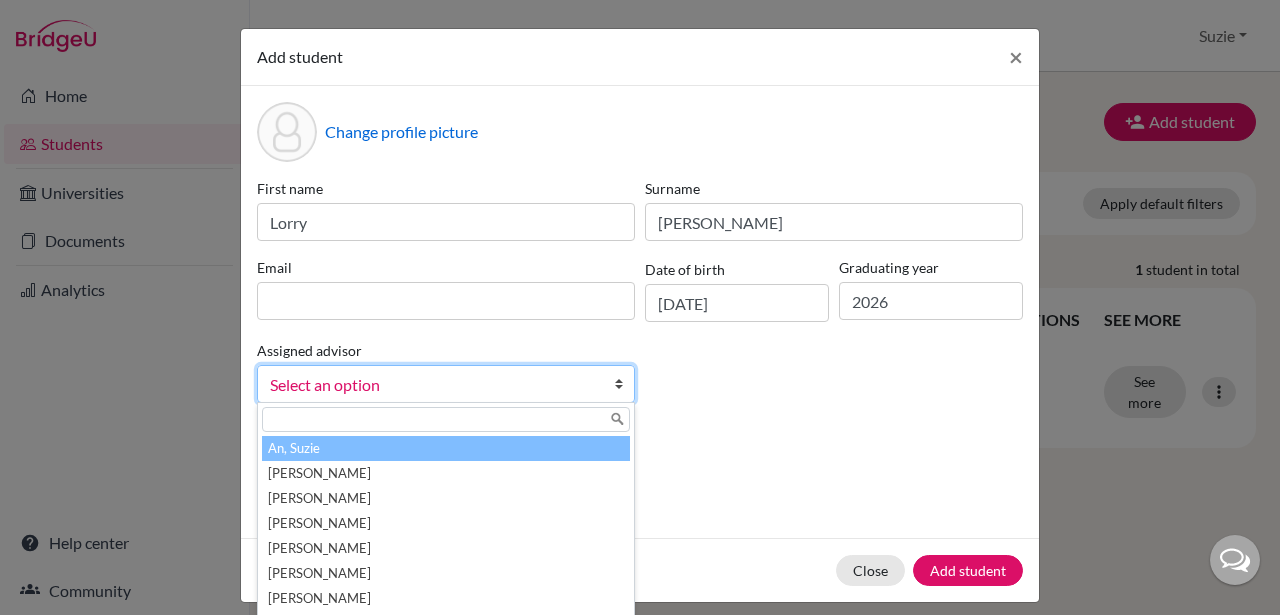 click on "Select an option" at bounding box center (446, 384) 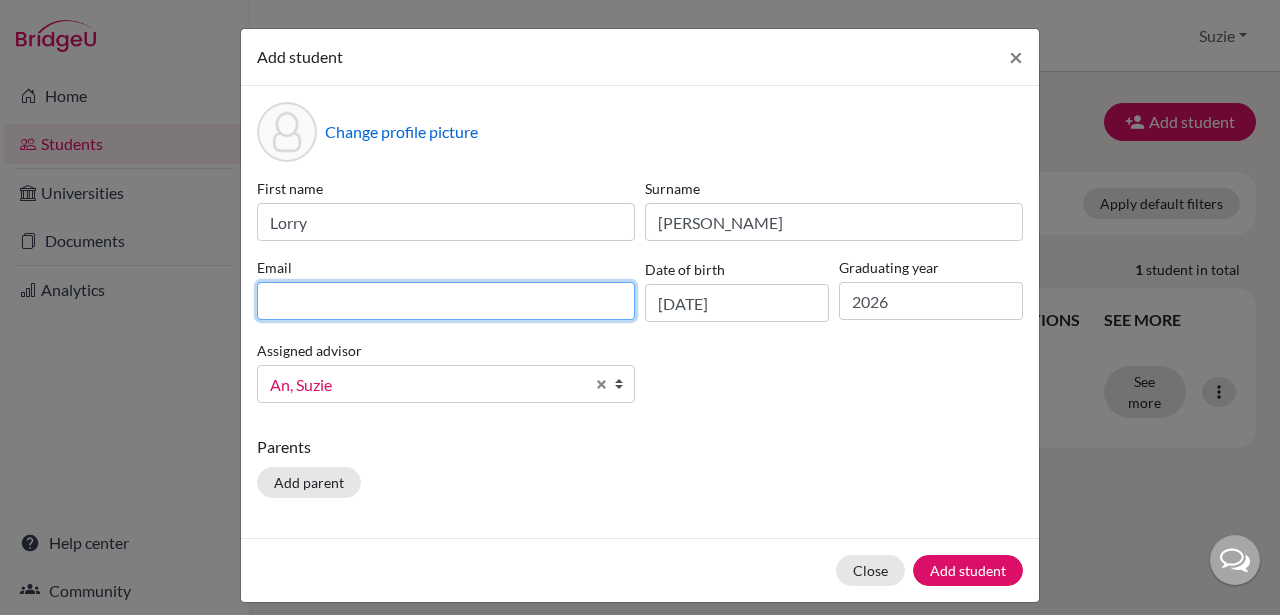 click at bounding box center [446, 301] 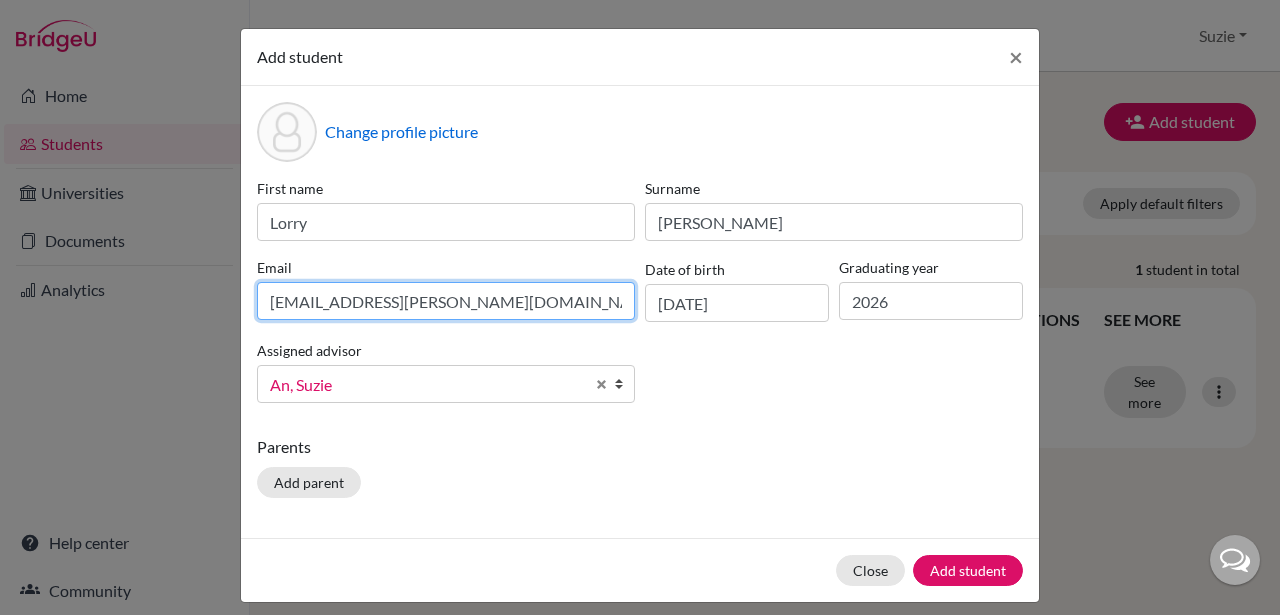 type on "[EMAIL_ADDRESS][PERSON_NAME][DOMAIN_NAME]" 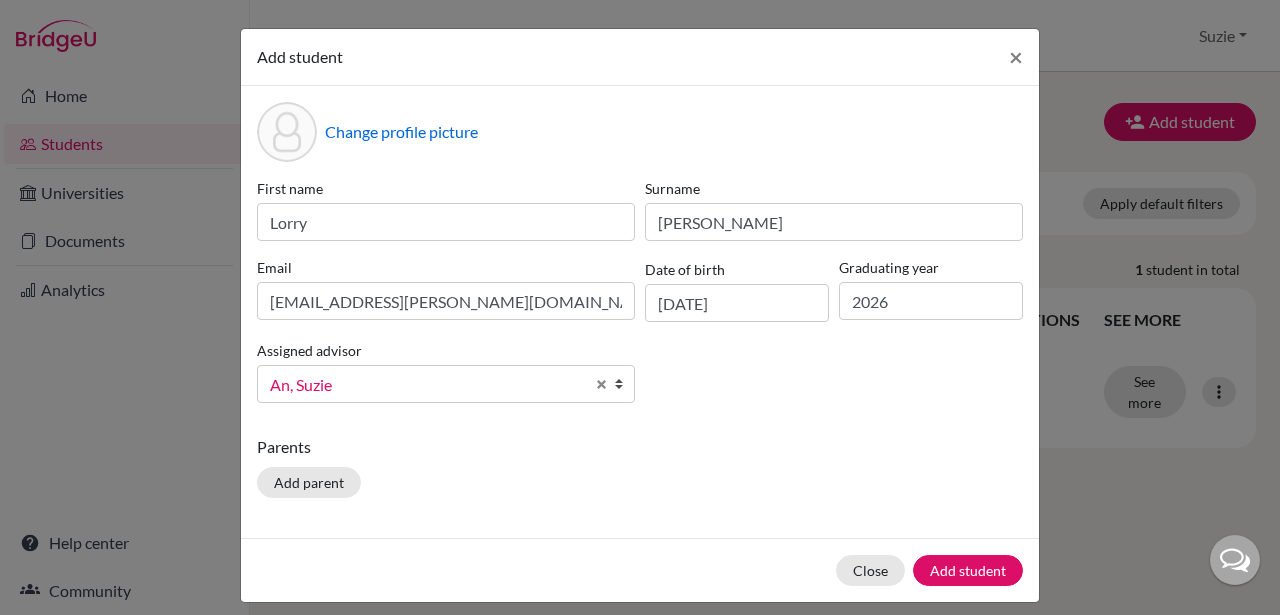 click on "Parents" at bounding box center [640, 447] 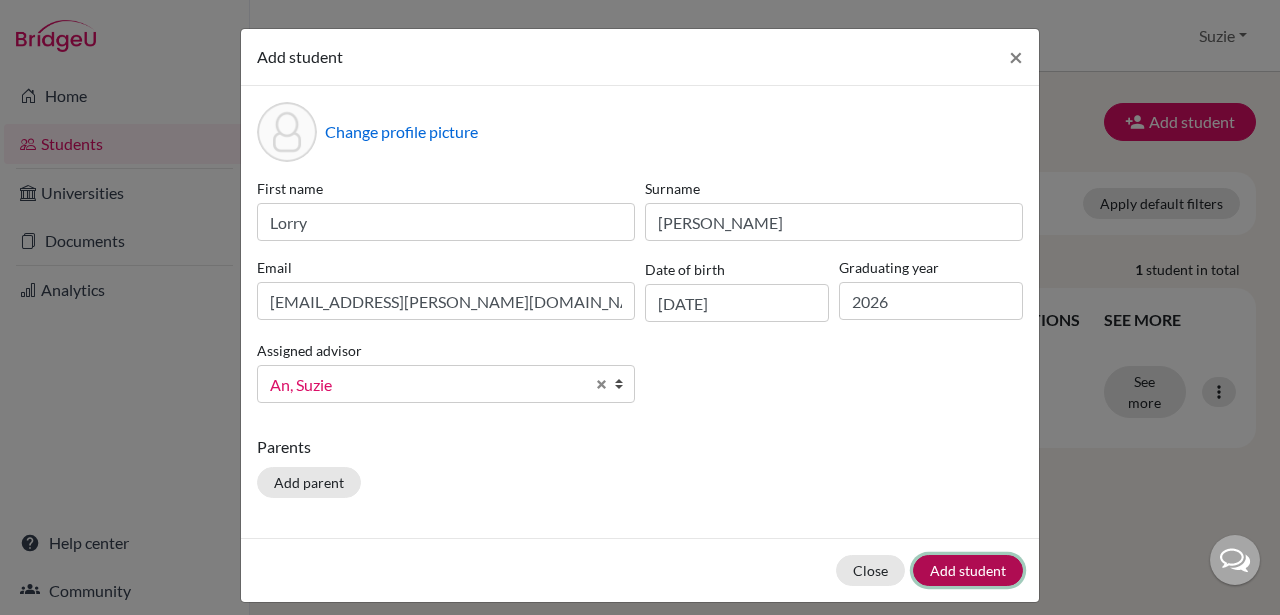 click on "Add student" at bounding box center [968, 570] 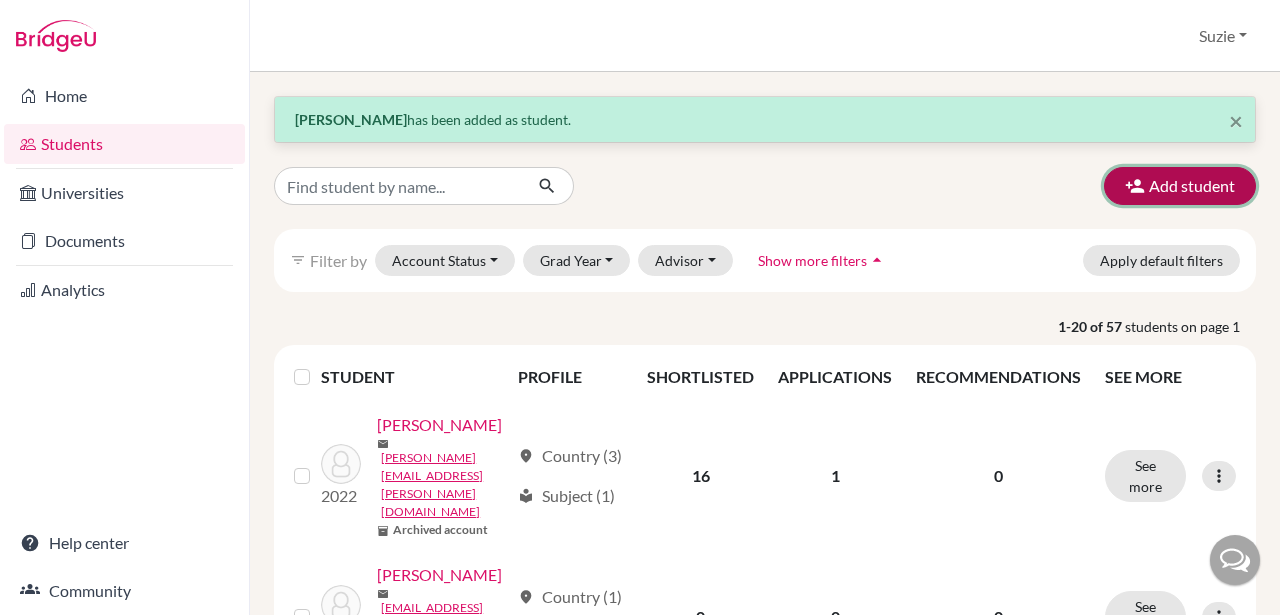 click on "Add student" at bounding box center [1180, 186] 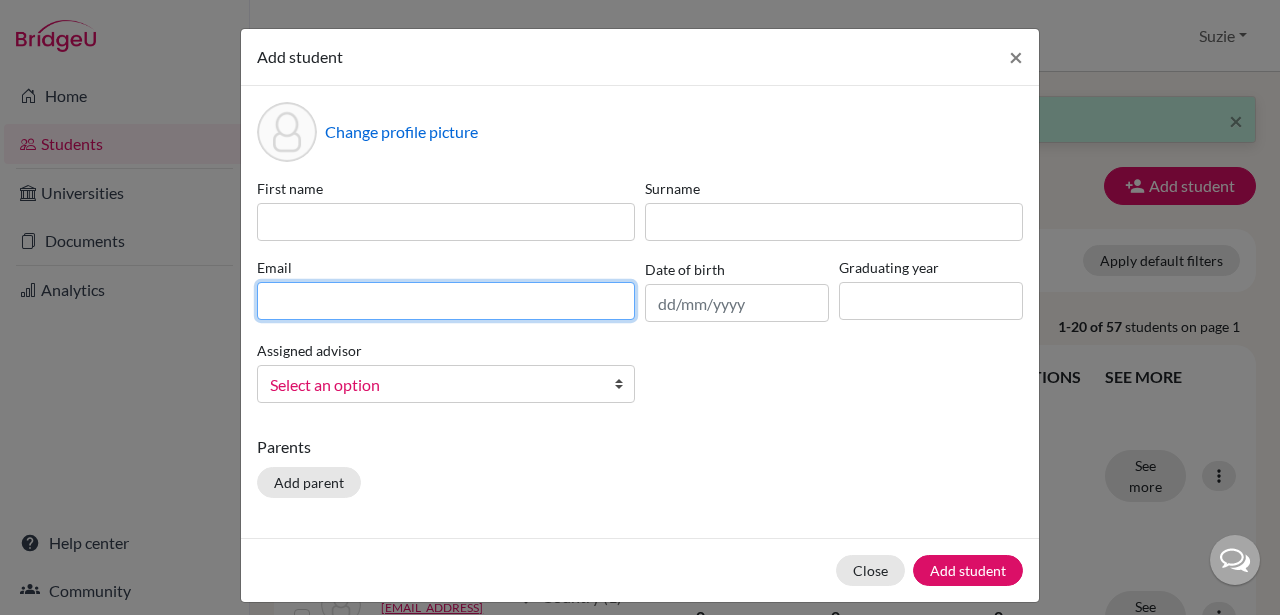 click at bounding box center [446, 301] 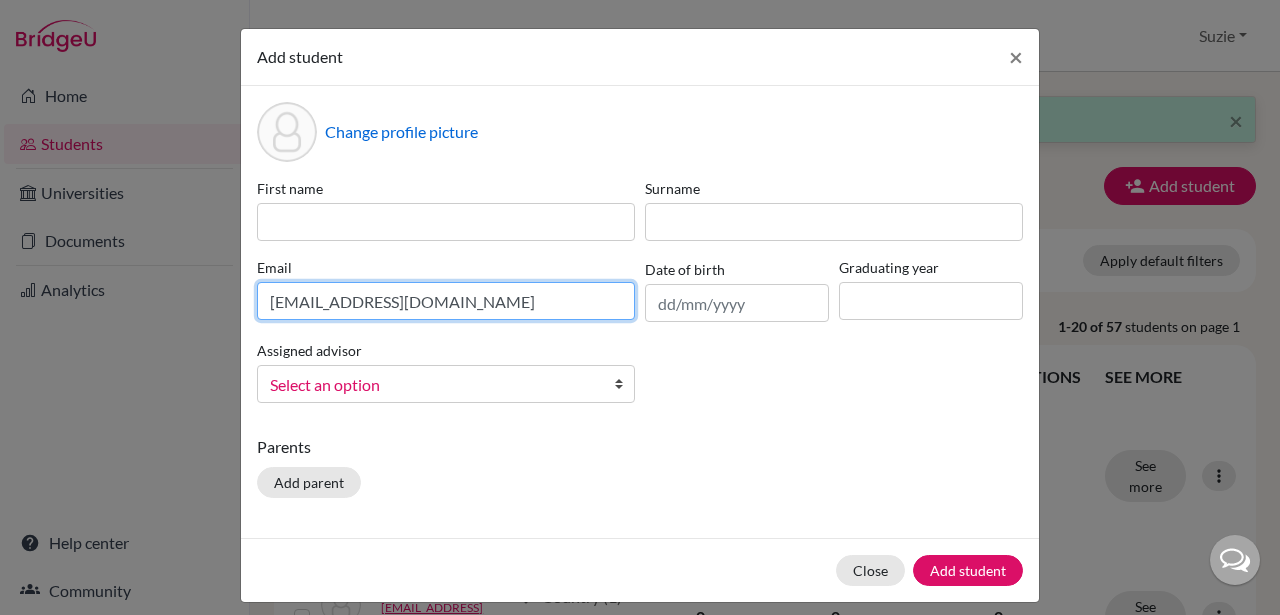 type on "[EMAIL_ADDRESS][DOMAIN_NAME]" 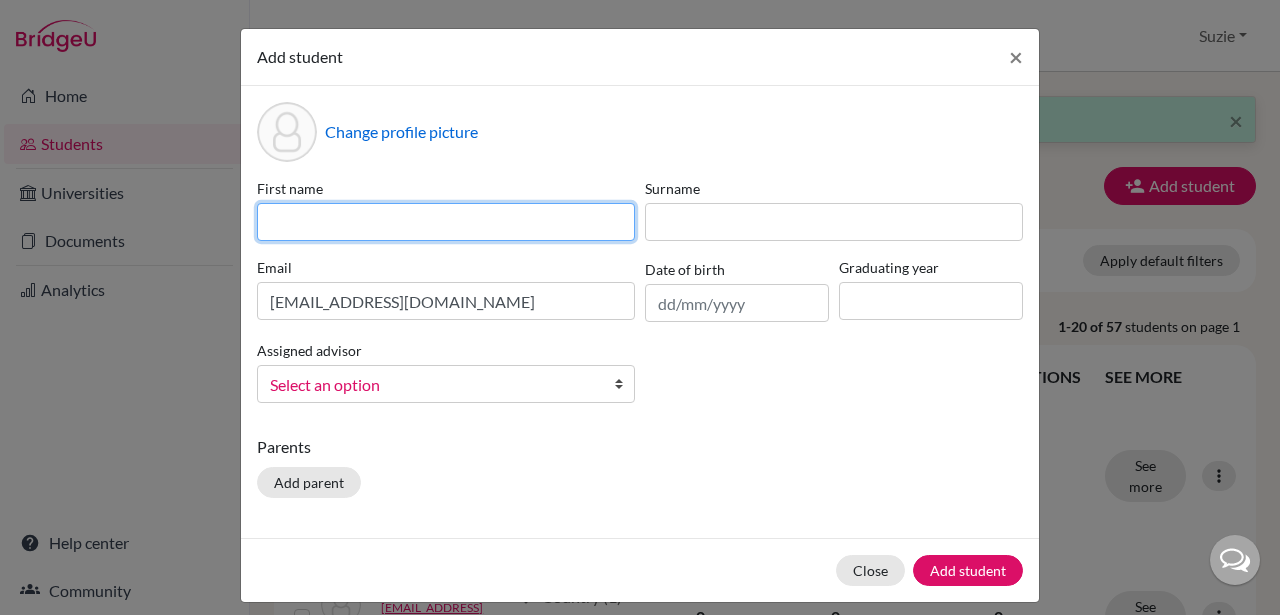 click at bounding box center [446, 222] 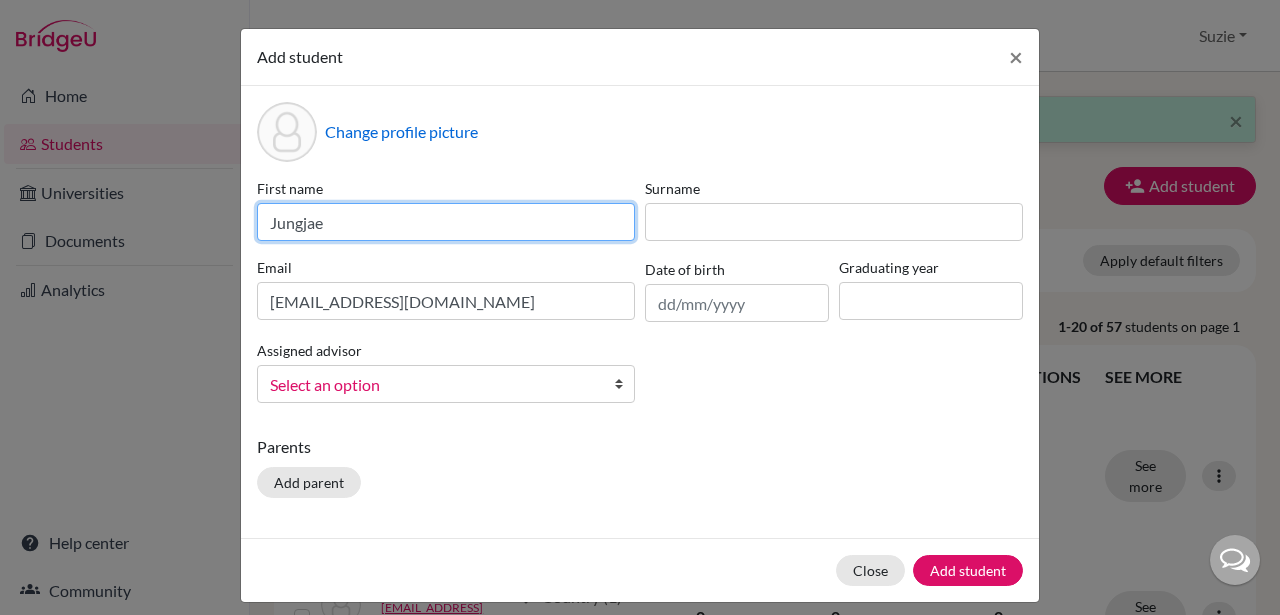 type on "Jungjae" 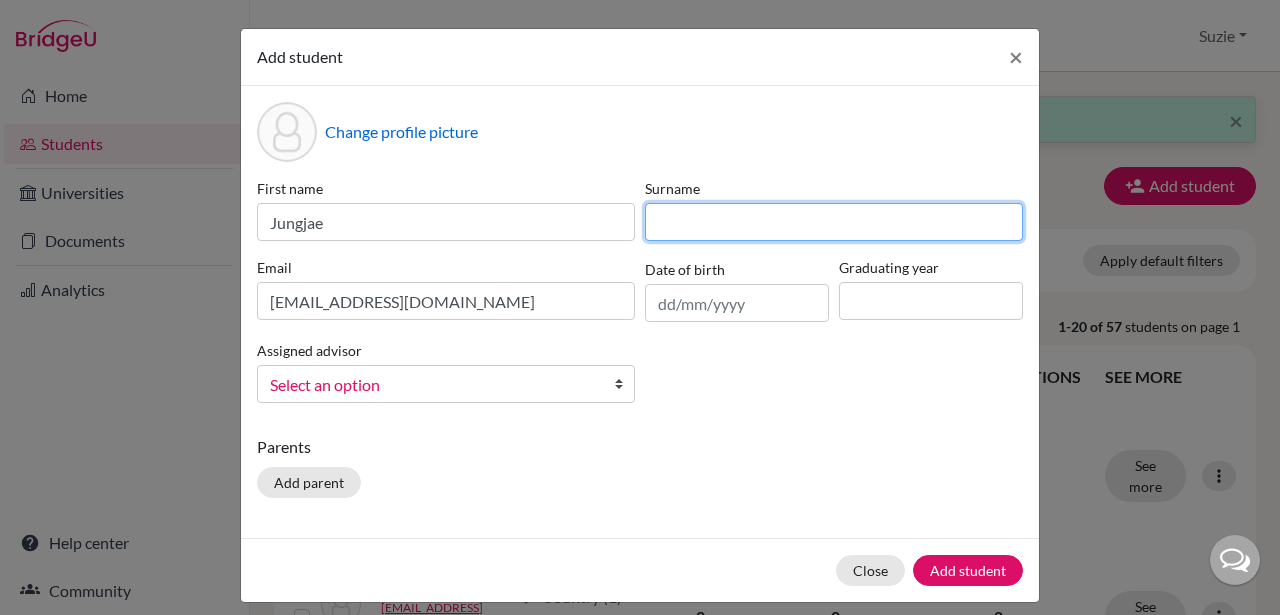 click at bounding box center [834, 222] 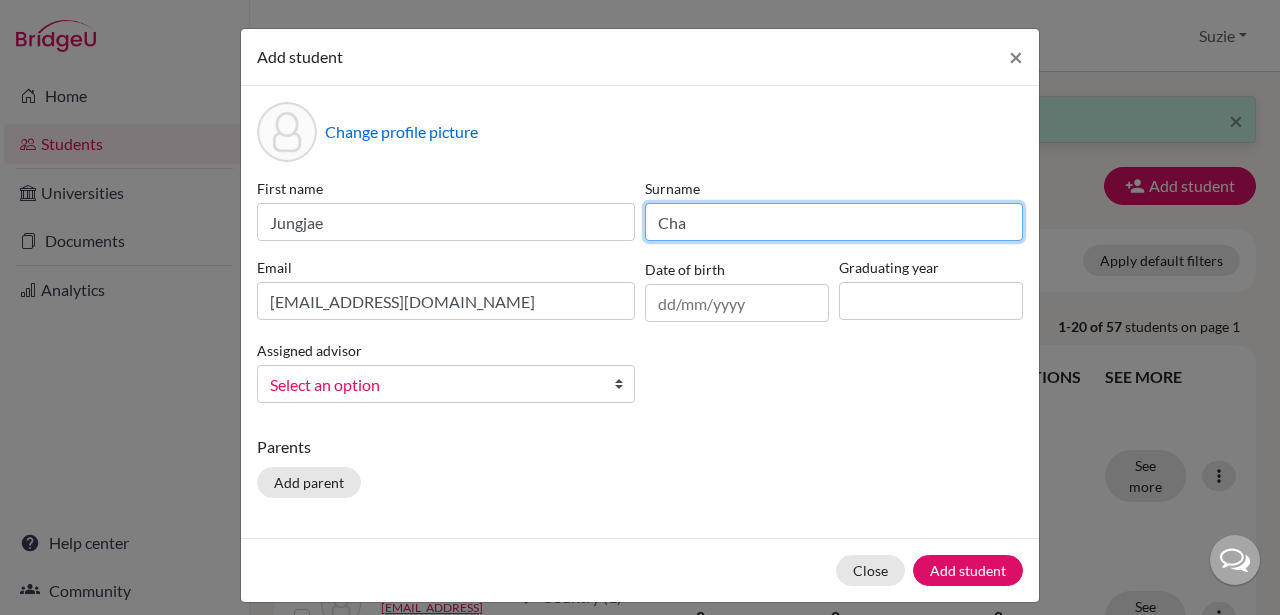 type on "Cha" 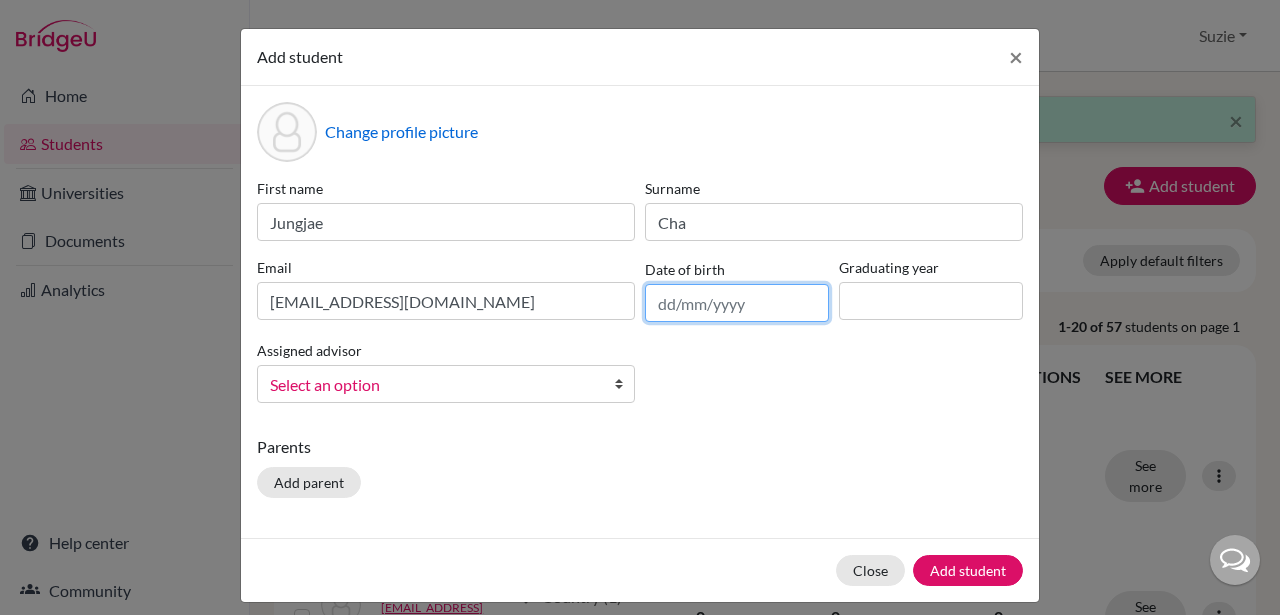 click at bounding box center [737, 303] 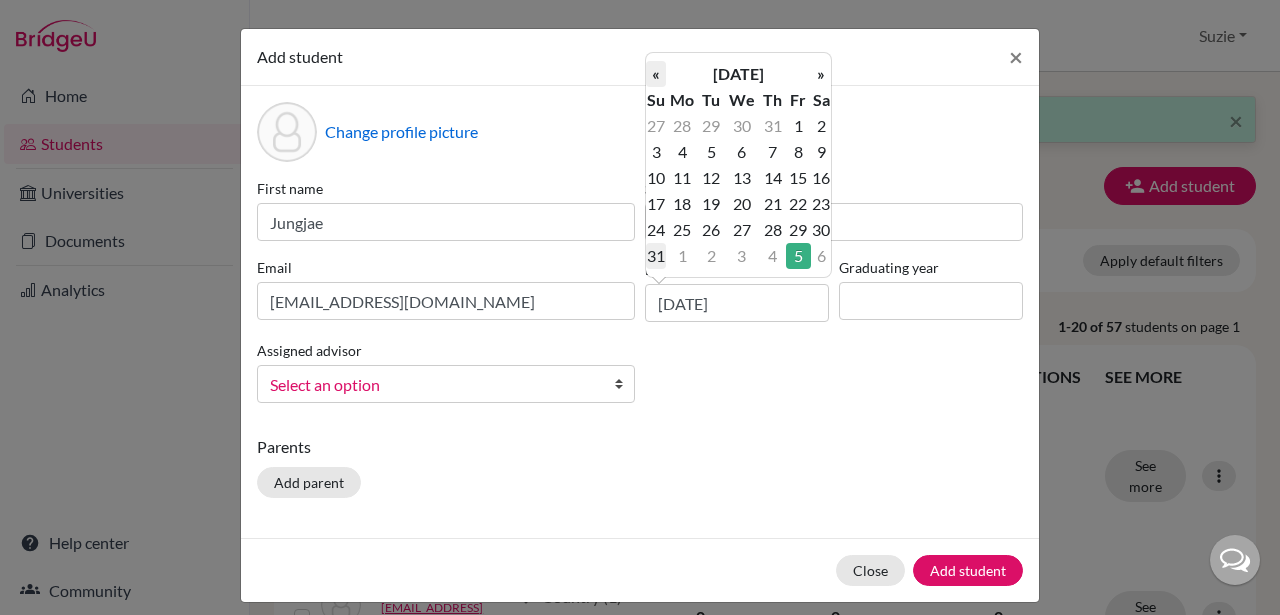 click on "«" at bounding box center (656, 74) 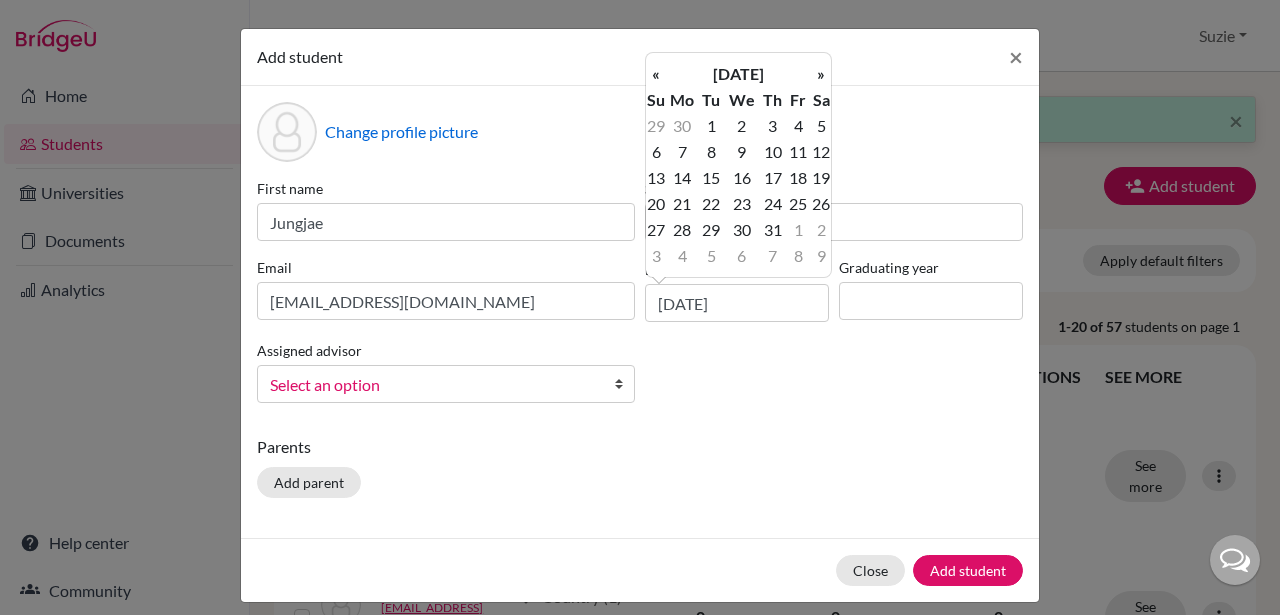 click on "«" at bounding box center [656, 74] 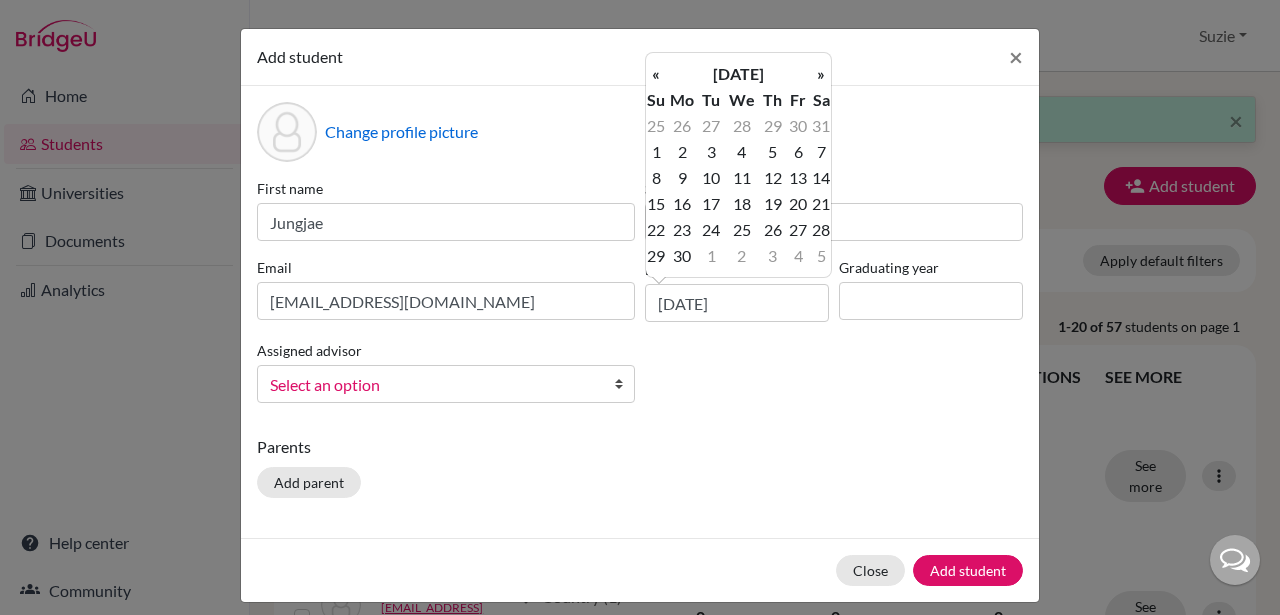 click on "«" at bounding box center [656, 74] 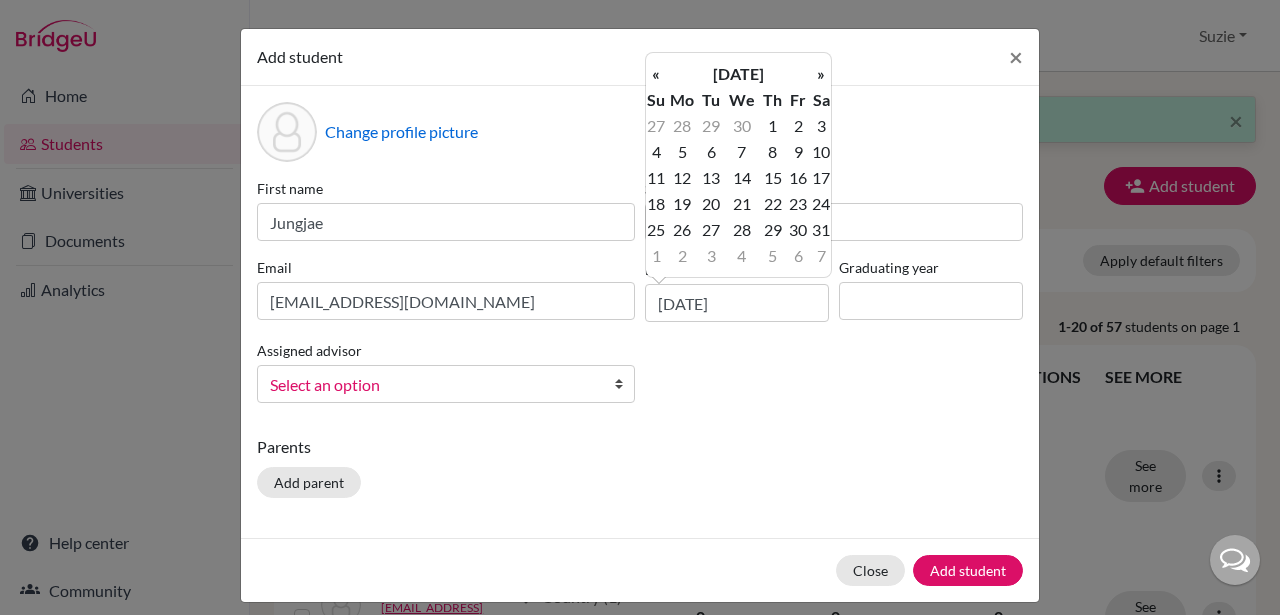 click on "«" at bounding box center [656, 74] 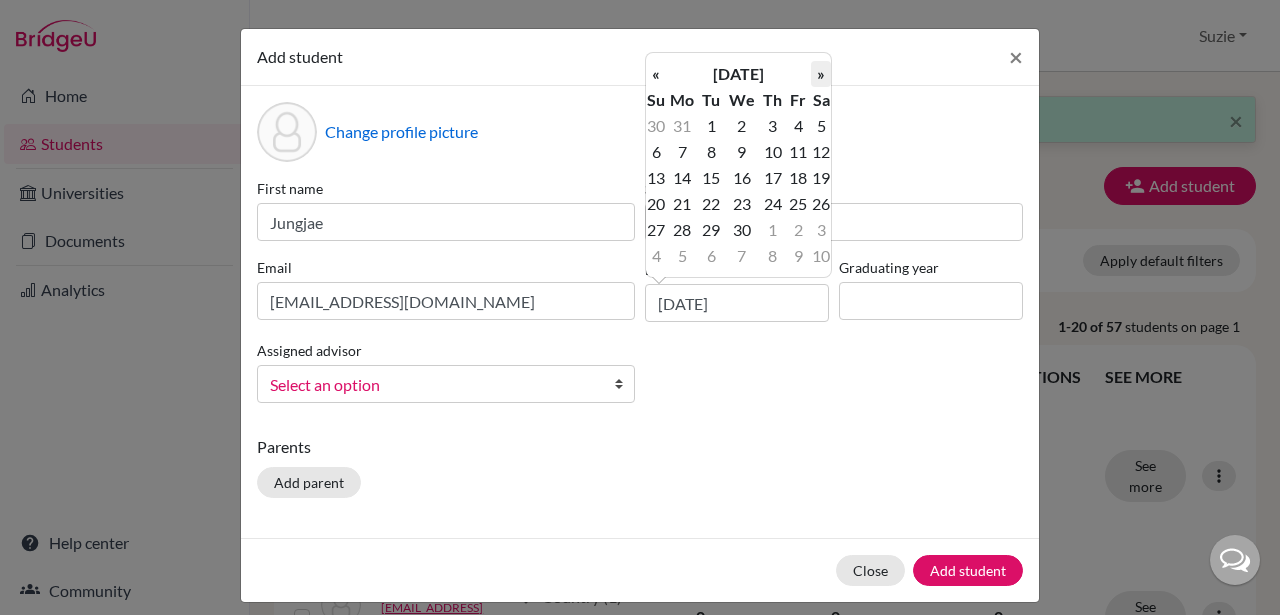click on "»" at bounding box center (821, 74) 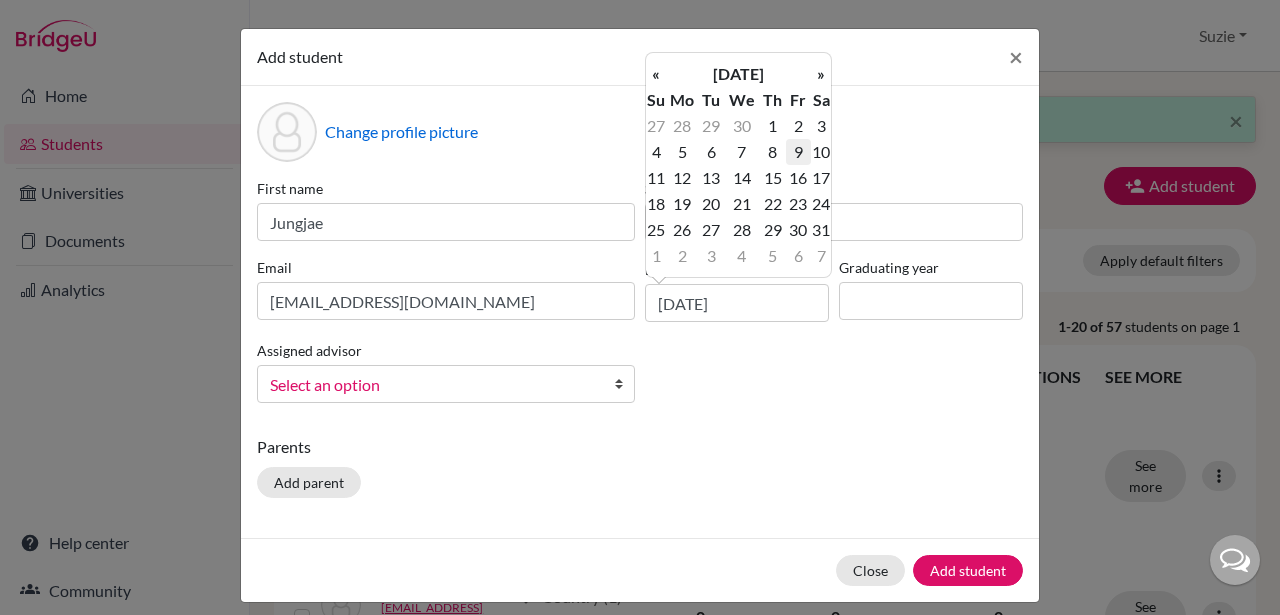 click on "9" at bounding box center (798, 152) 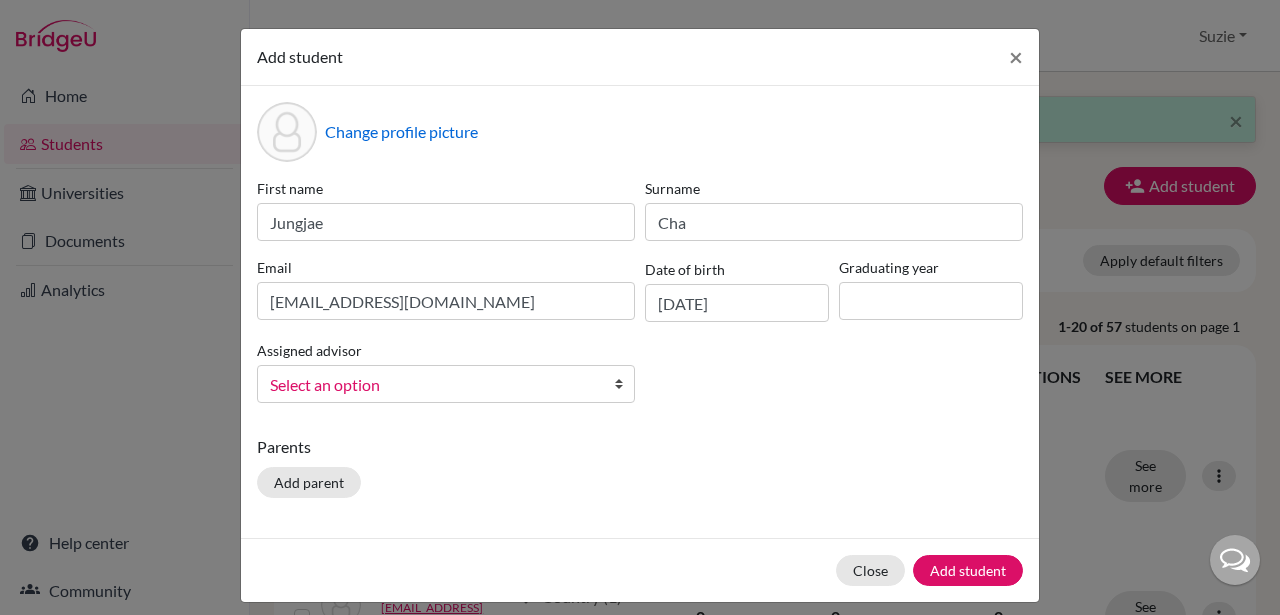 type on "09/05/2008" 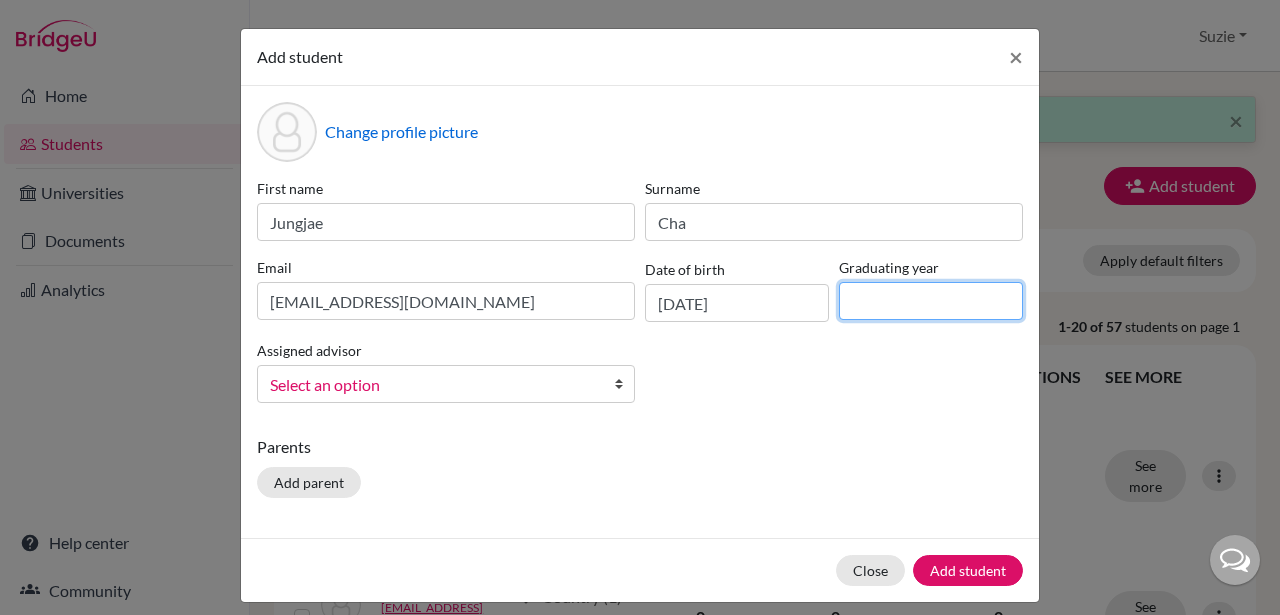 click at bounding box center [931, 301] 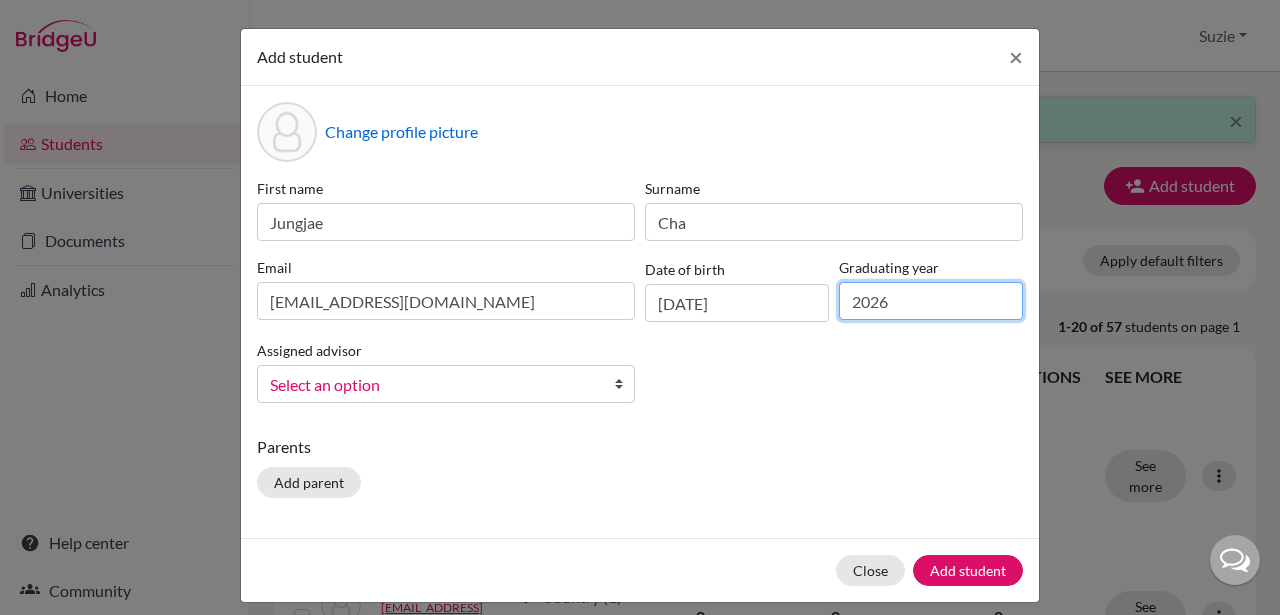 type on "2026" 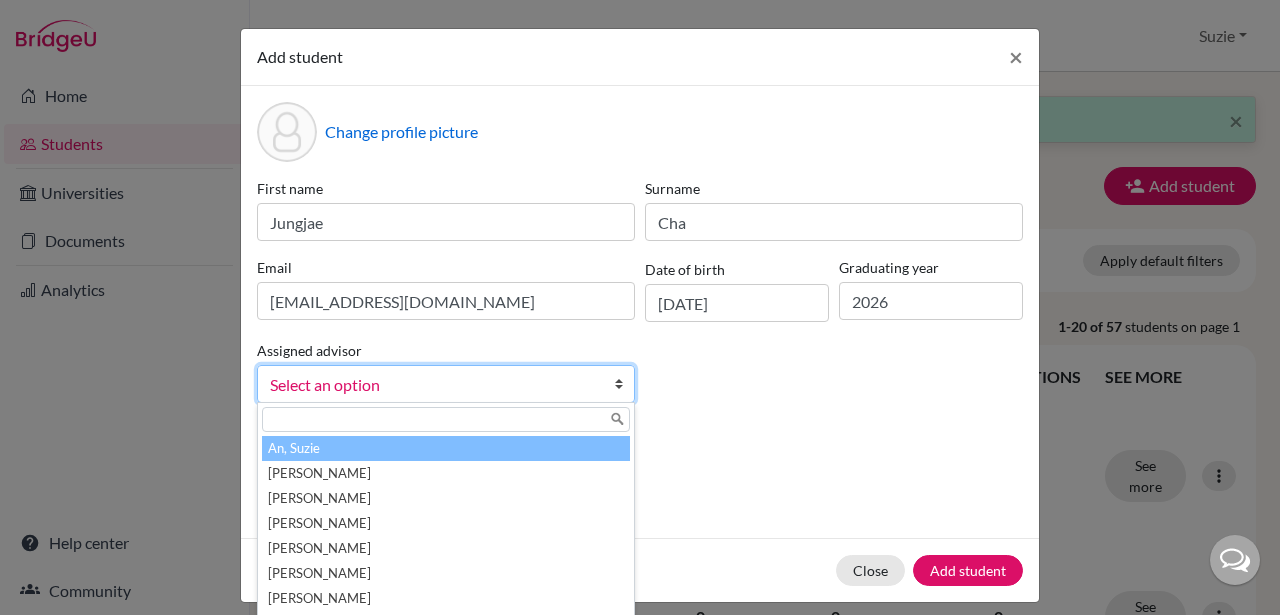 click on "Select an option" at bounding box center [446, 384] 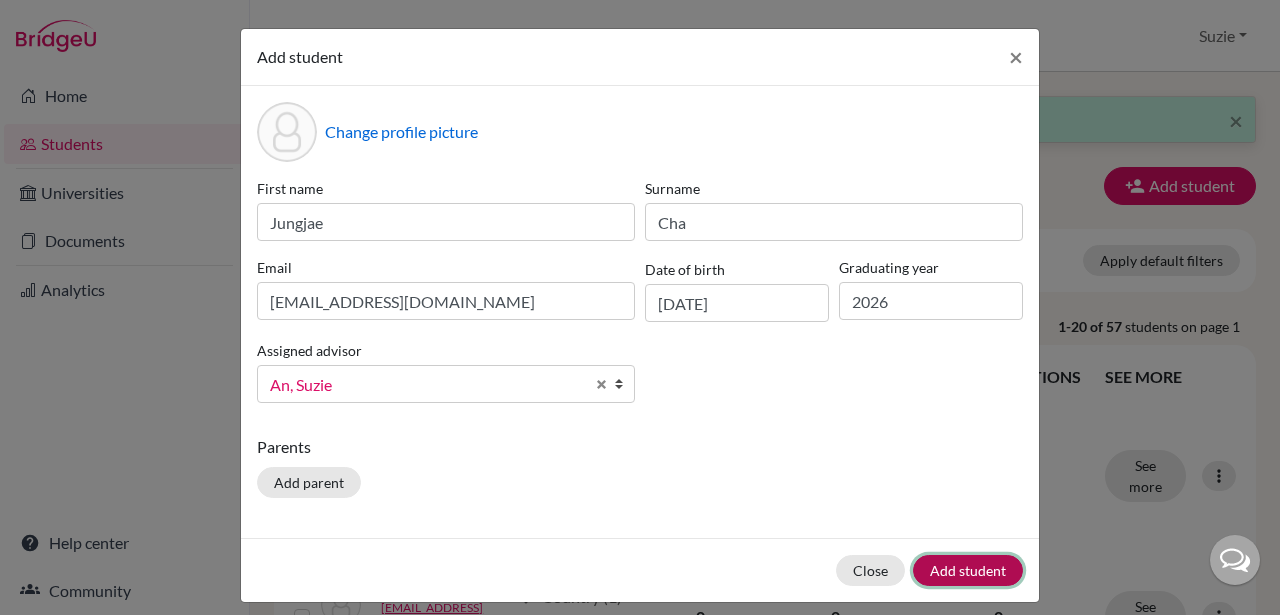 click on "Add student" at bounding box center (968, 570) 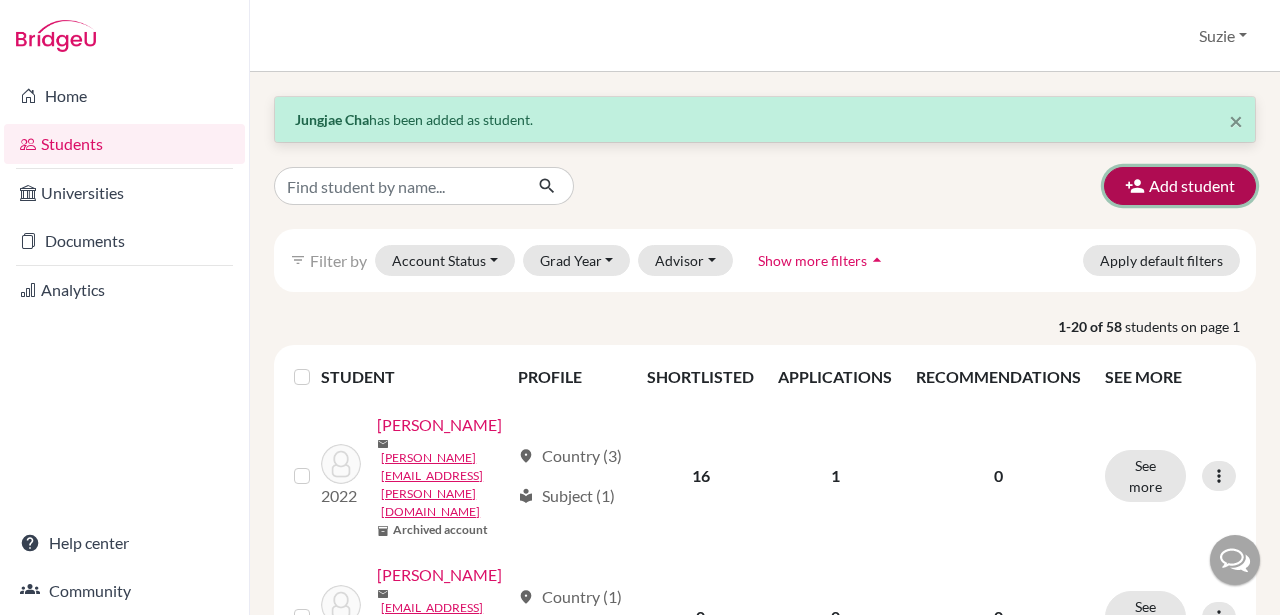 click on "Add student" at bounding box center (1180, 186) 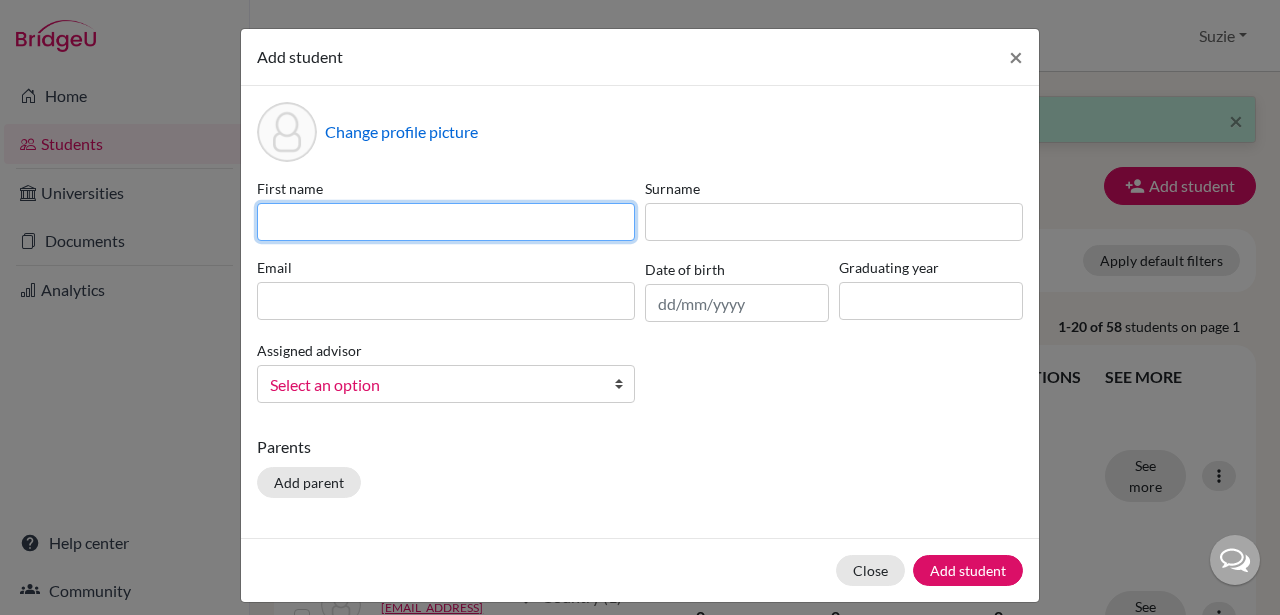 click at bounding box center (446, 222) 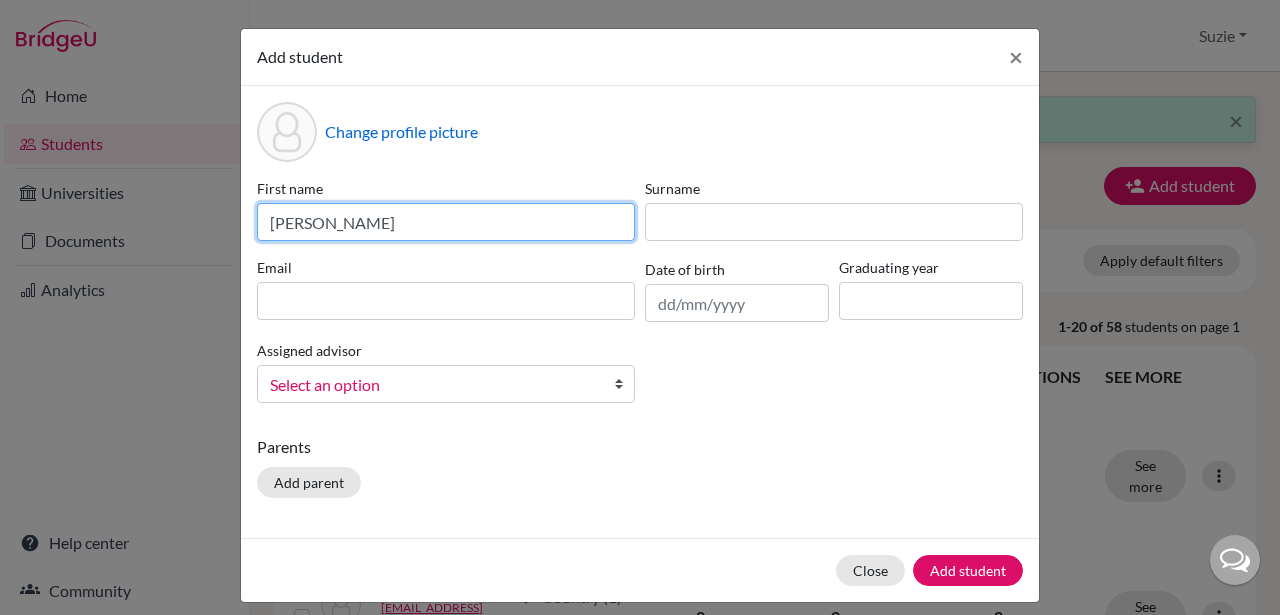 type on "Lucy" 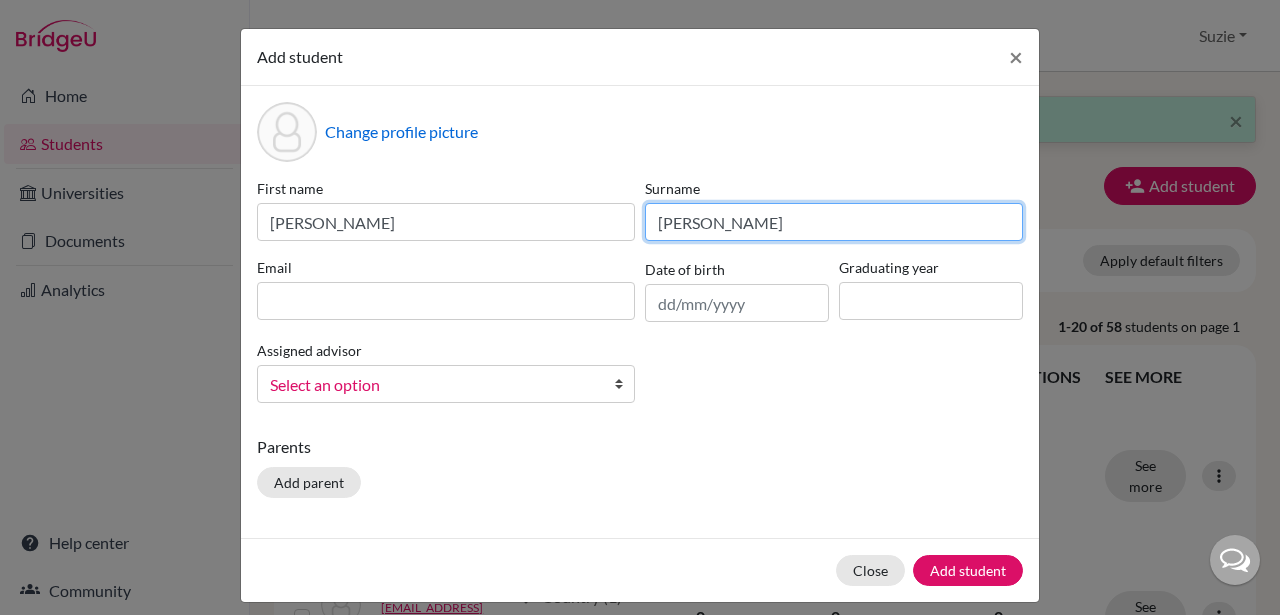 type on "Kim" 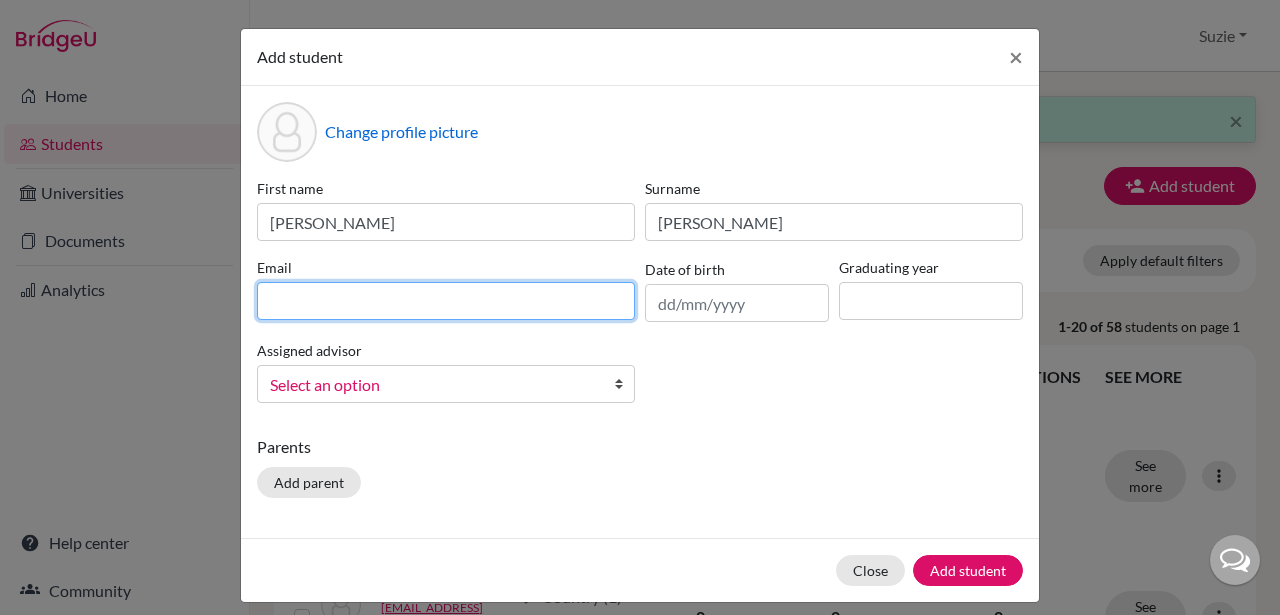 click at bounding box center (446, 301) 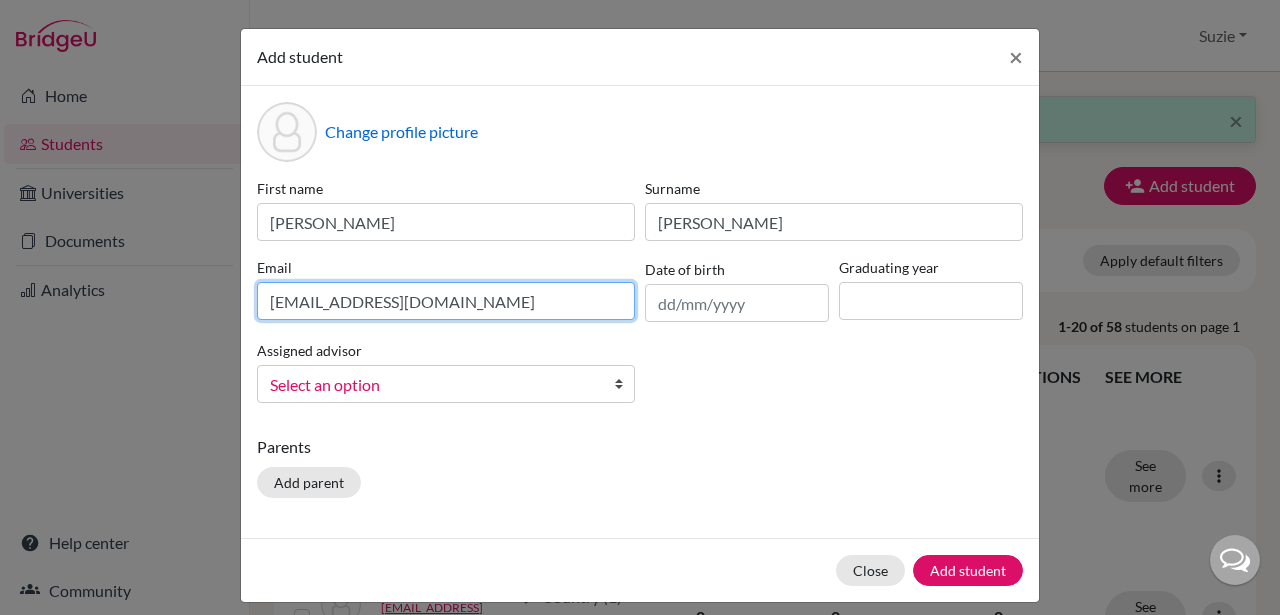 type on "[EMAIL_ADDRESS][DOMAIN_NAME]" 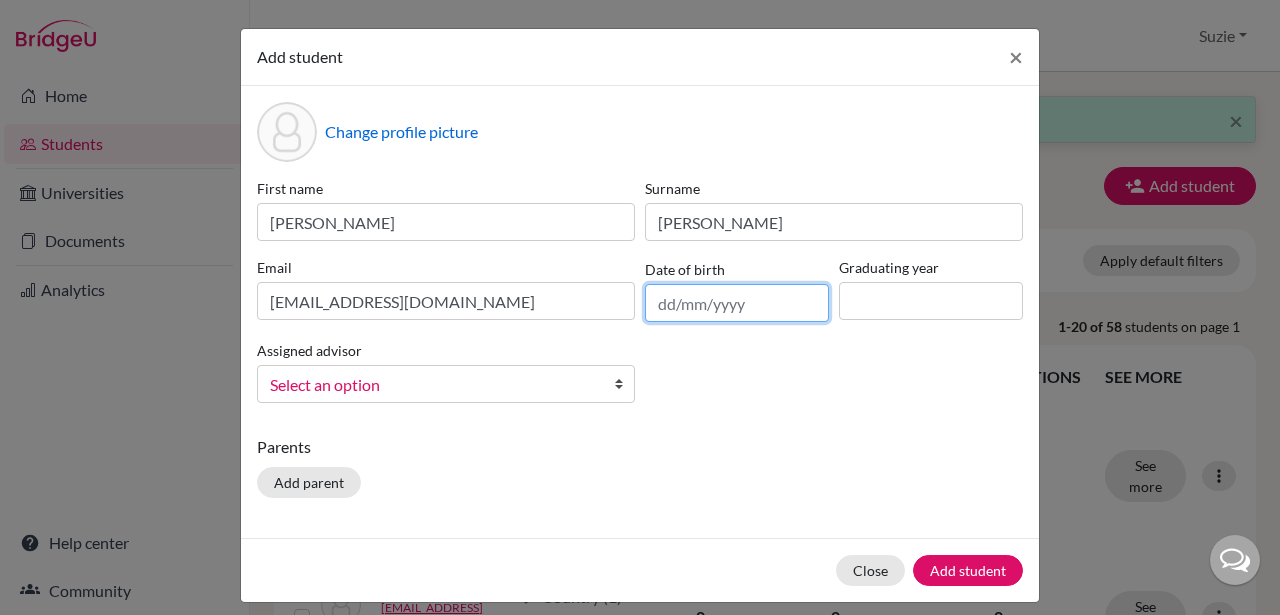 click at bounding box center [737, 303] 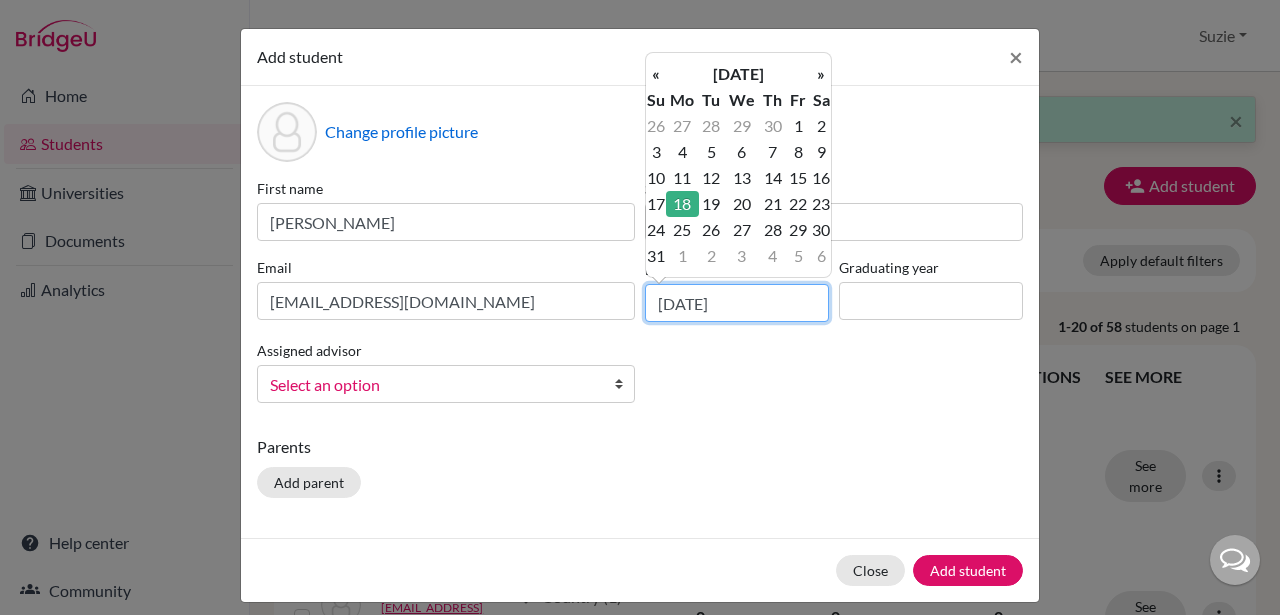 type on "18/12/2006" 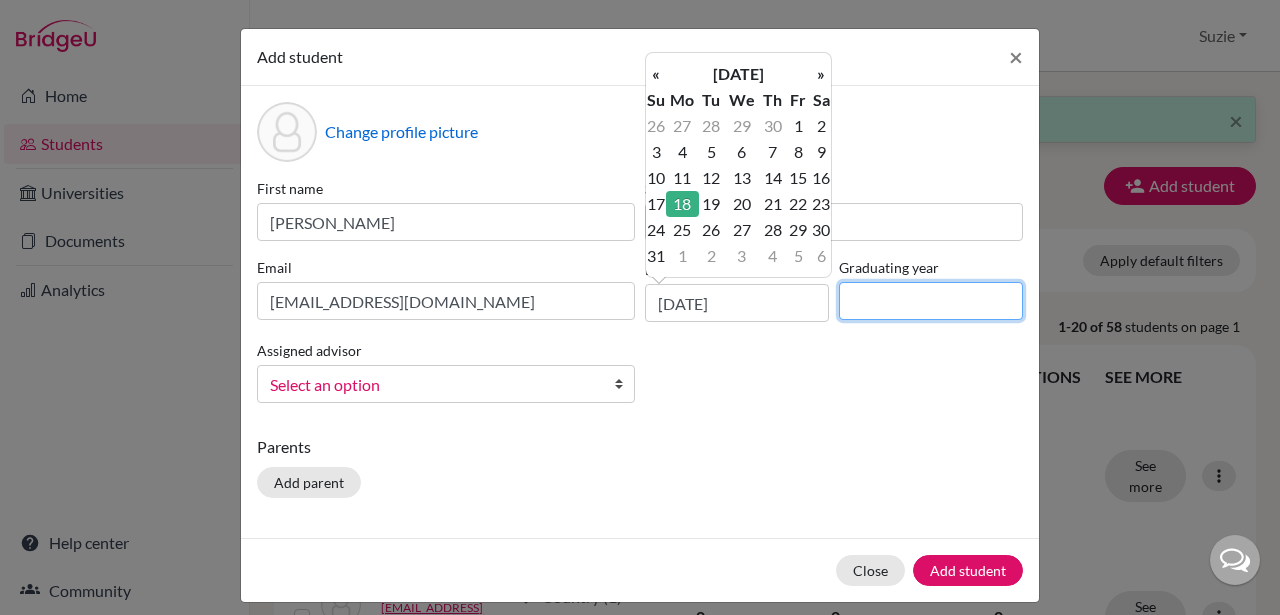 click at bounding box center [931, 301] 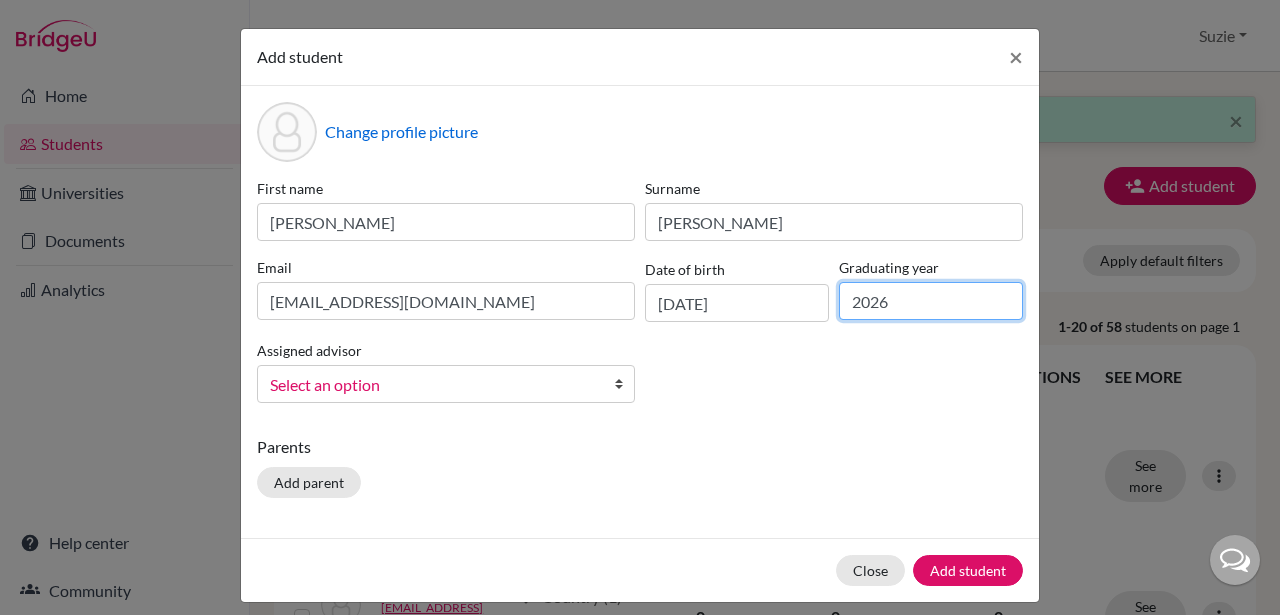 type on "2026" 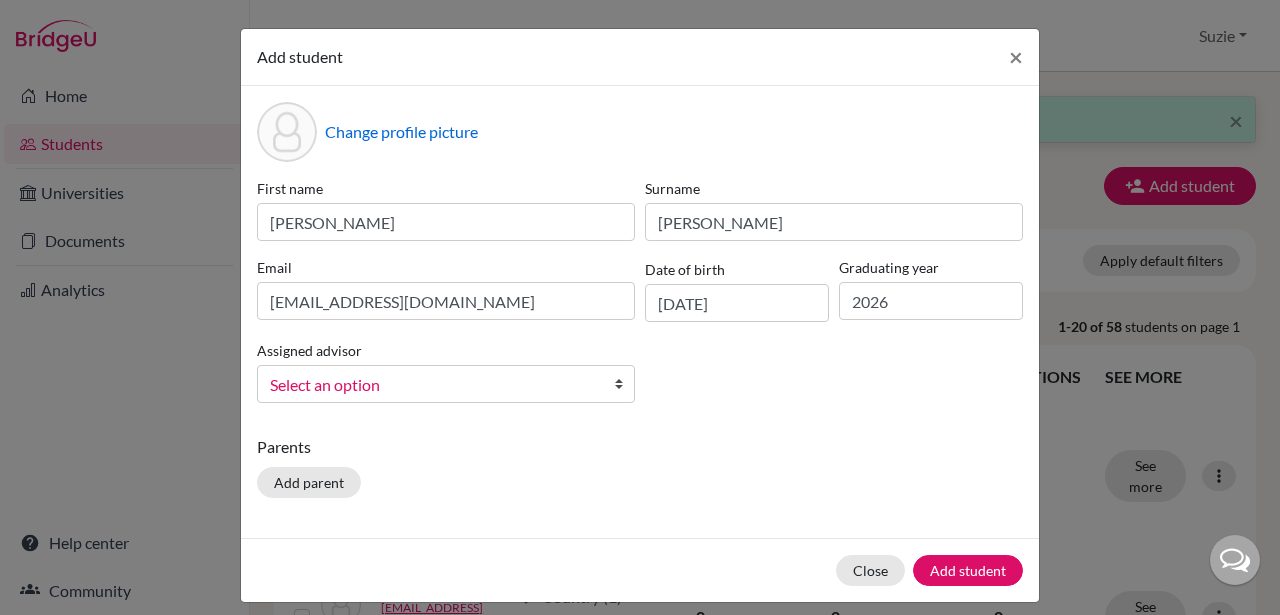 click on "Select an option" at bounding box center (433, 385) 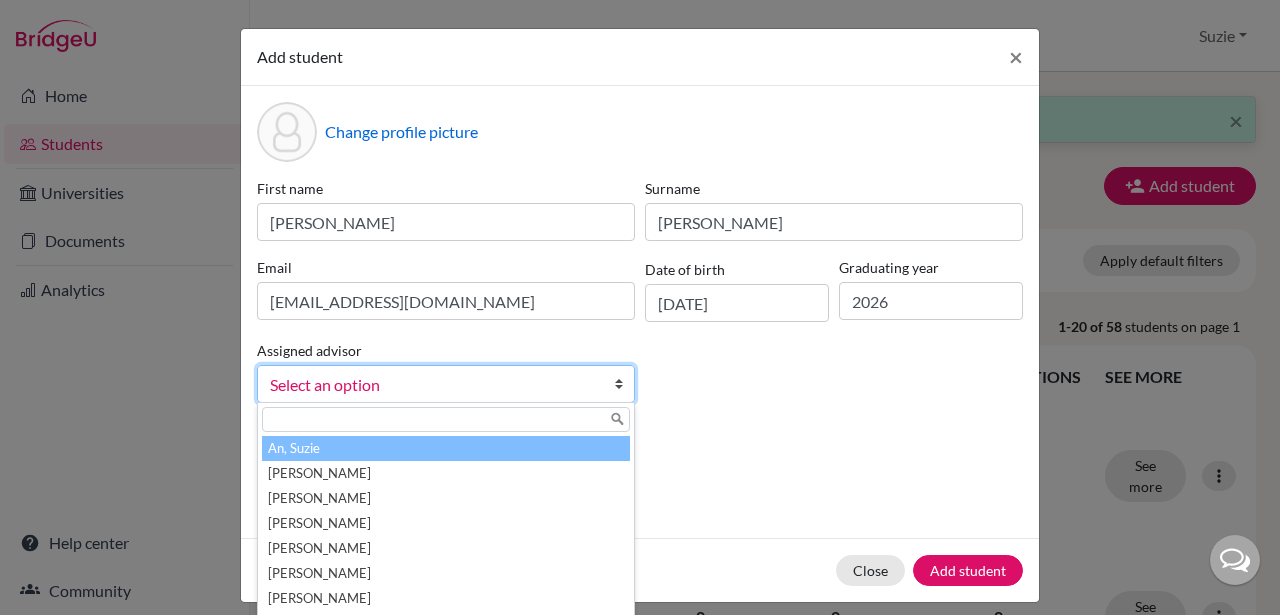 click on "An, Suzie" at bounding box center (446, 448) 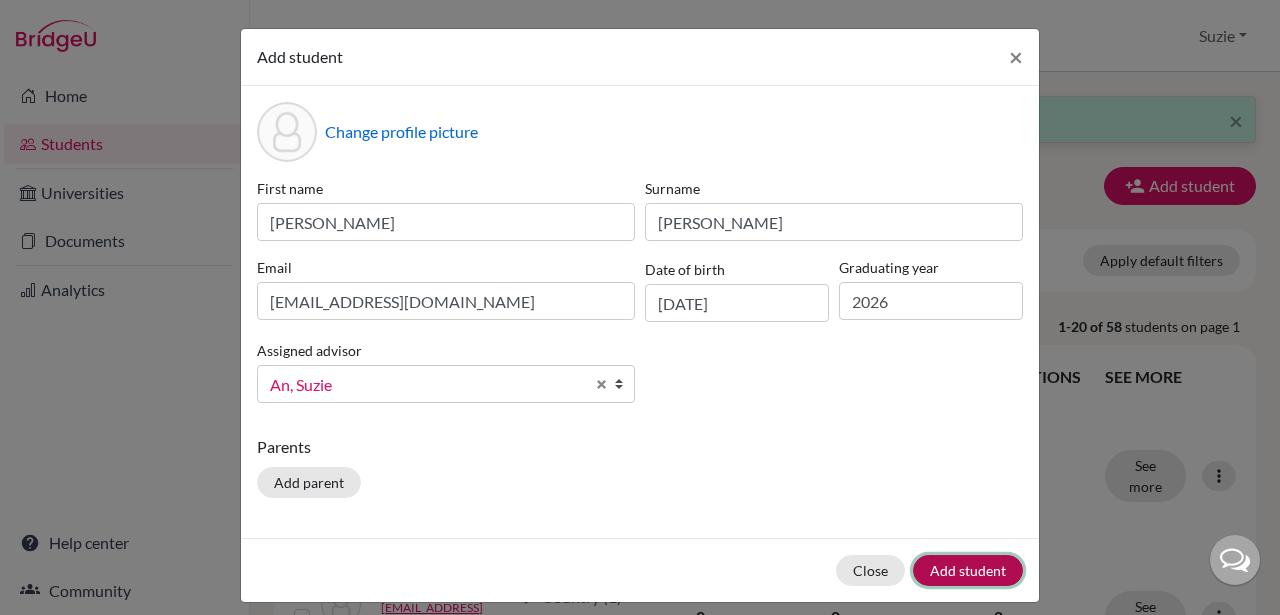 click on "Add student" at bounding box center [968, 570] 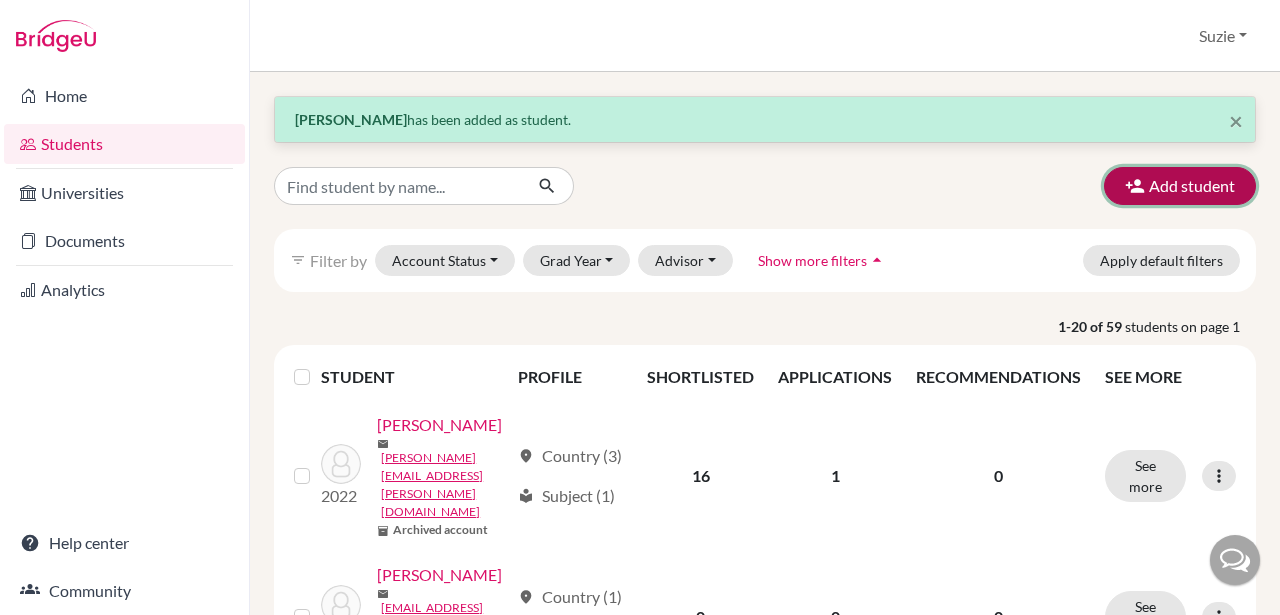 click on "Add student" at bounding box center [1180, 186] 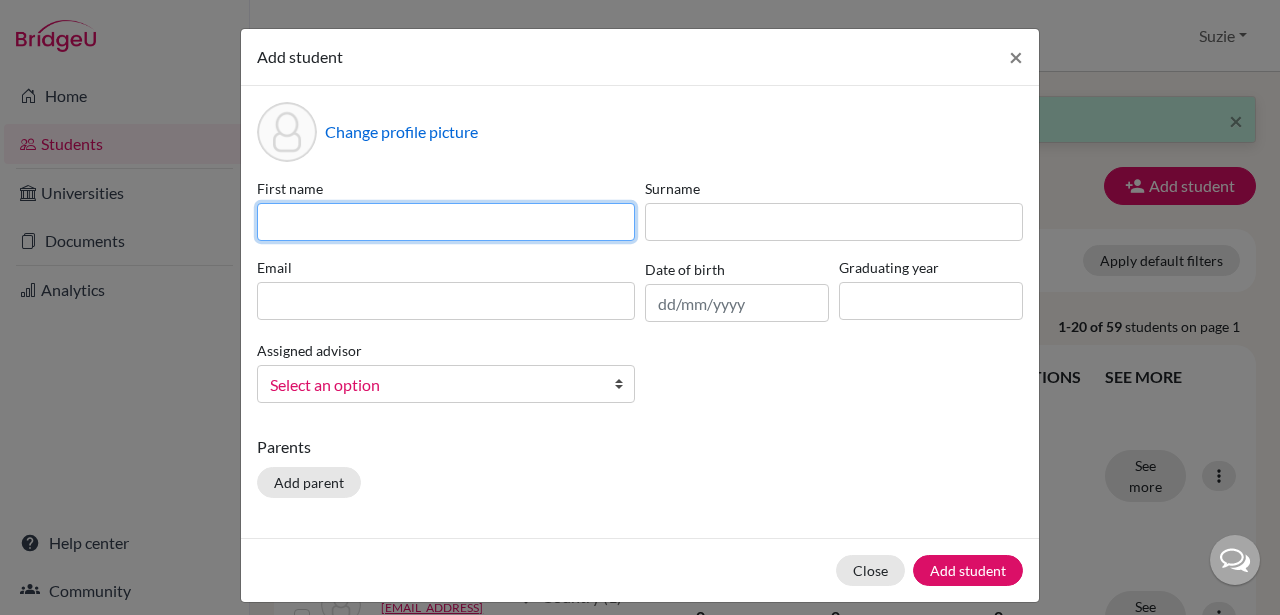 click at bounding box center [446, 222] 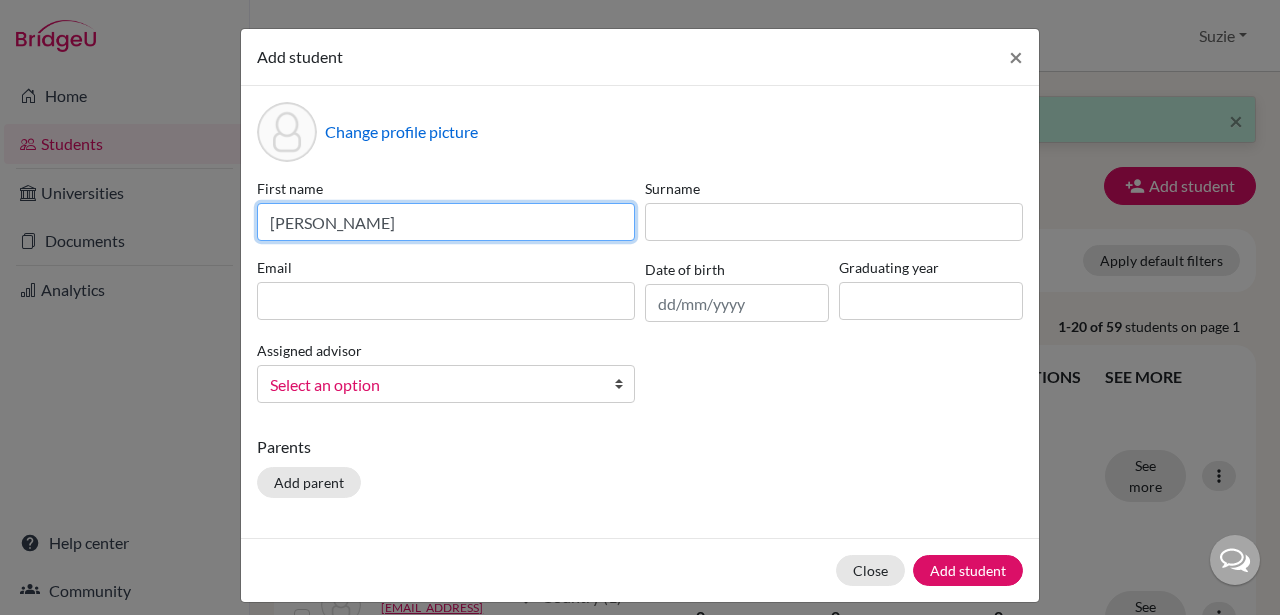 type on "Danielle" 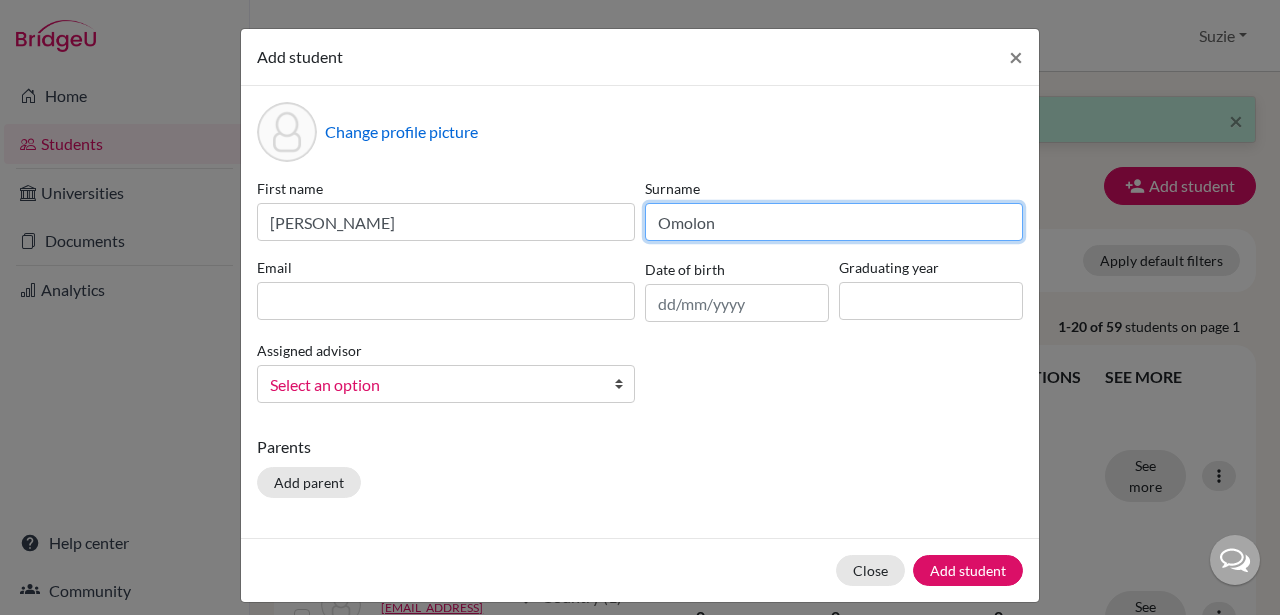type on "Omolon" 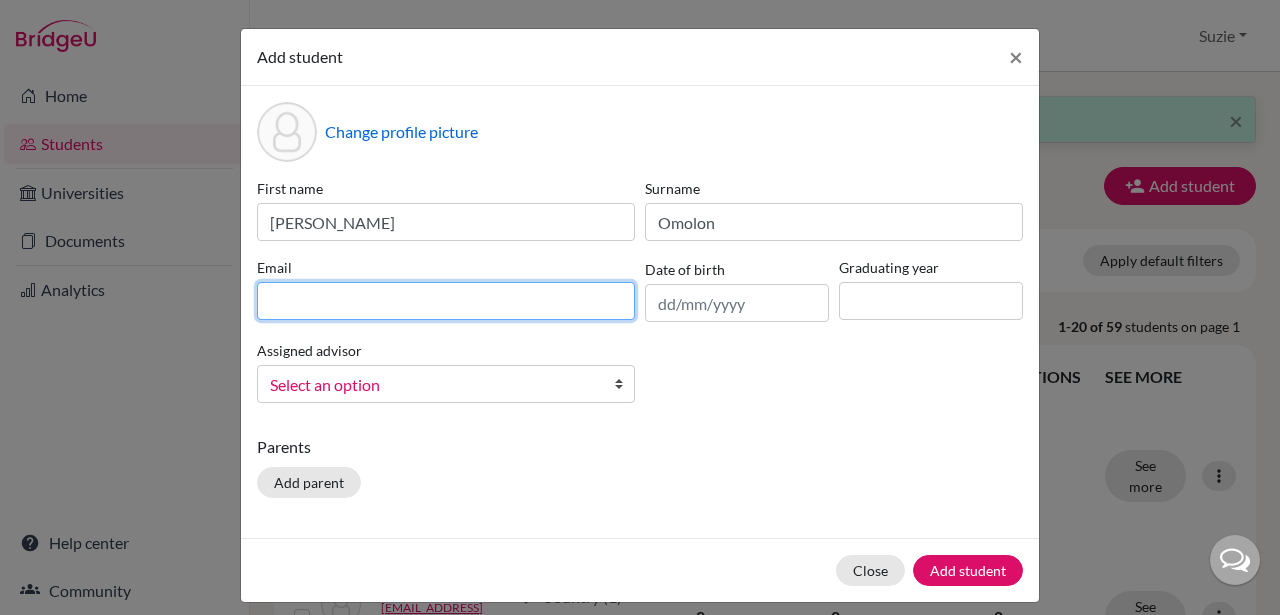 click at bounding box center [446, 301] 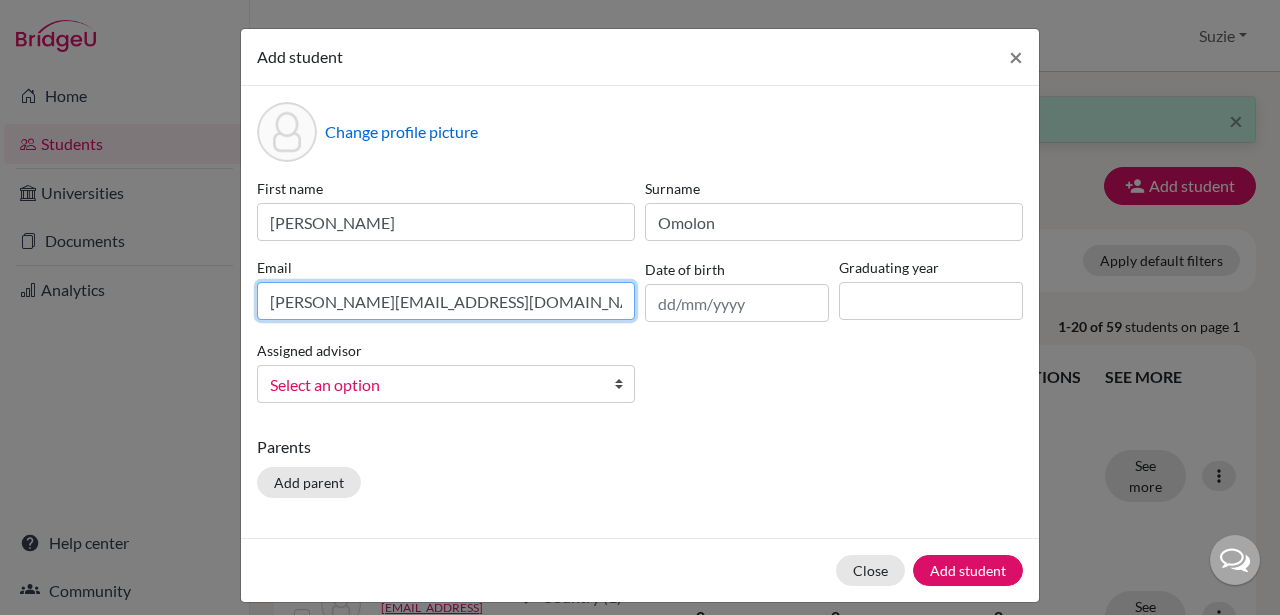 type on "[PERSON_NAME][EMAIL_ADDRESS][DOMAIN_NAME]" 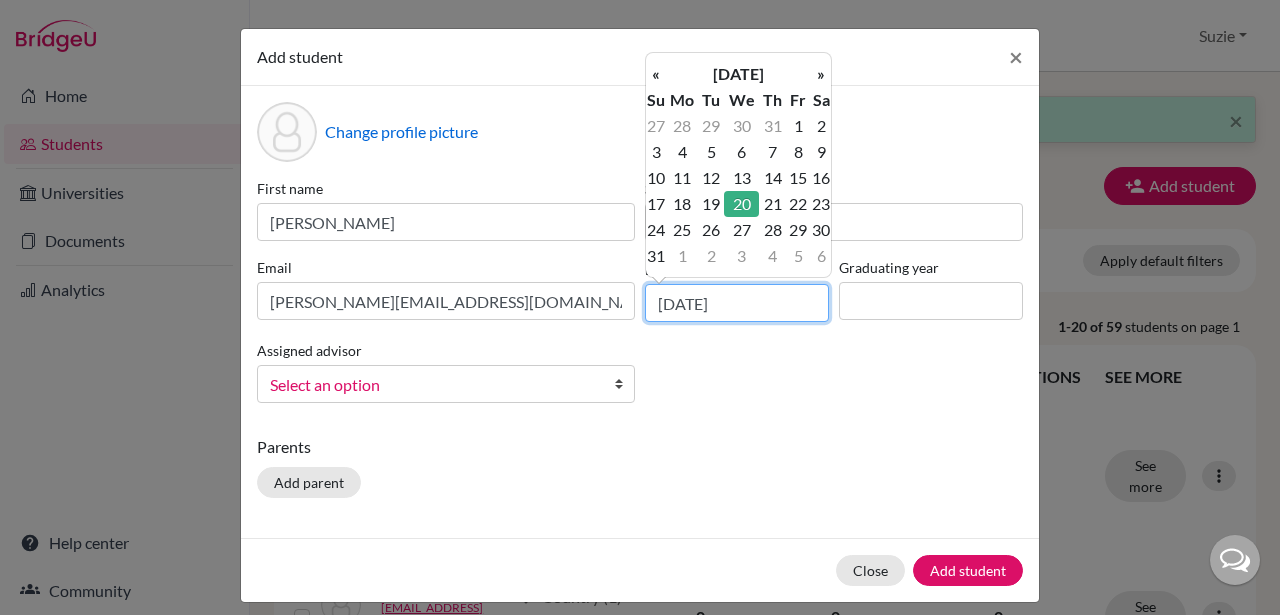 type on "20/08/2008" 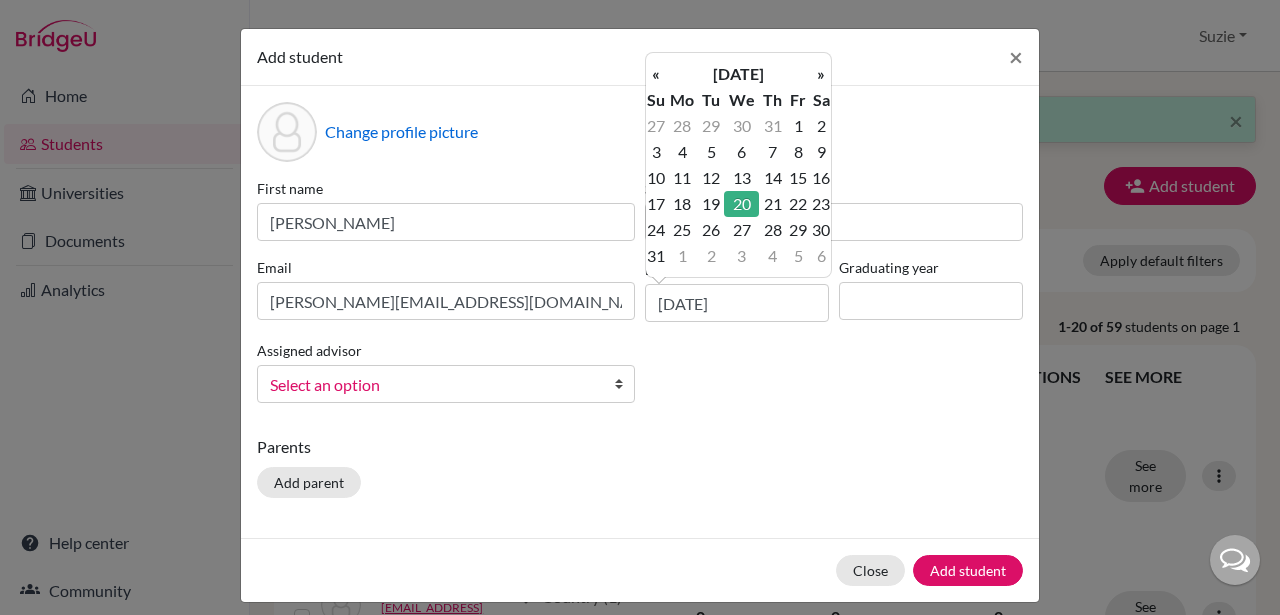 click on "20" at bounding box center [741, 204] 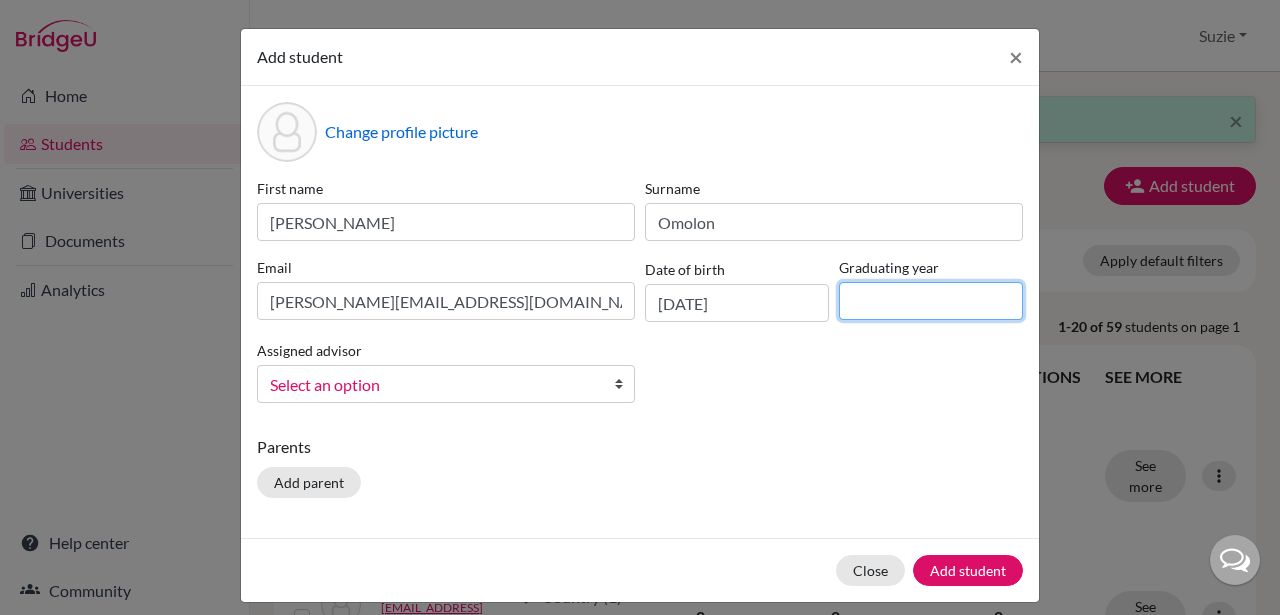 click at bounding box center [931, 301] 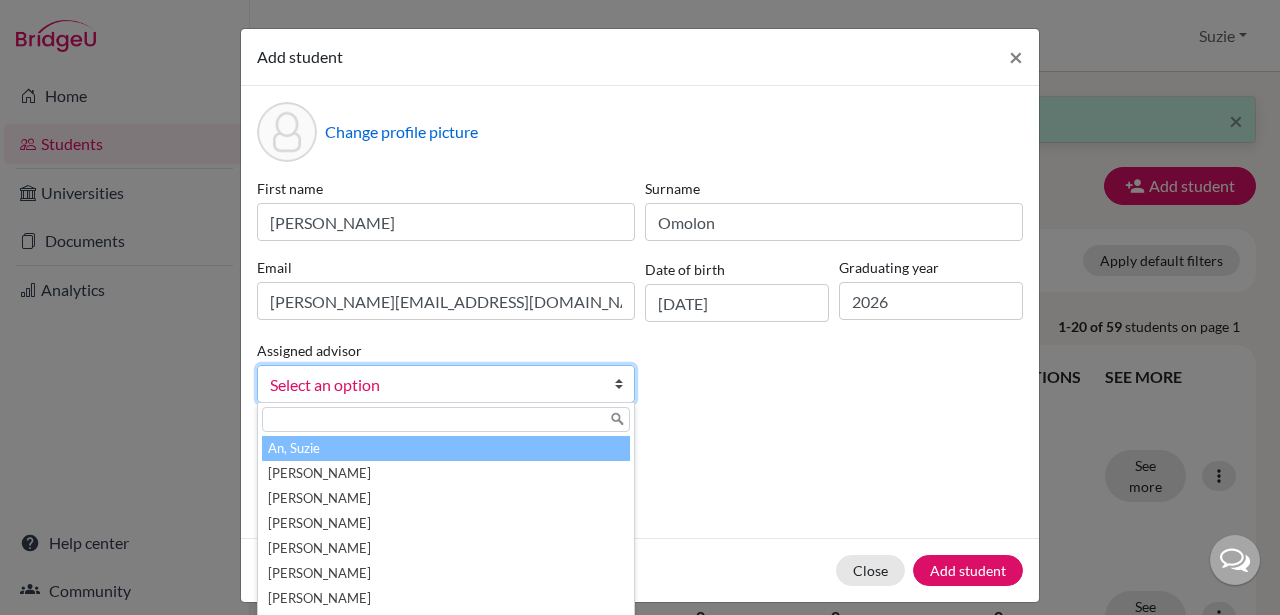 click on "Select an option" at bounding box center [433, 385] 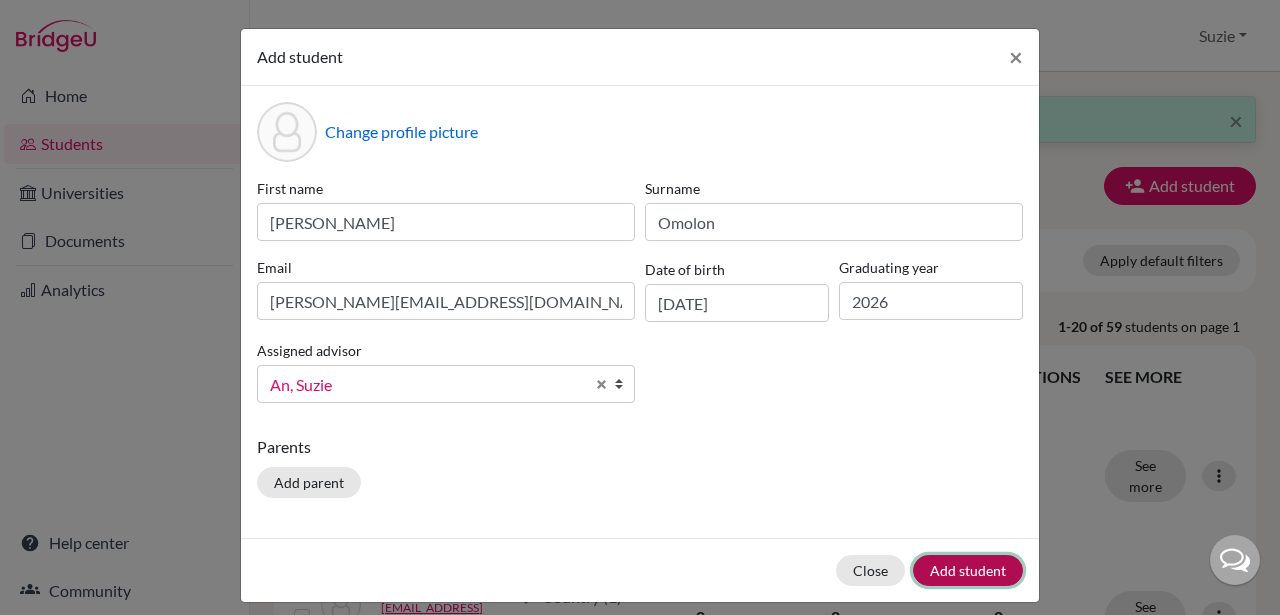 click on "Add student" at bounding box center (968, 570) 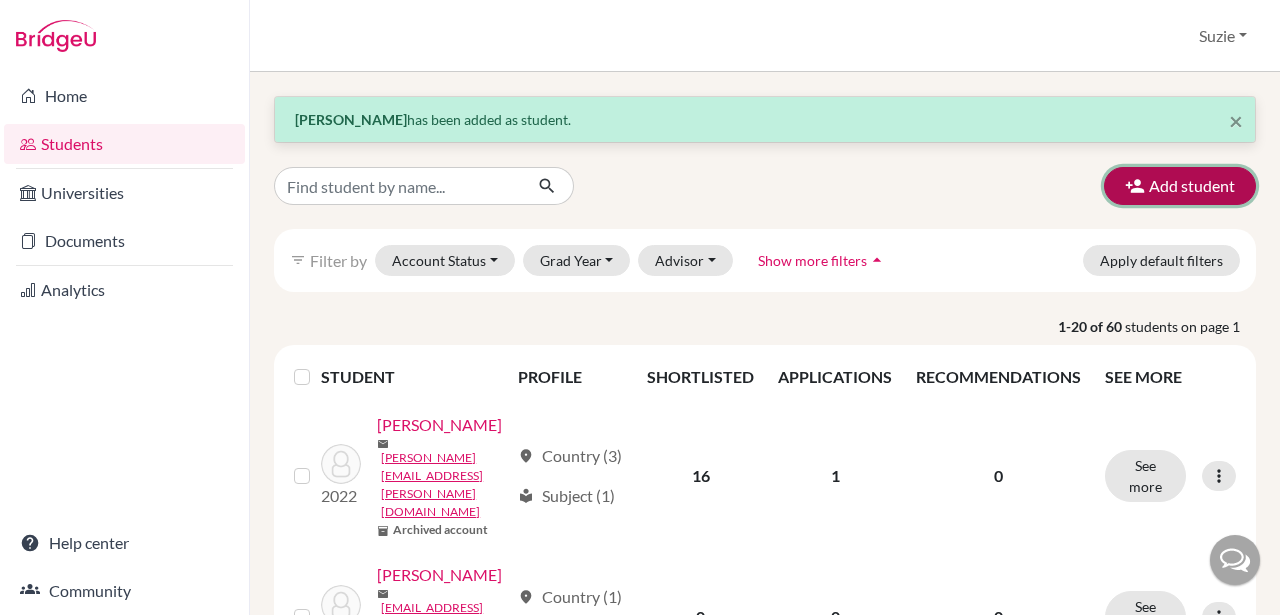 click on "Add student" at bounding box center (1180, 186) 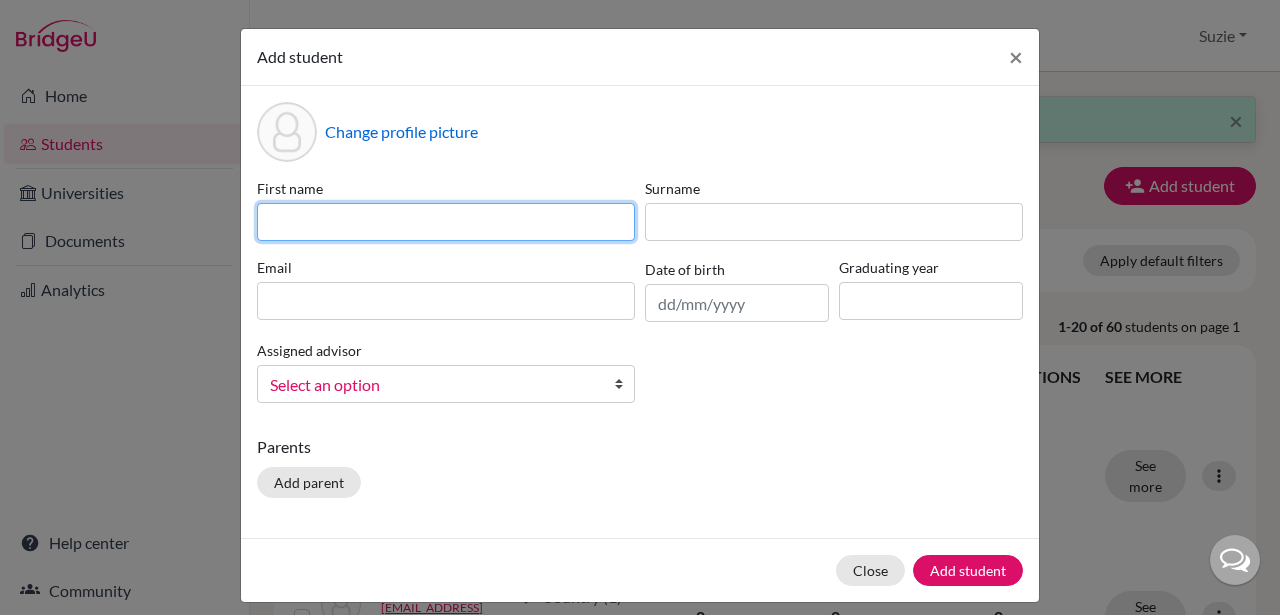 click at bounding box center [446, 222] 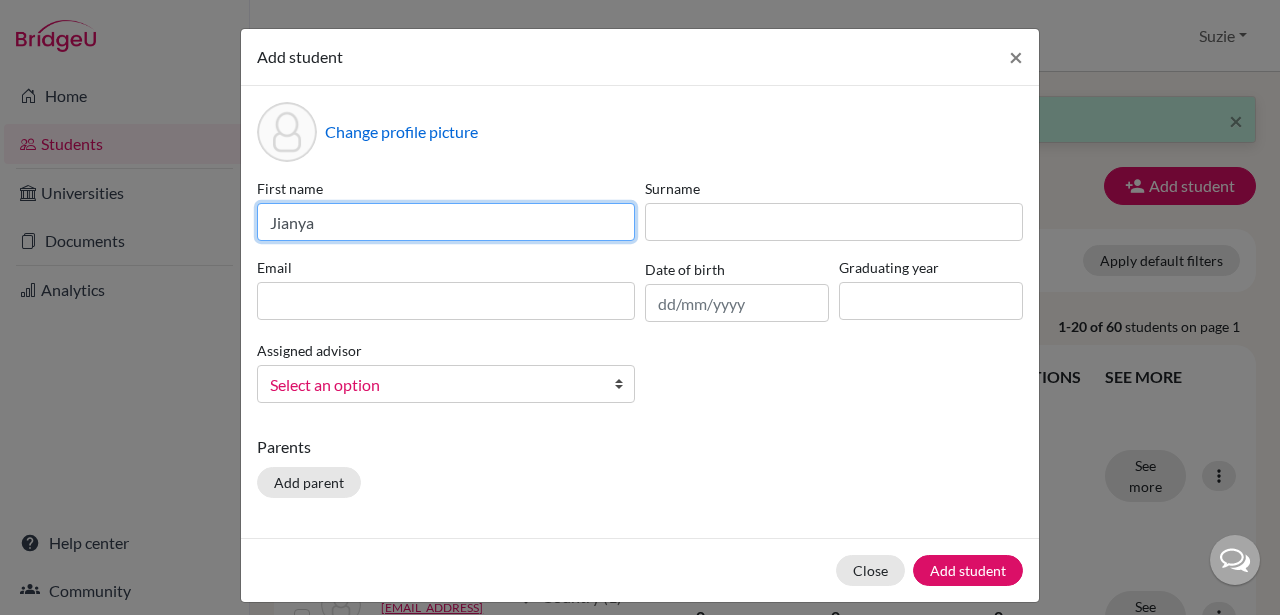 type on "Jianya" 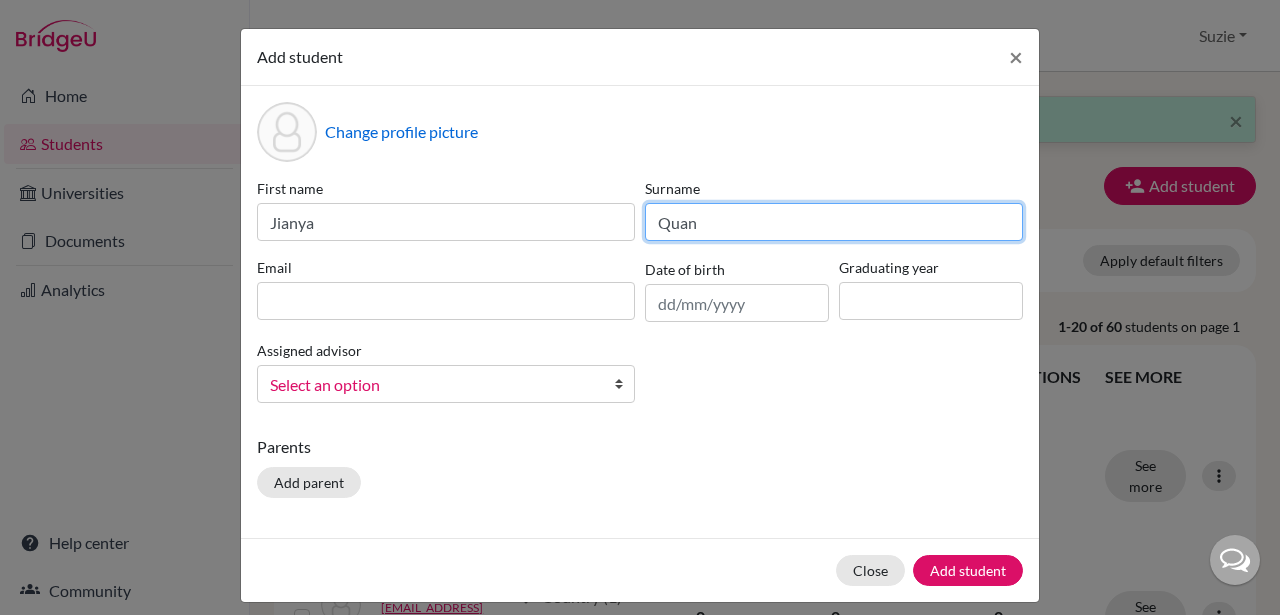 type on "Quan" 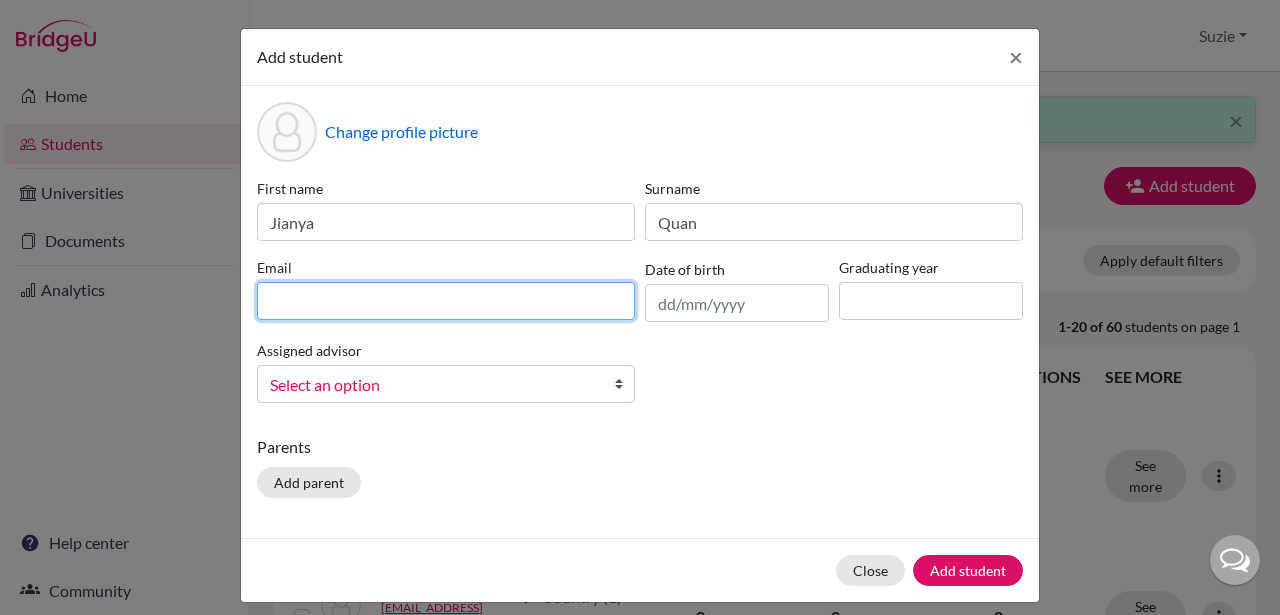 click at bounding box center (446, 301) 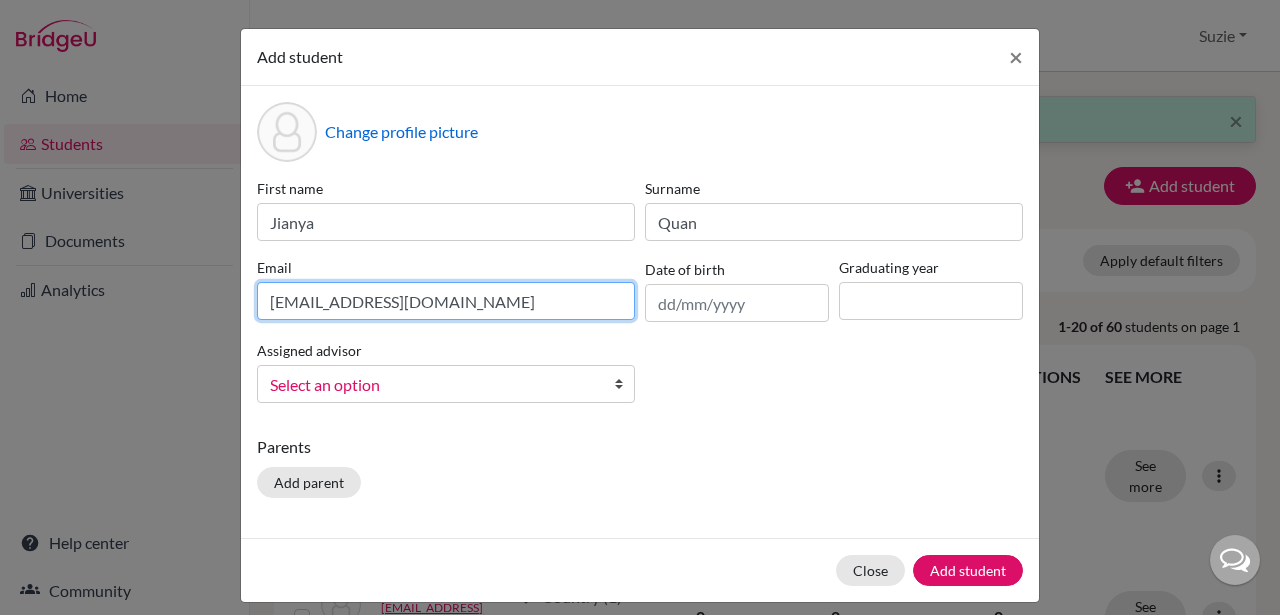 type on "[EMAIL_ADDRESS][DOMAIN_NAME]" 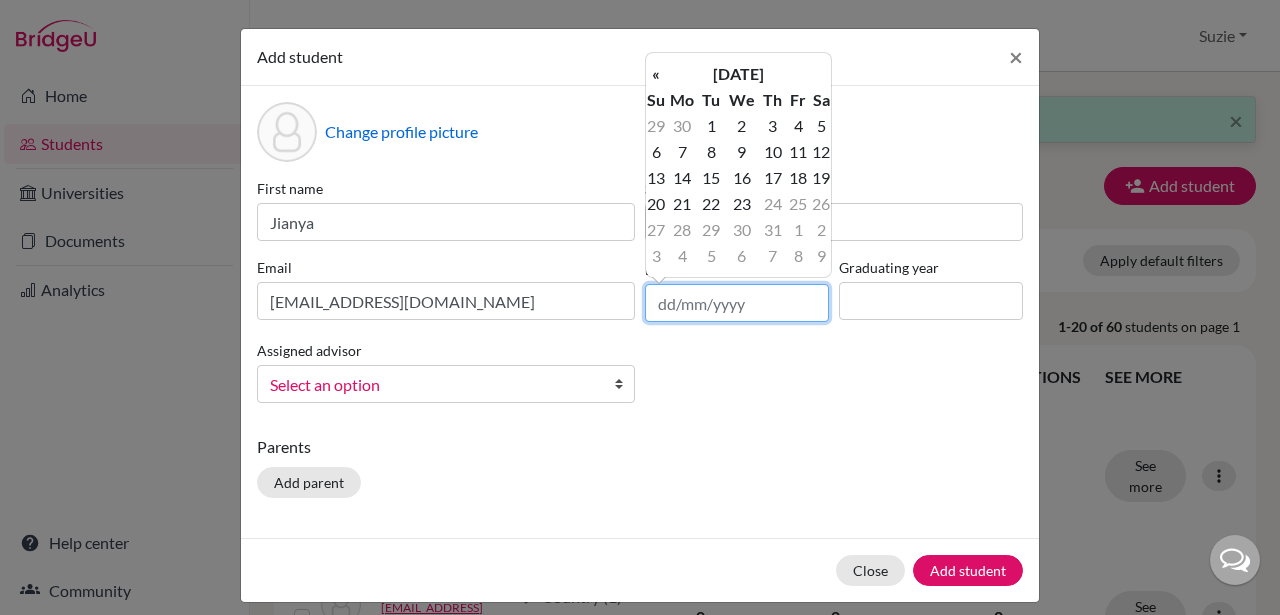 click at bounding box center (737, 303) 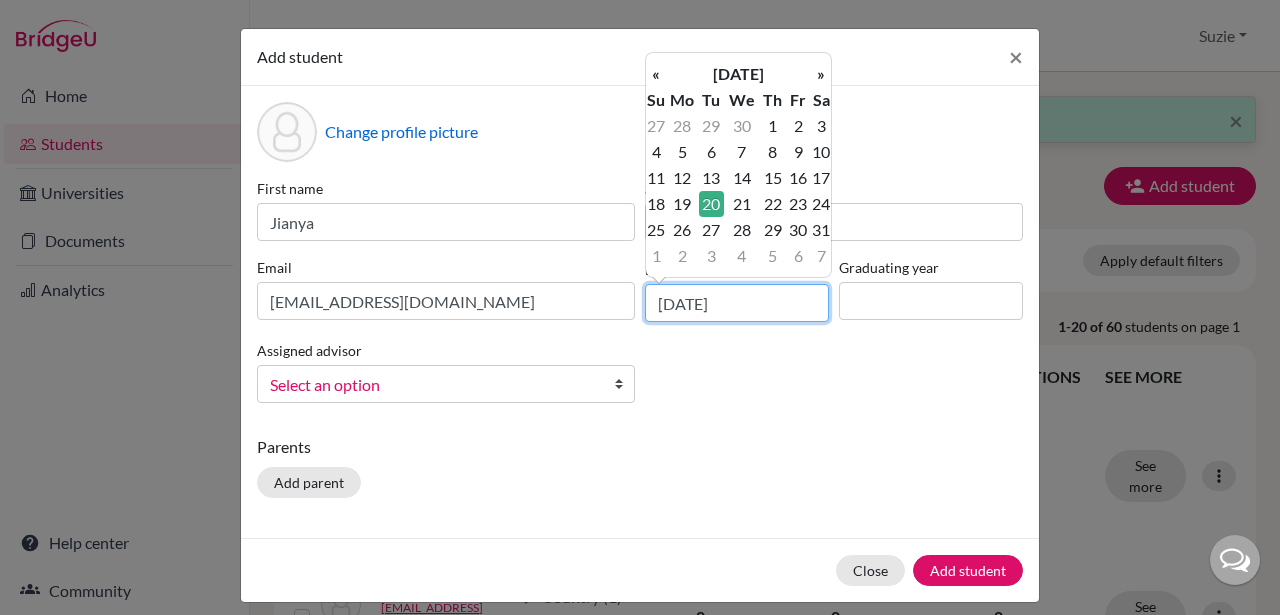 type on "20/05/2008" 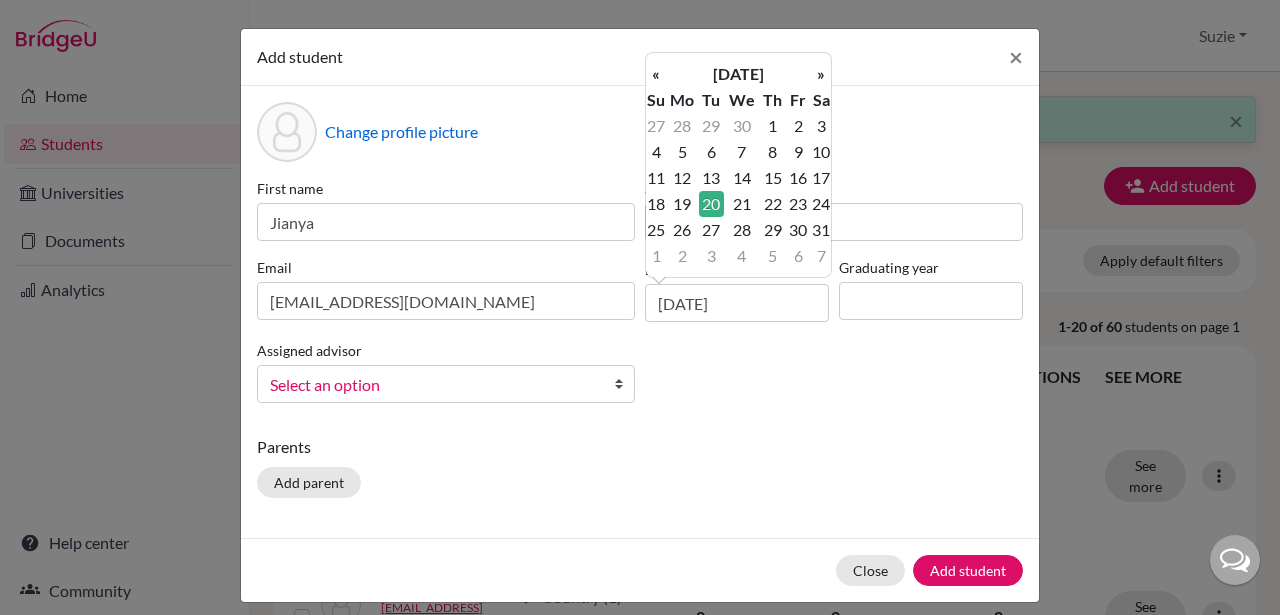 click on "20" at bounding box center [711, 204] 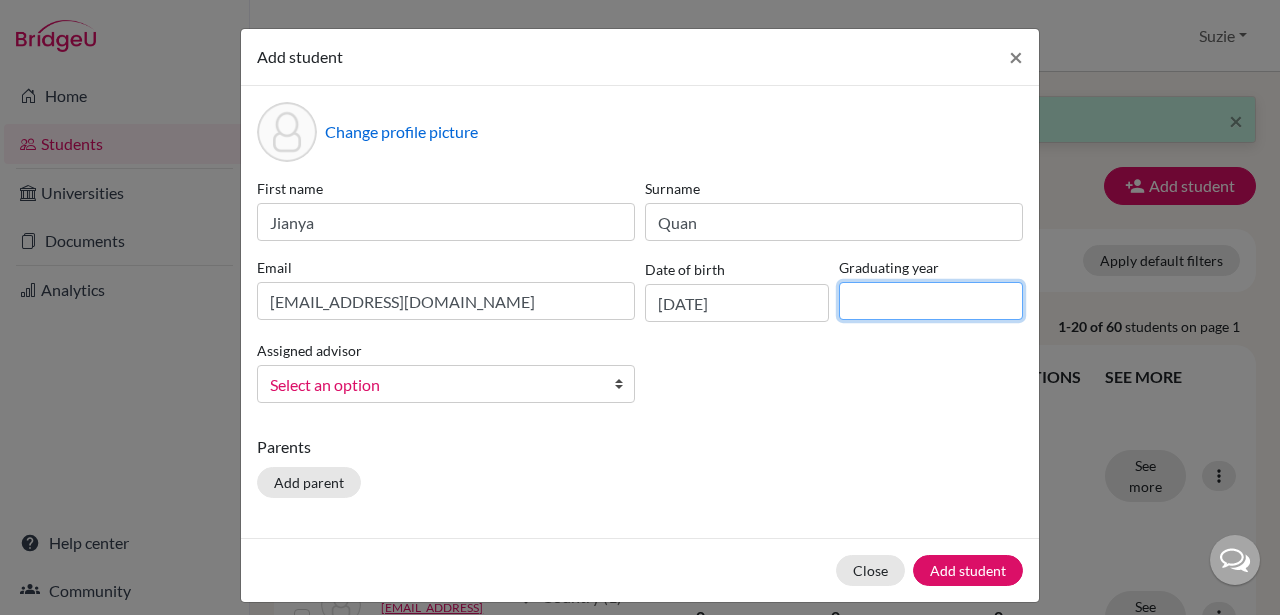 click at bounding box center (931, 301) 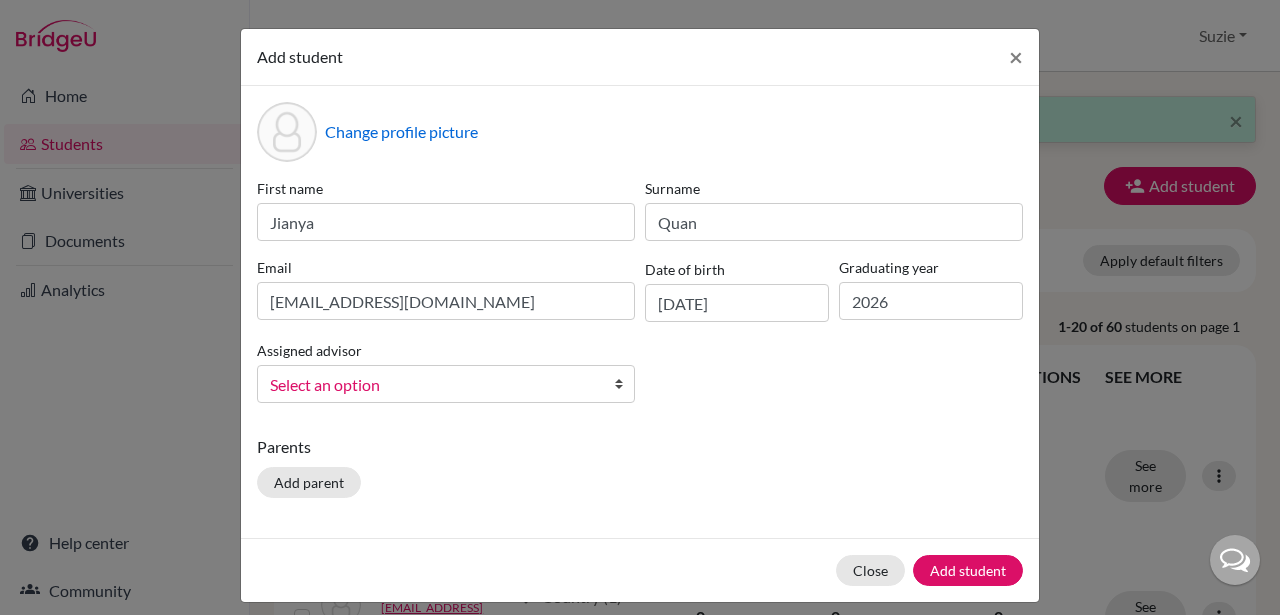 click on "Select an option" at bounding box center [433, 385] 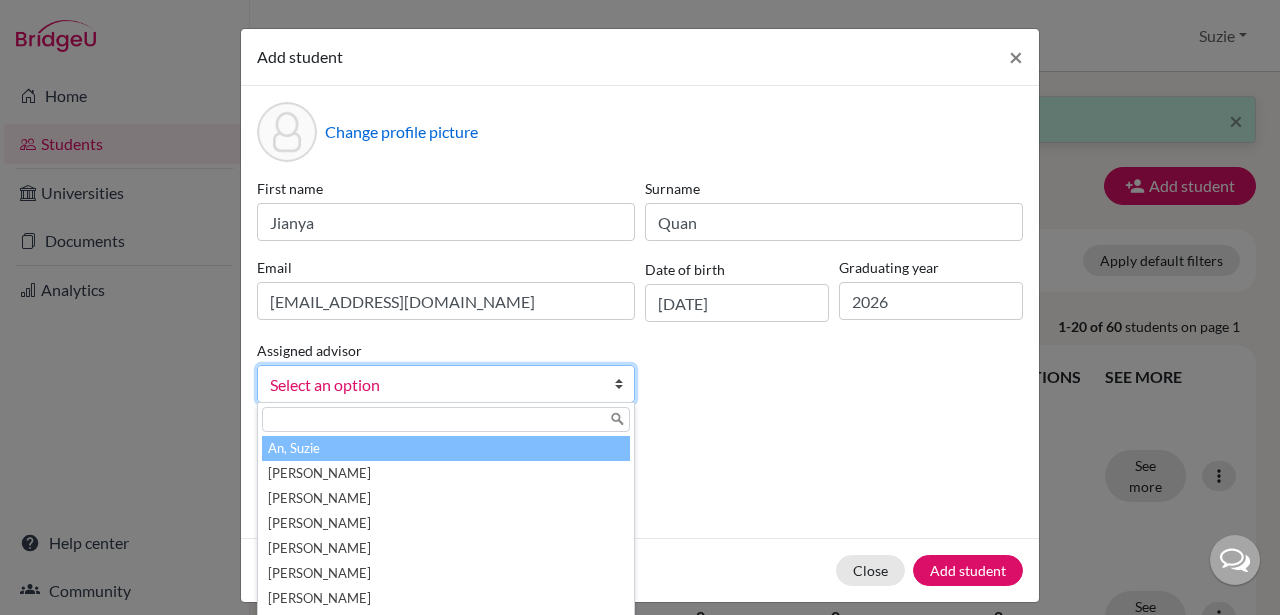 click on "An, Suzie" at bounding box center [446, 448] 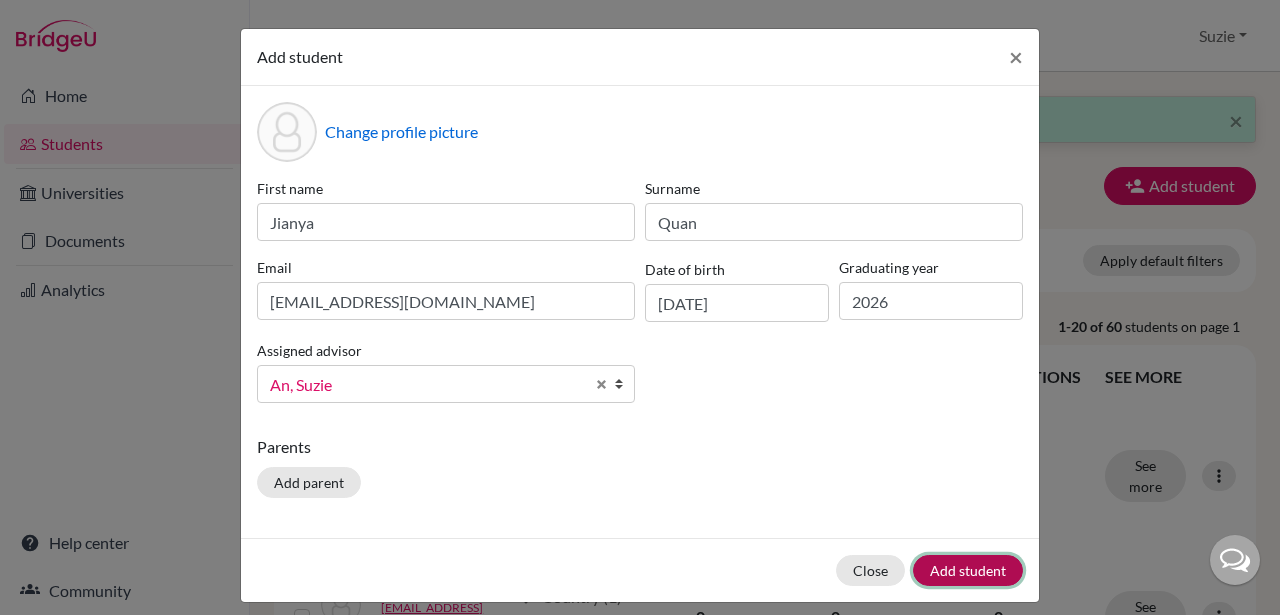 click on "Add student" at bounding box center (968, 570) 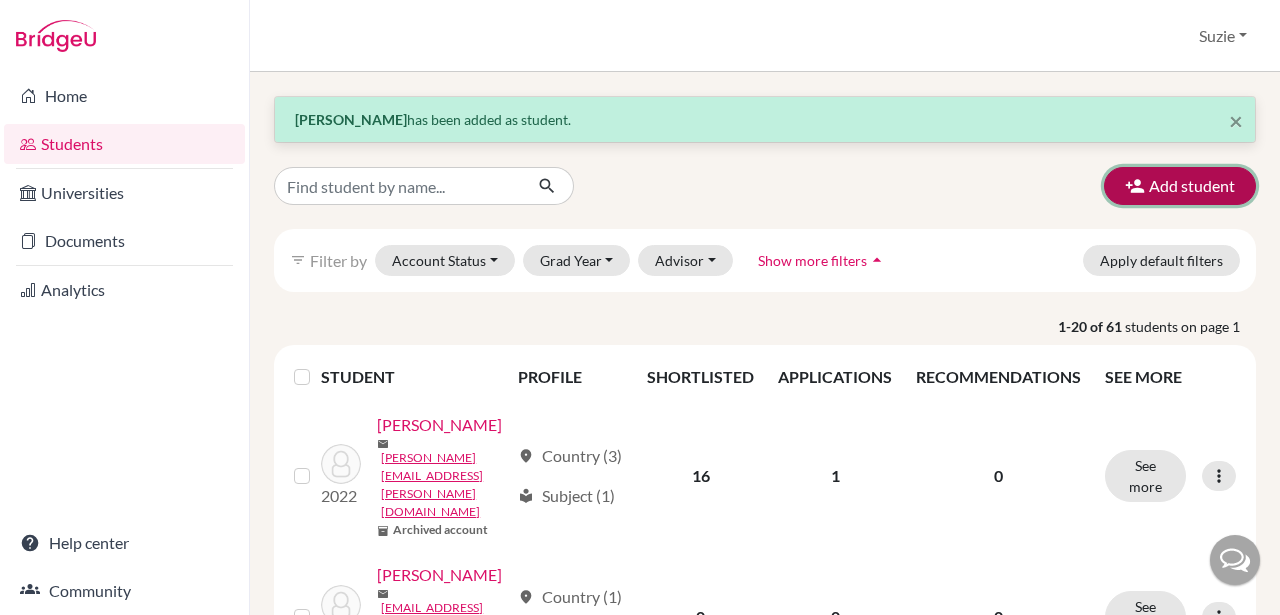 click on "Add student" at bounding box center (1180, 186) 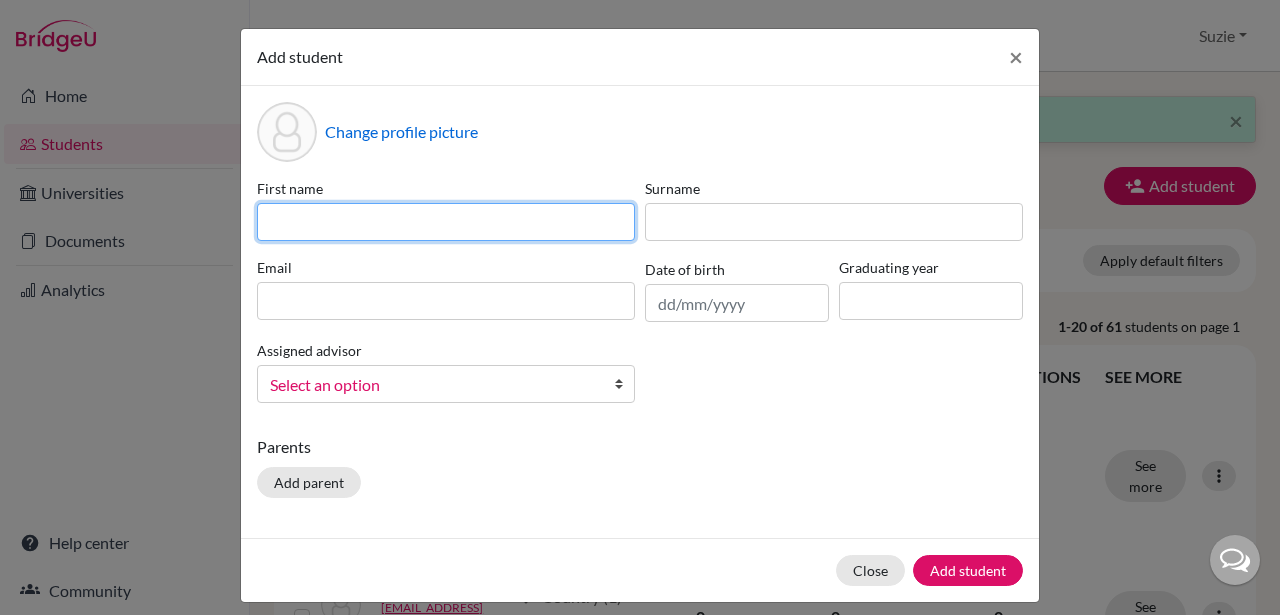 click at bounding box center (446, 222) 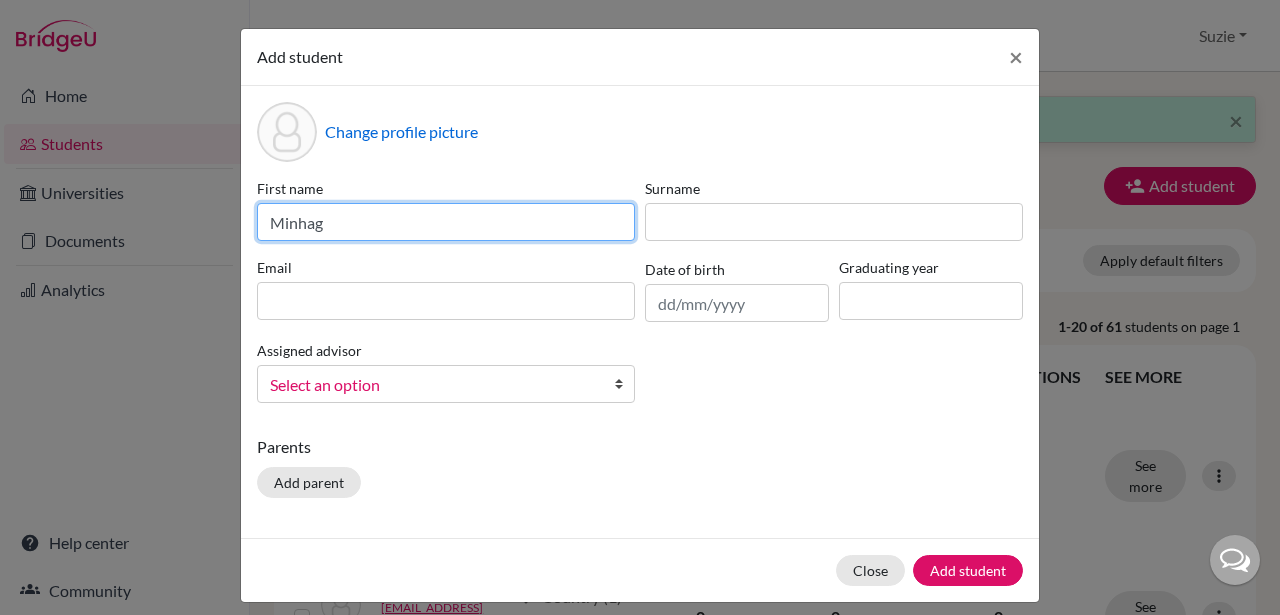 type on "Minhag" 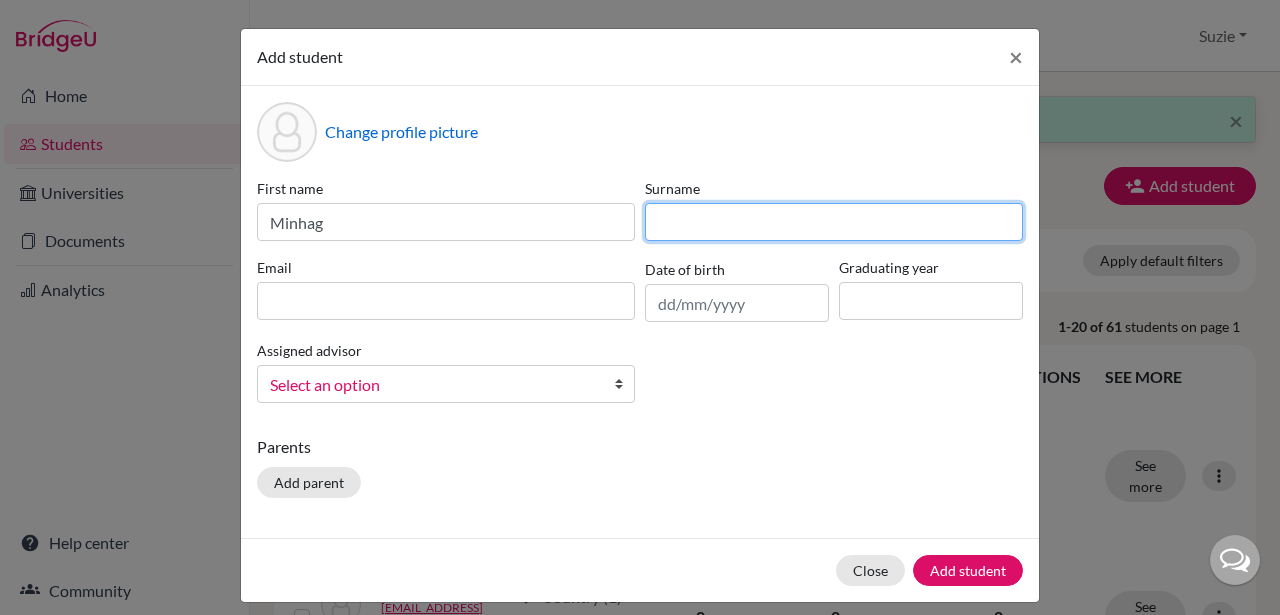 type on "E" 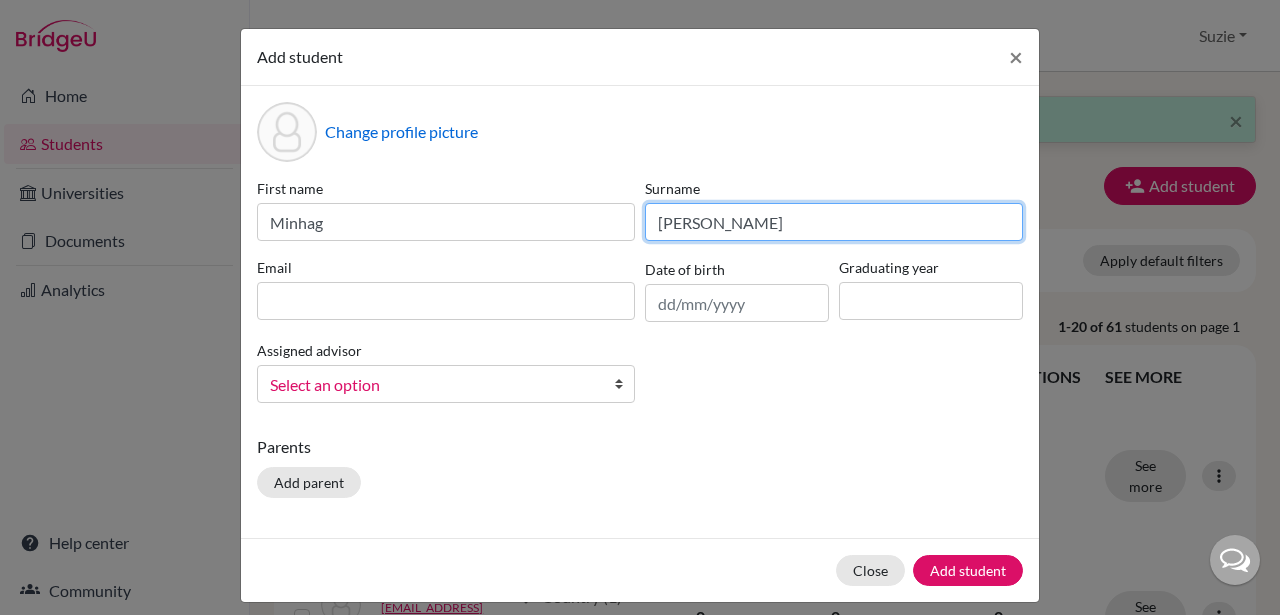 type on "Rhee" 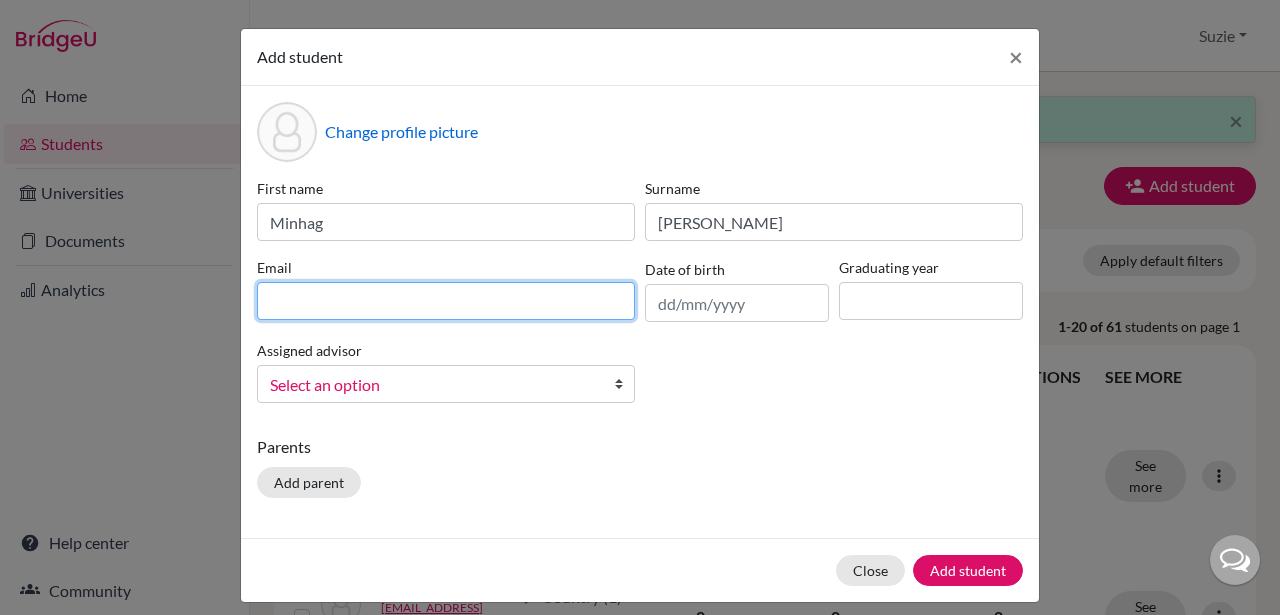 click at bounding box center [446, 301] 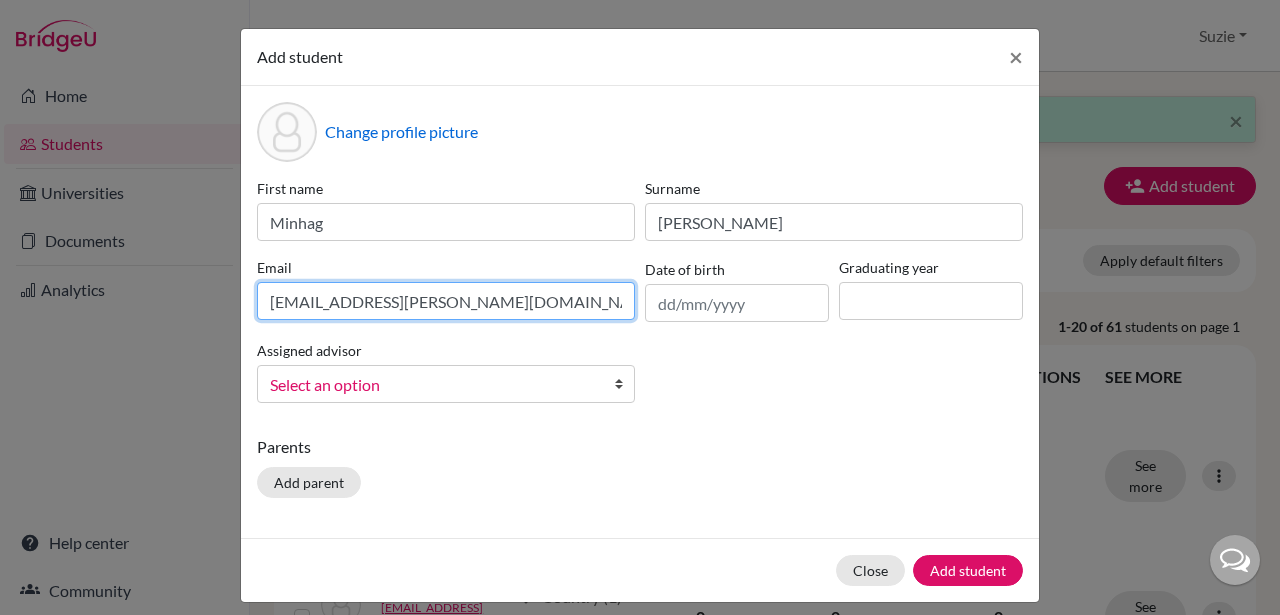 type on "[EMAIL_ADDRESS][PERSON_NAME][DOMAIN_NAME]" 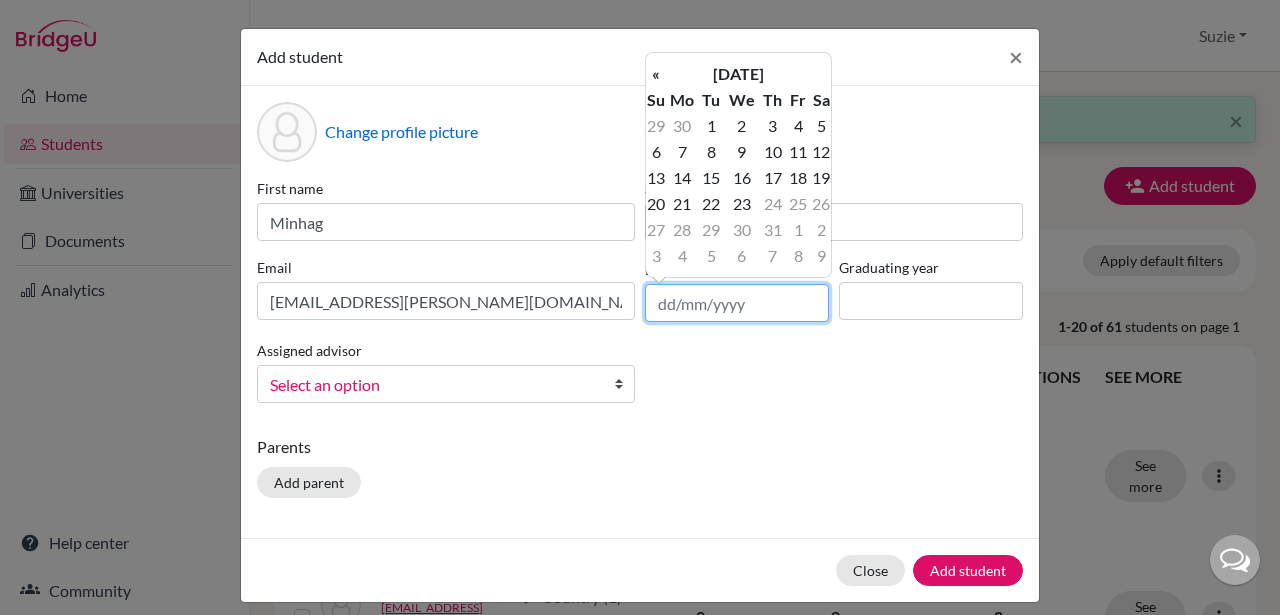 click at bounding box center (737, 303) 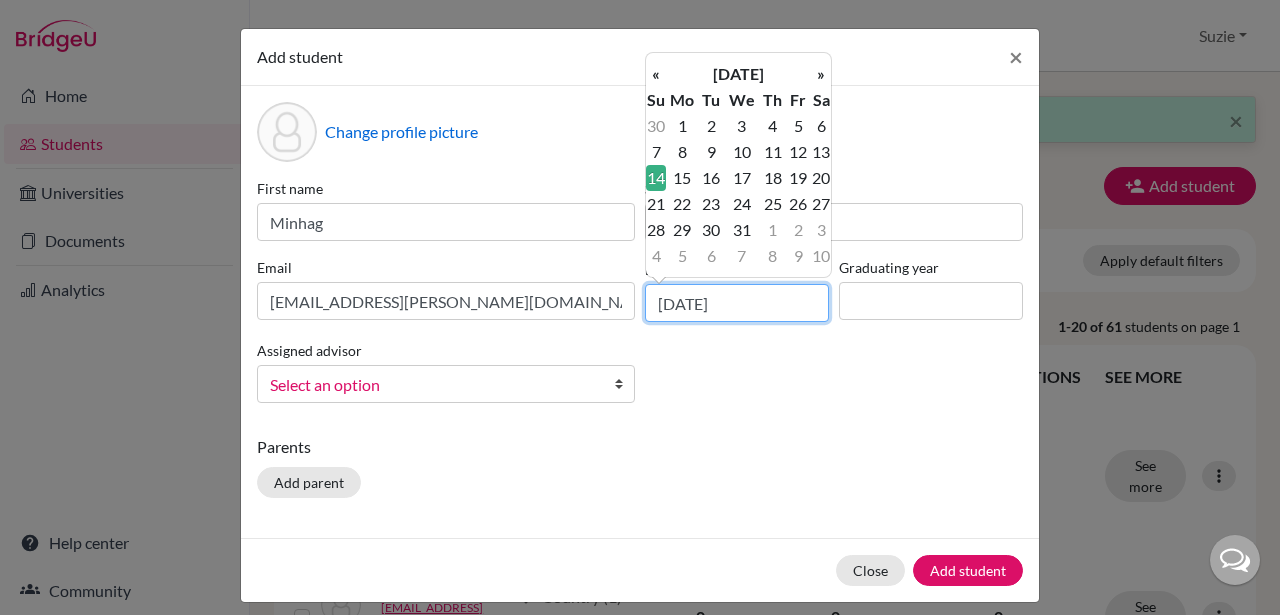 type on "14/10/2007" 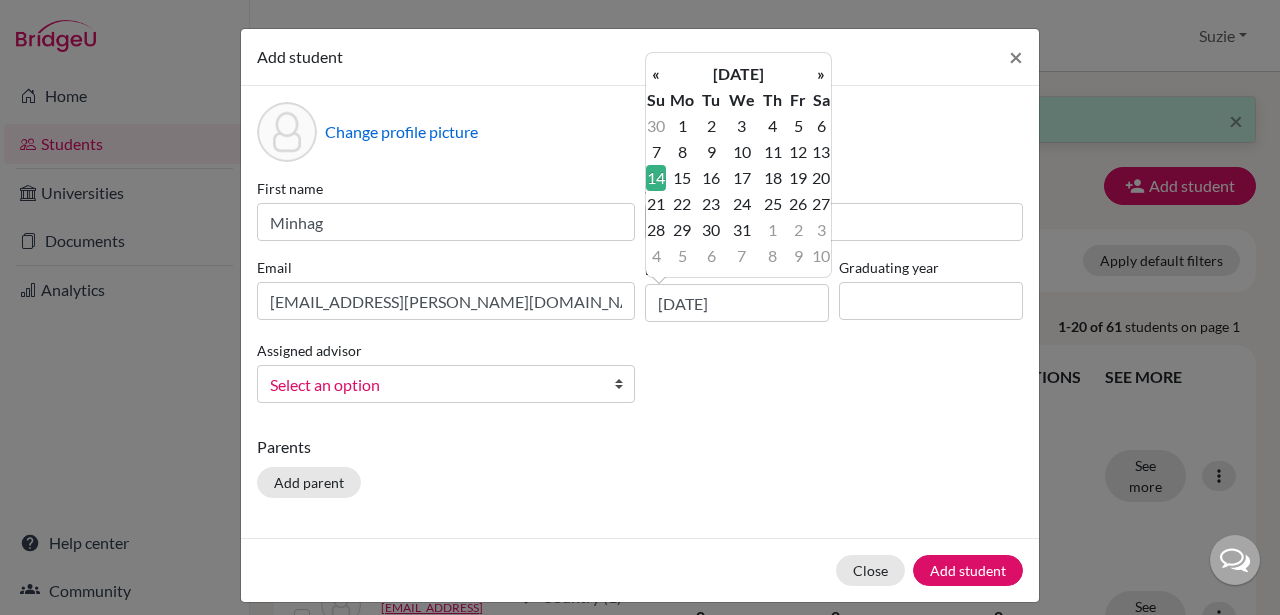 click on "14" at bounding box center [656, 178] 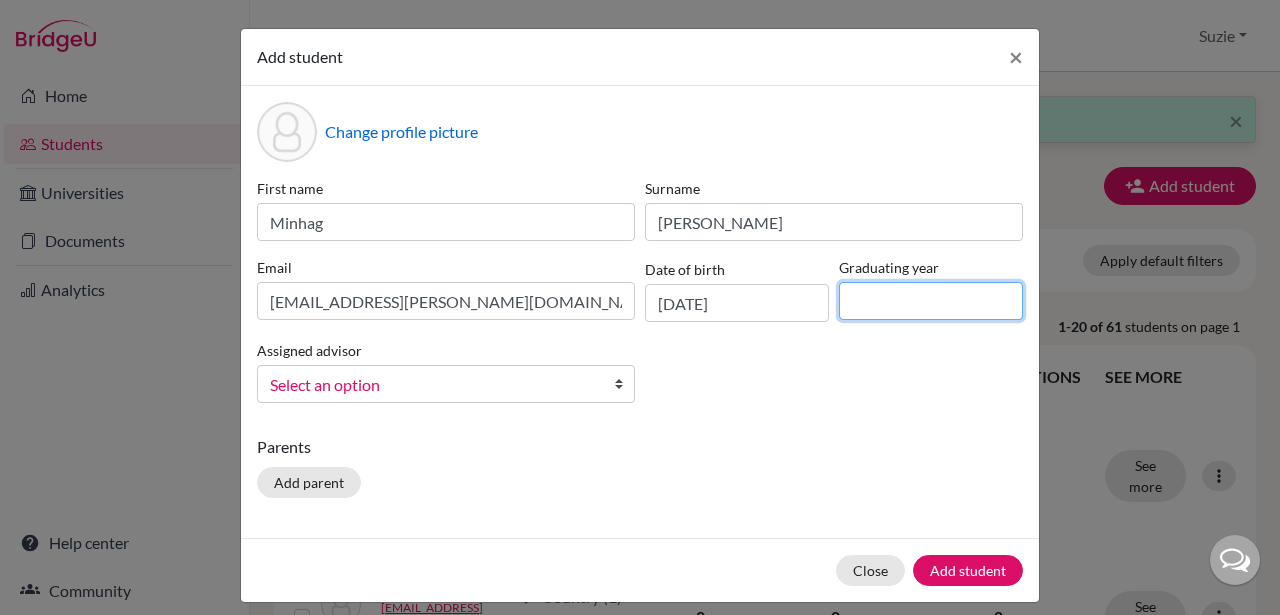 click at bounding box center [931, 301] 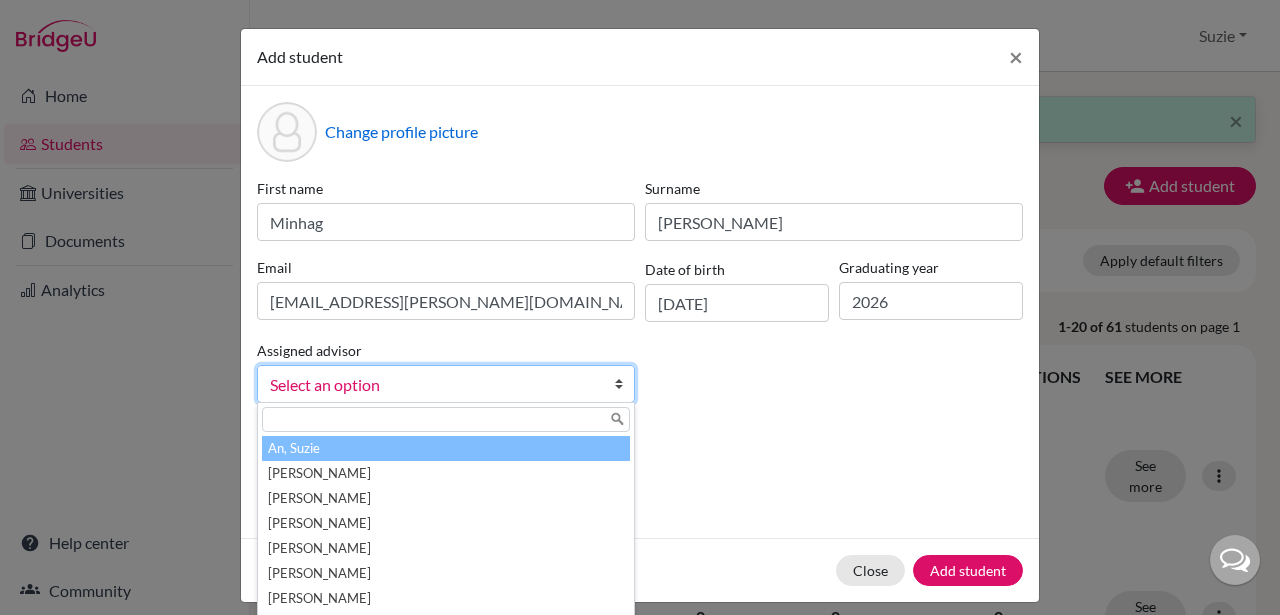 click on "Select an option" at bounding box center (433, 385) 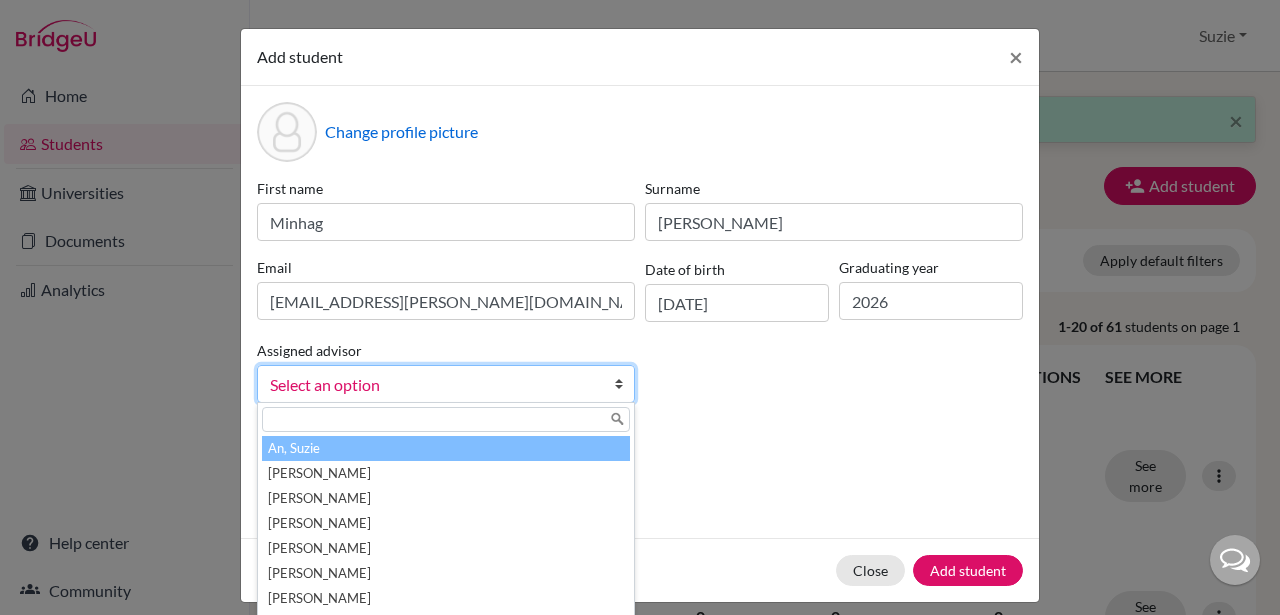 click on "An, Suzie" at bounding box center (446, 448) 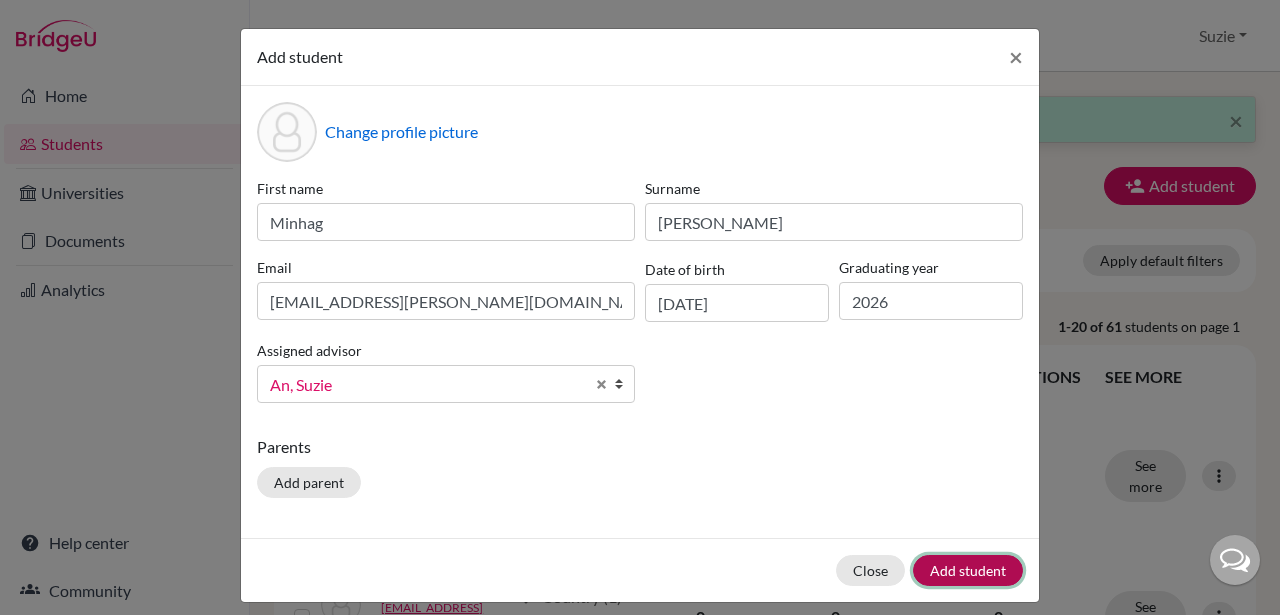 click on "Add student" at bounding box center (968, 570) 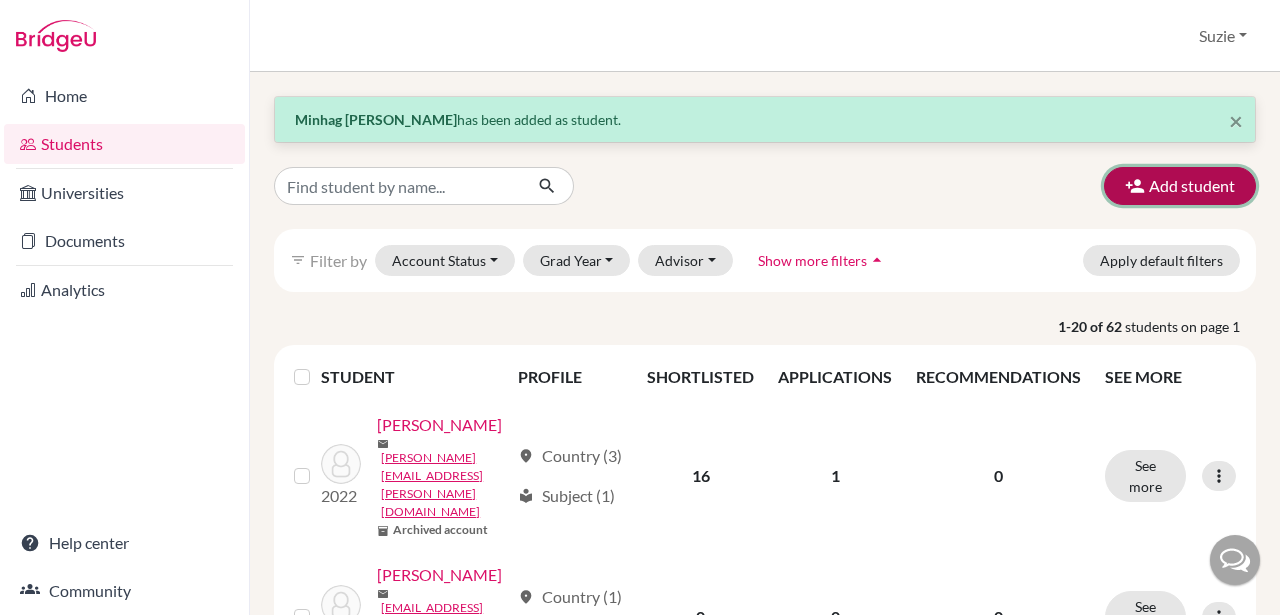 click at bounding box center (1135, 186) 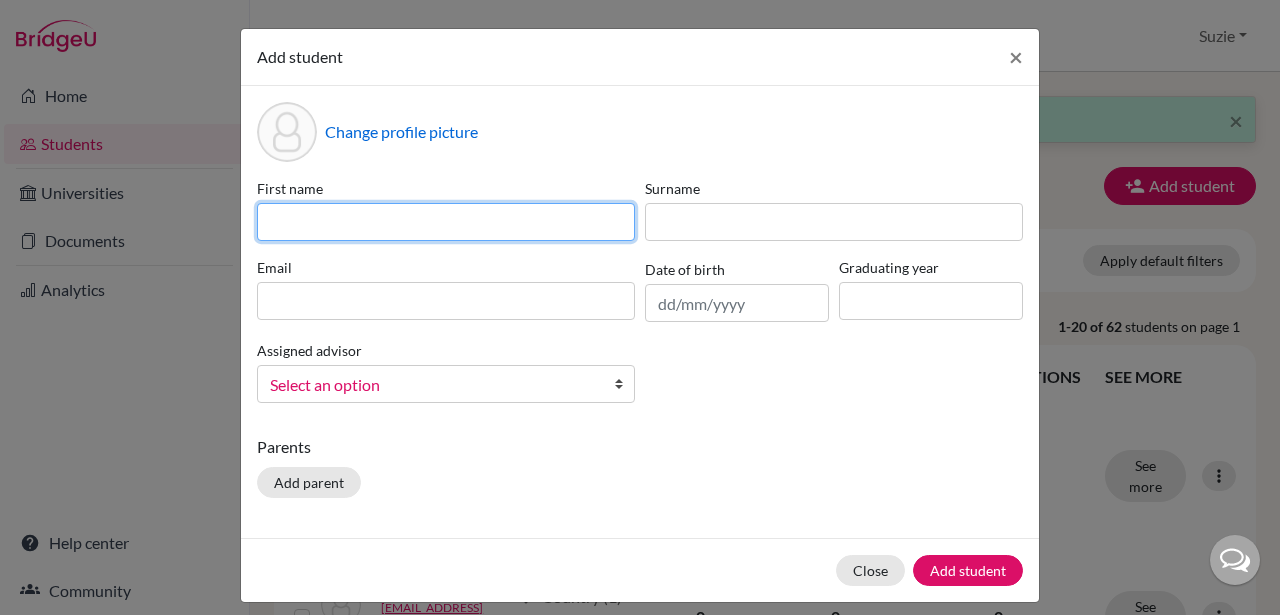 click at bounding box center (446, 222) 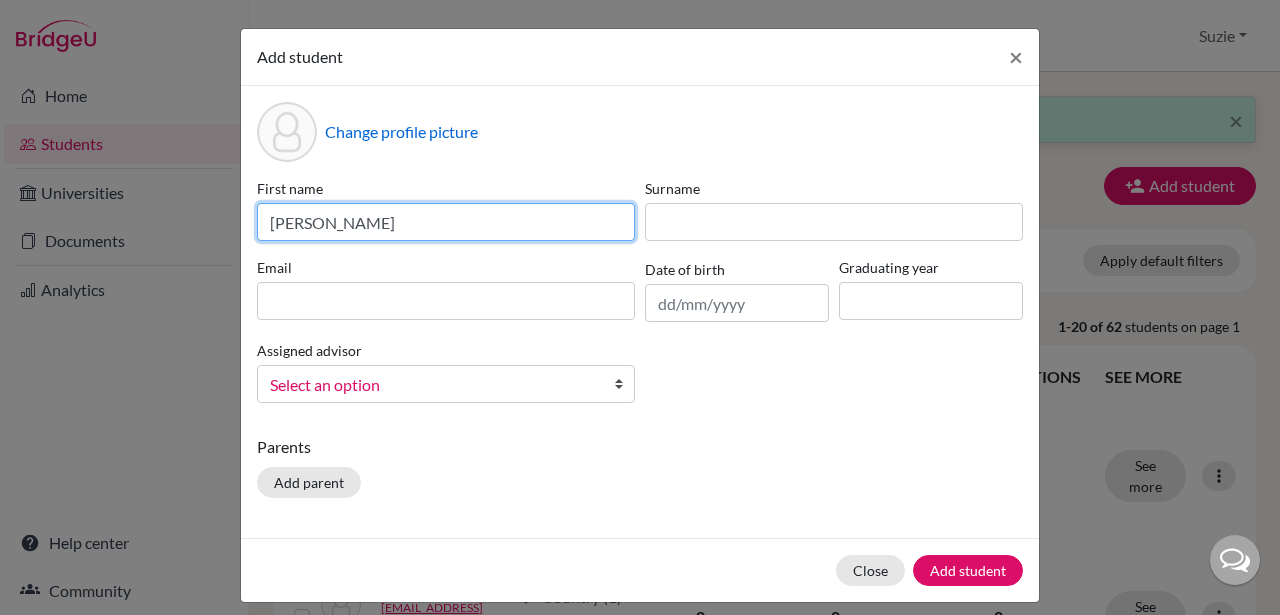type on "Justin" 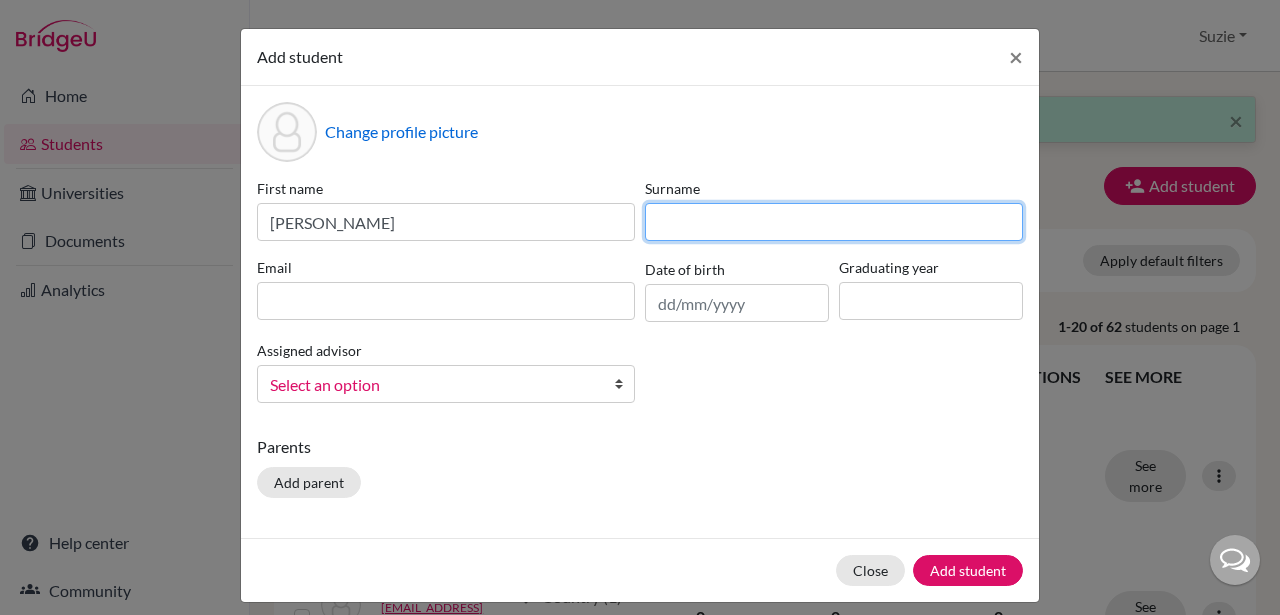 type on "A" 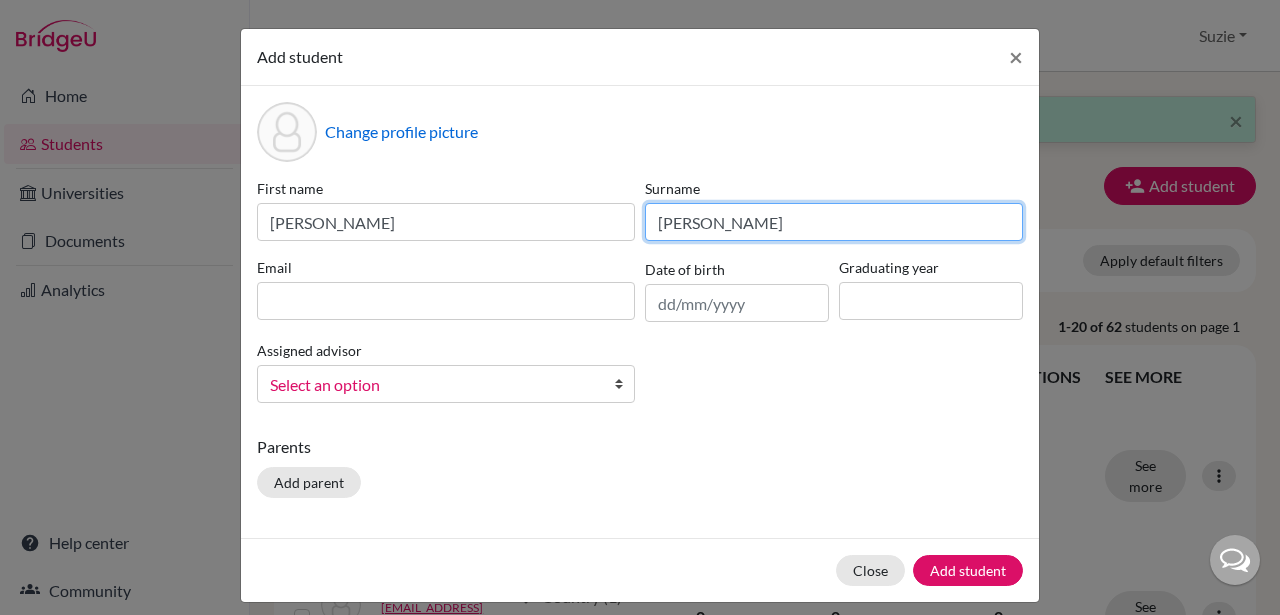type on "Sattler" 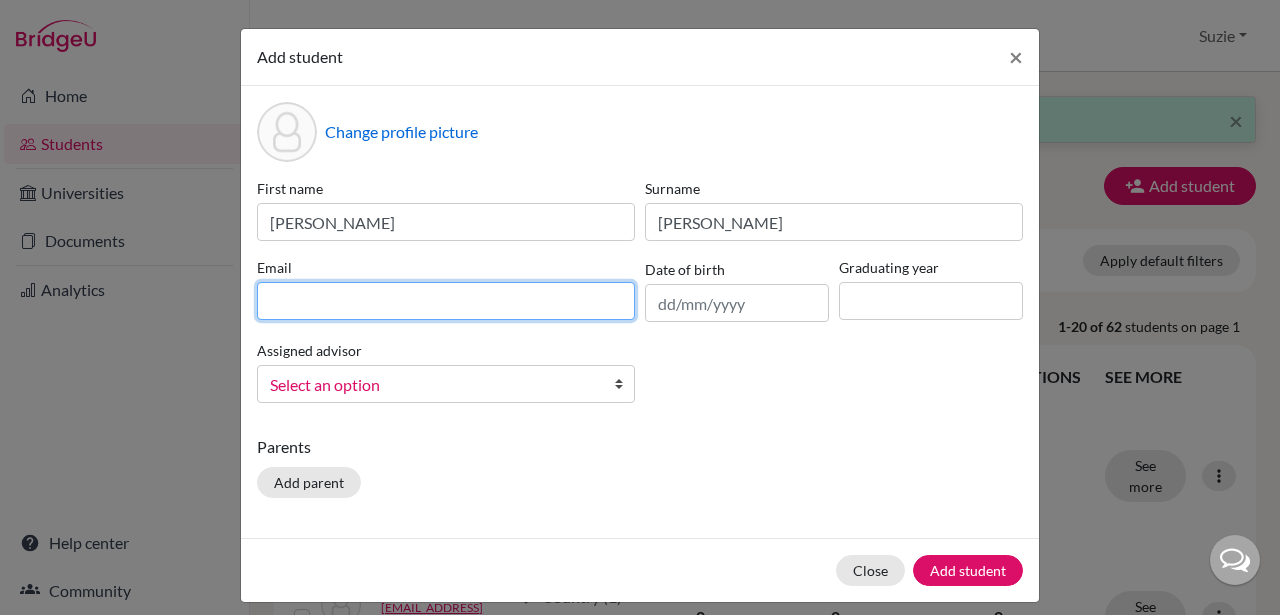 click at bounding box center (446, 301) 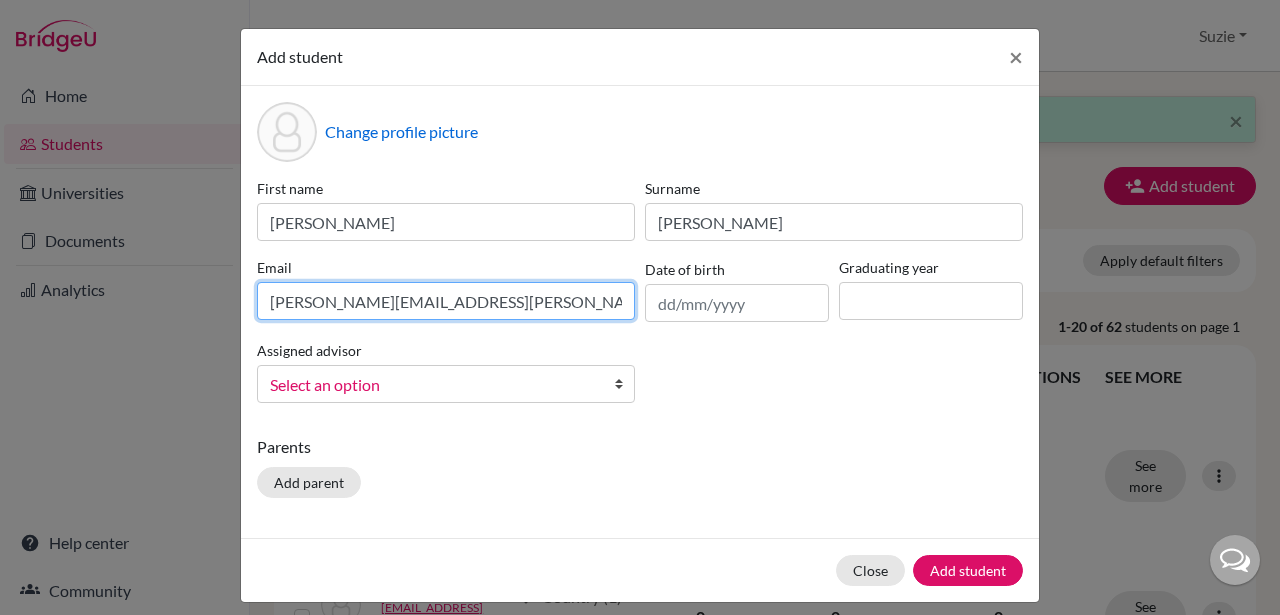 type on "[PERSON_NAME][EMAIL_ADDRESS][PERSON_NAME][DOMAIN_NAME]" 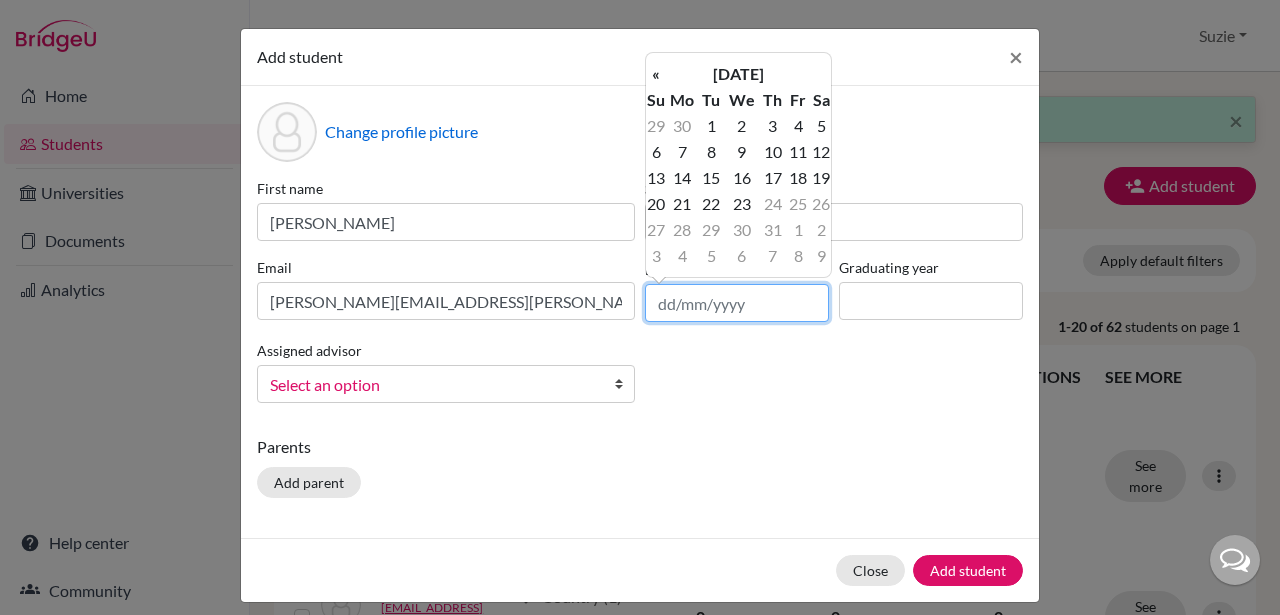 click at bounding box center (737, 303) 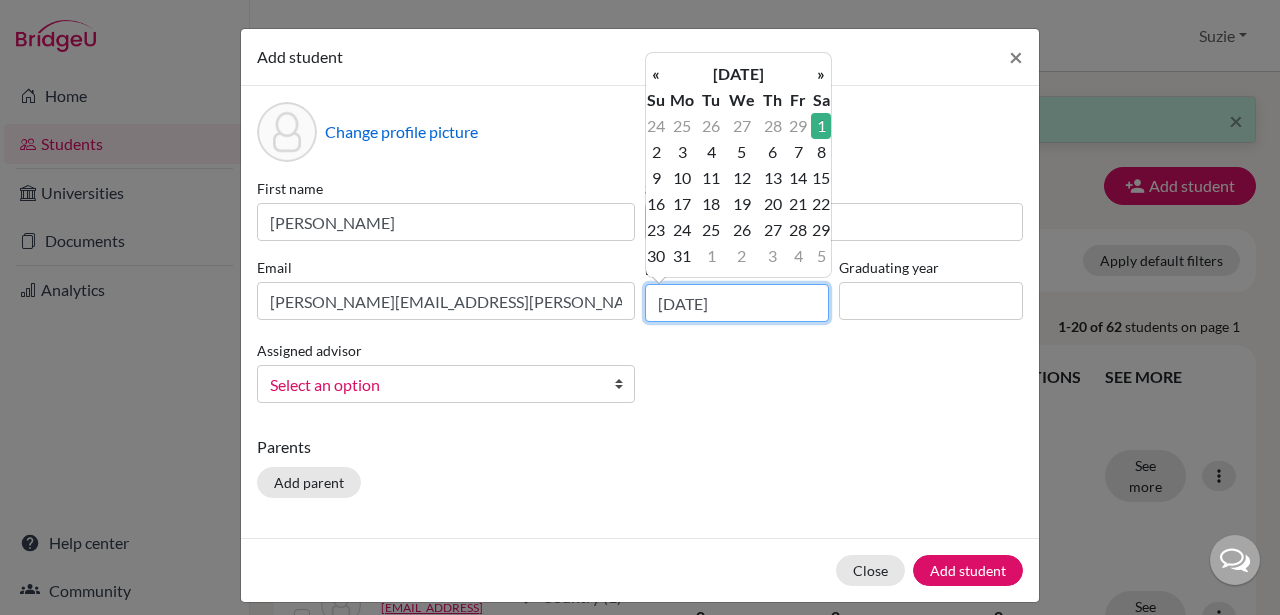 type on "01/03/2008" 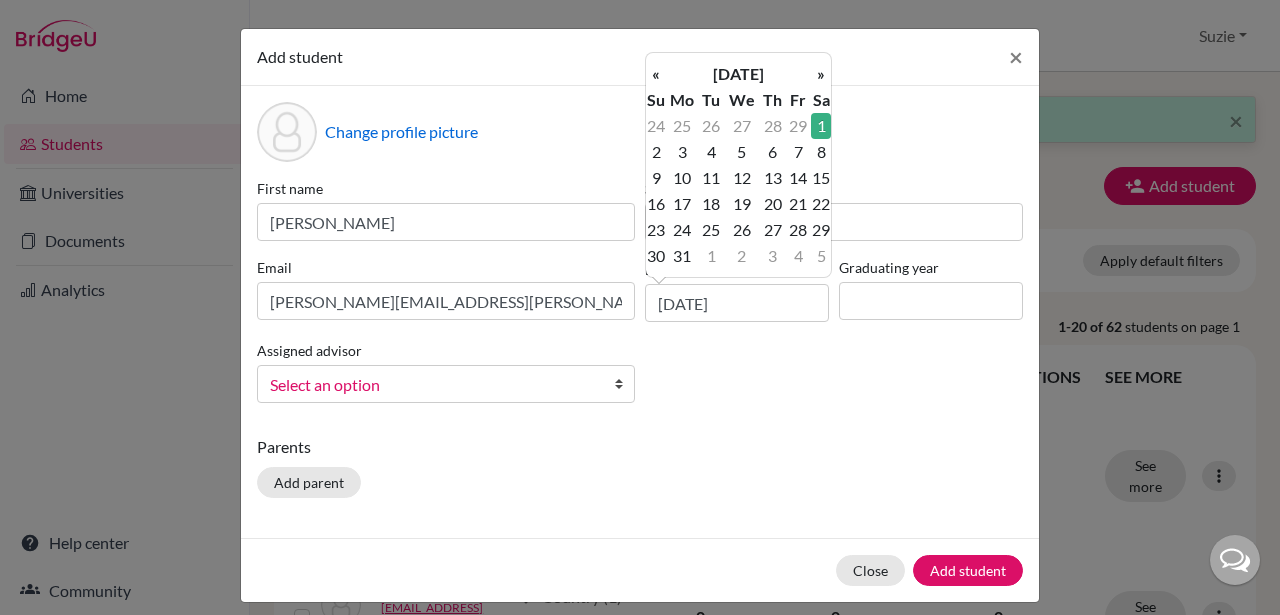 click on "1" at bounding box center [821, 126] 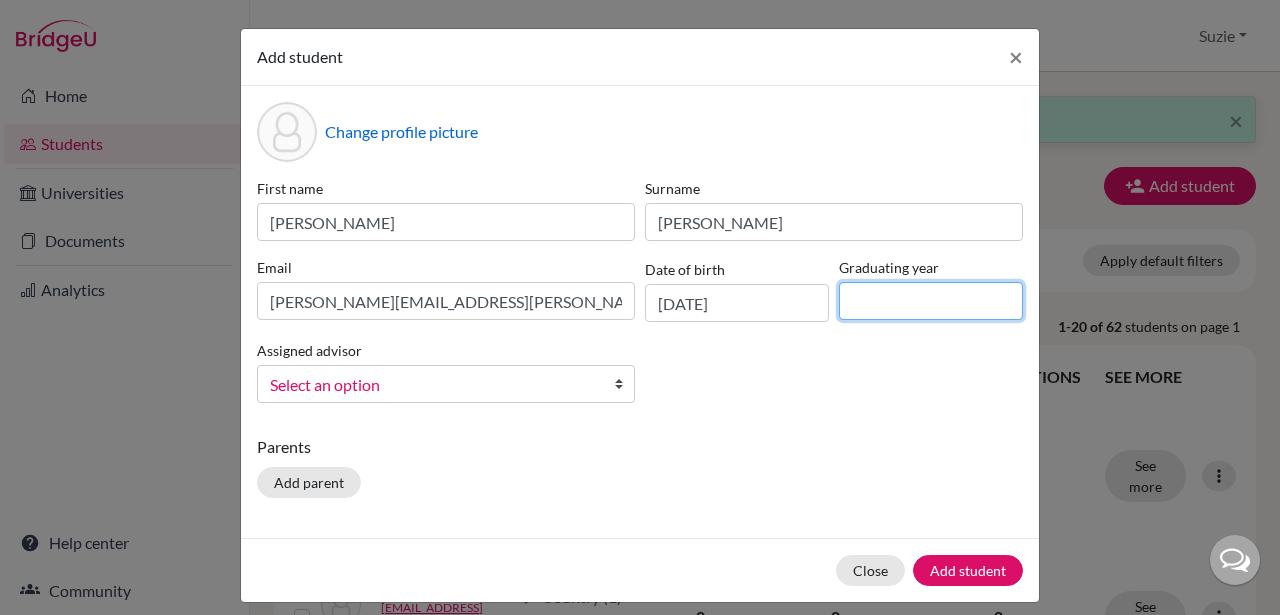 click at bounding box center [931, 301] 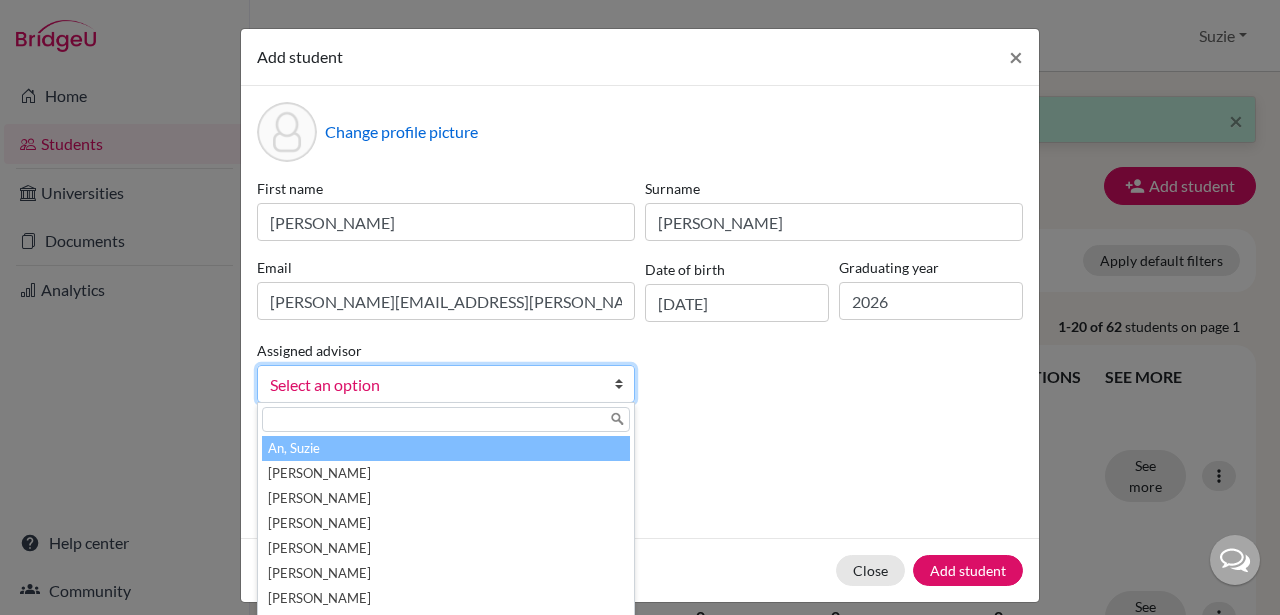 click on "Select an option" at bounding box center [433, 385] 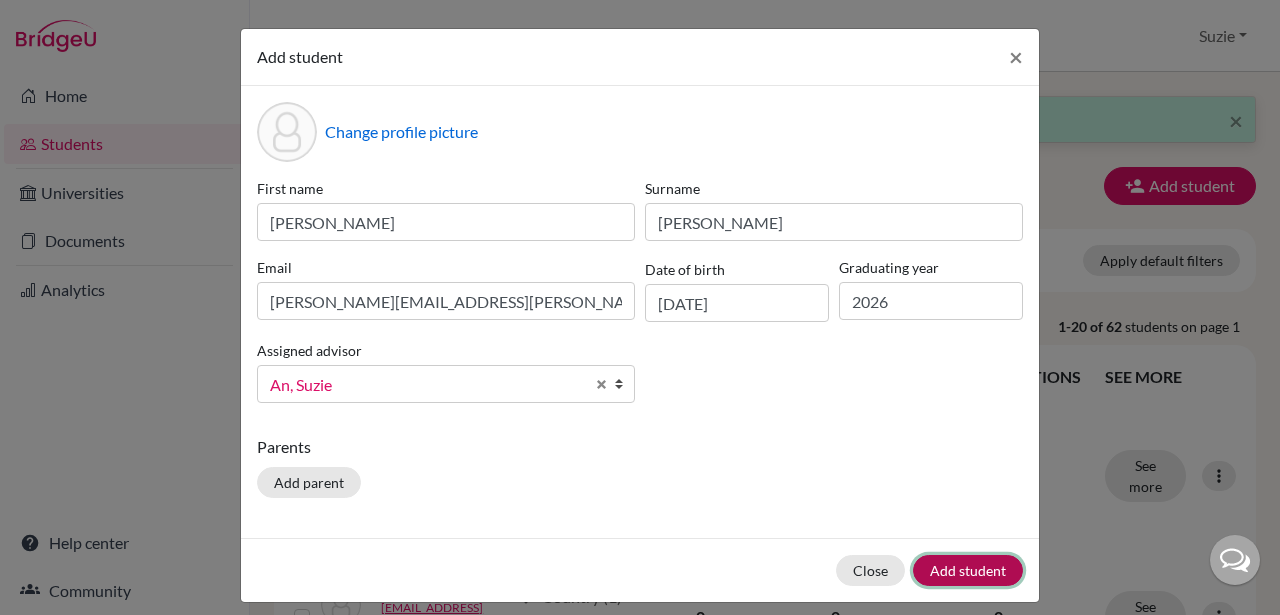 click on "Add student" at bounding box center (968, 570) 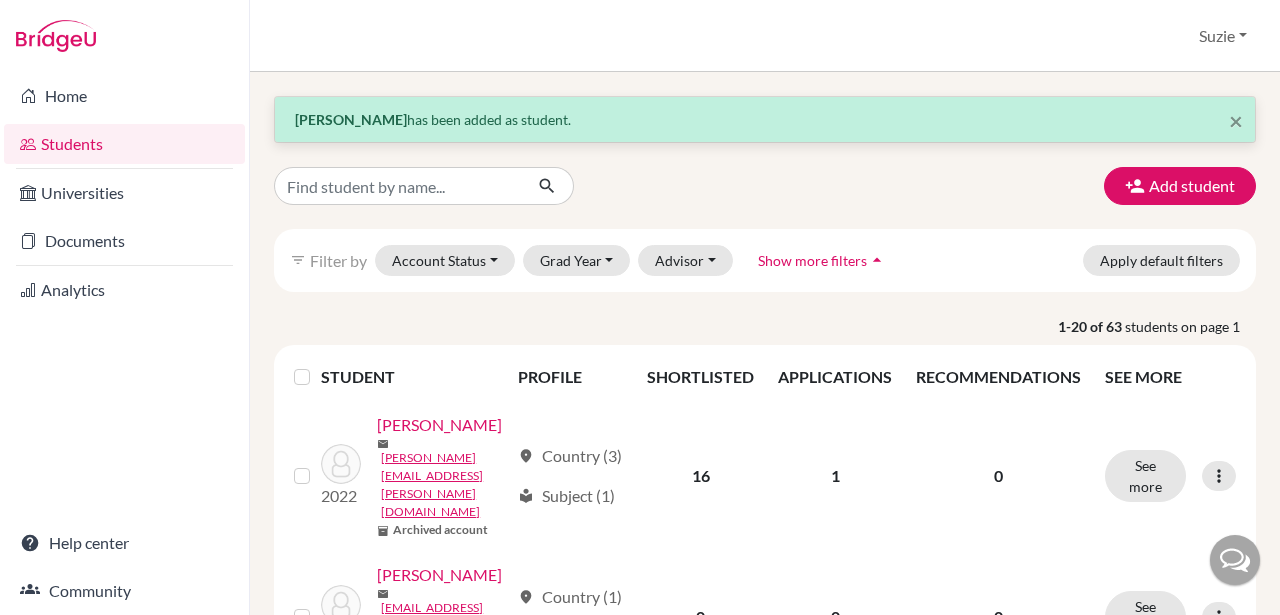 click on "Justin Sattler  has been added as student." 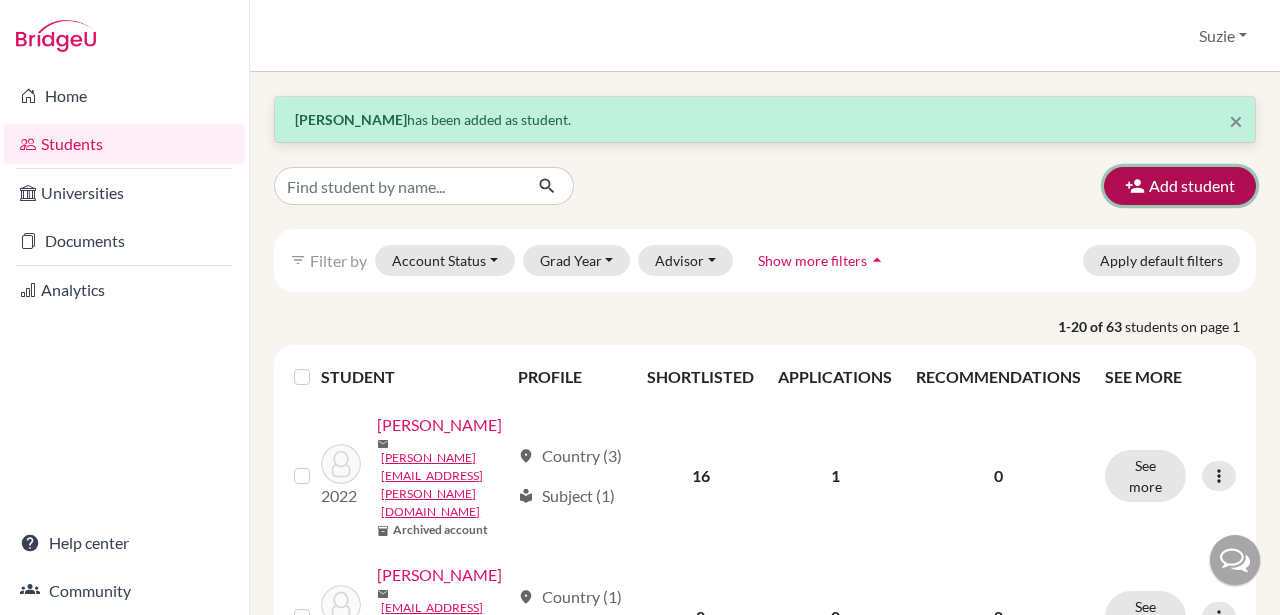 click on "Add student" at bounding box center (1180, 186) 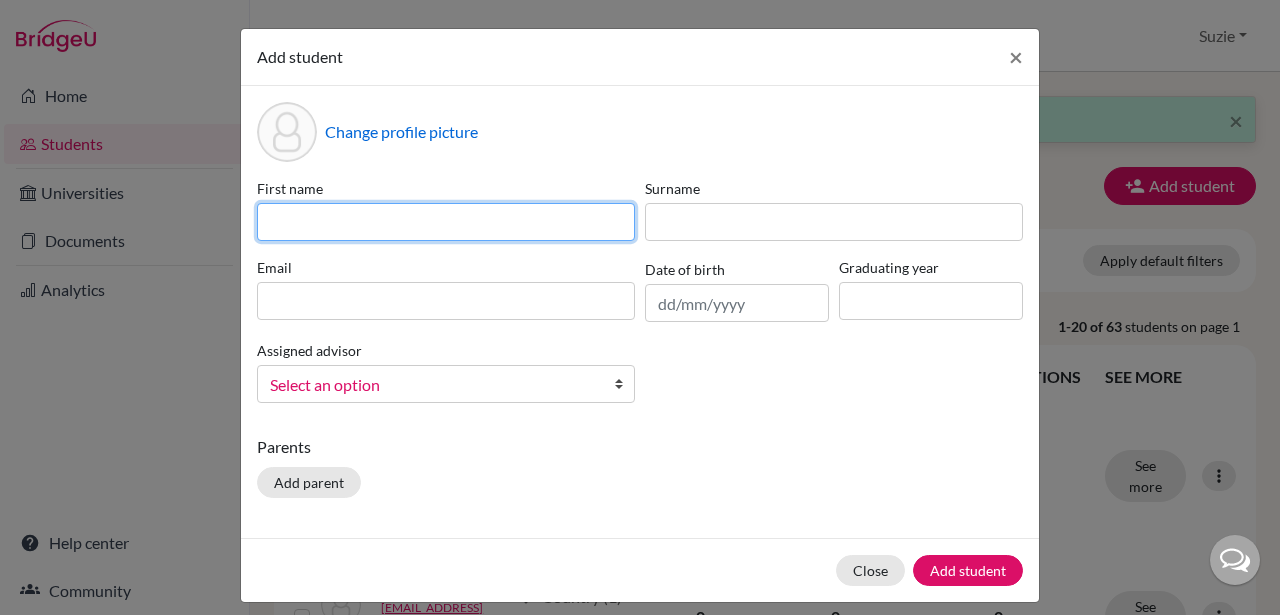 click at bounding box center [446, 222] 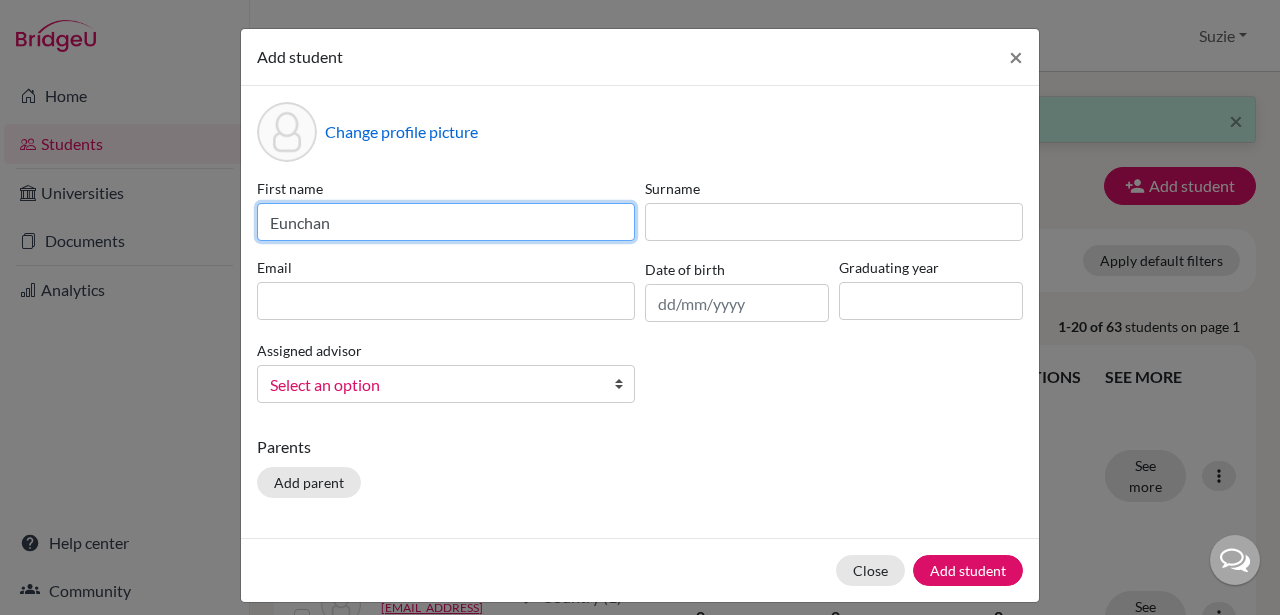 type on "Eunchan" 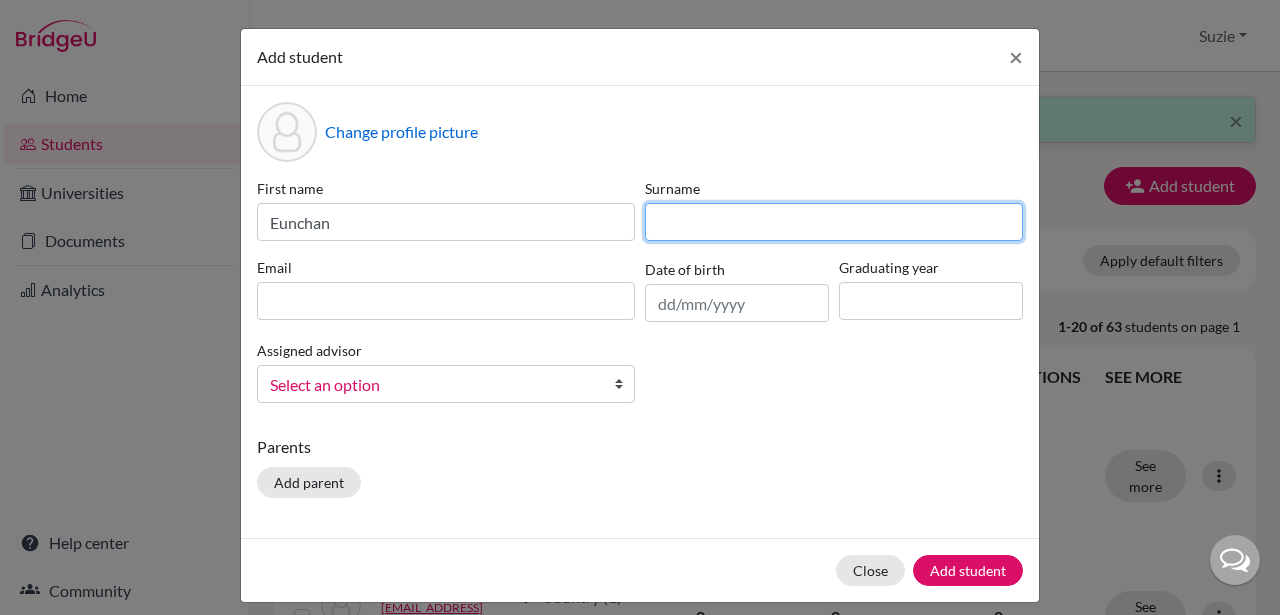 click at bounding box center (834, 222) 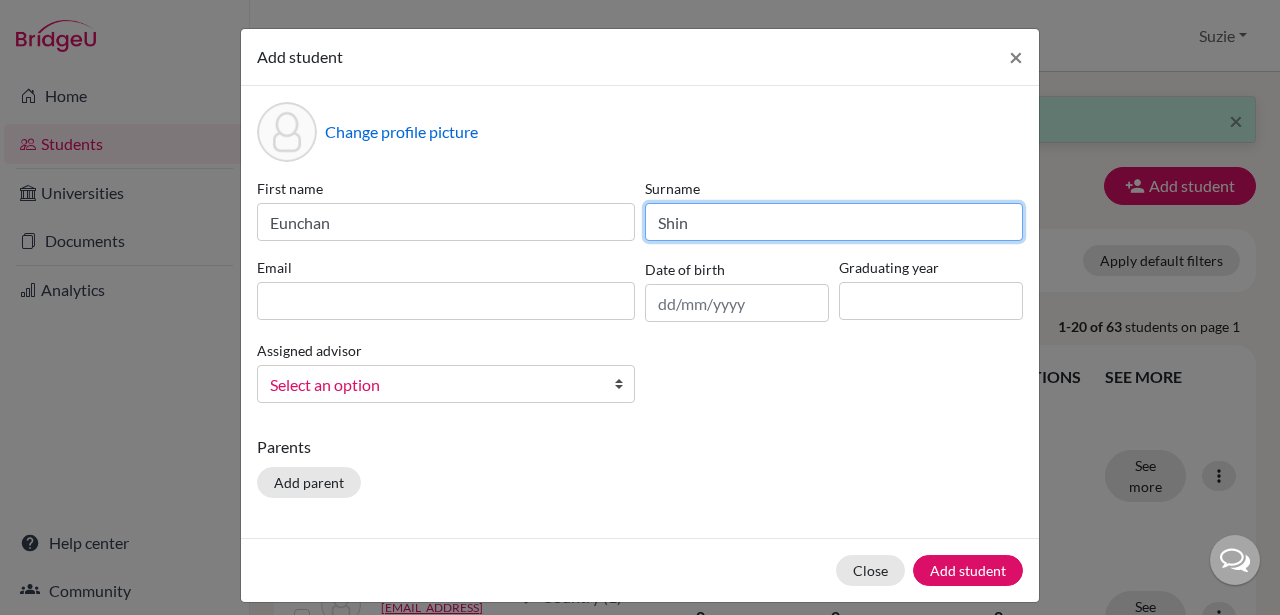 type on "Shin" 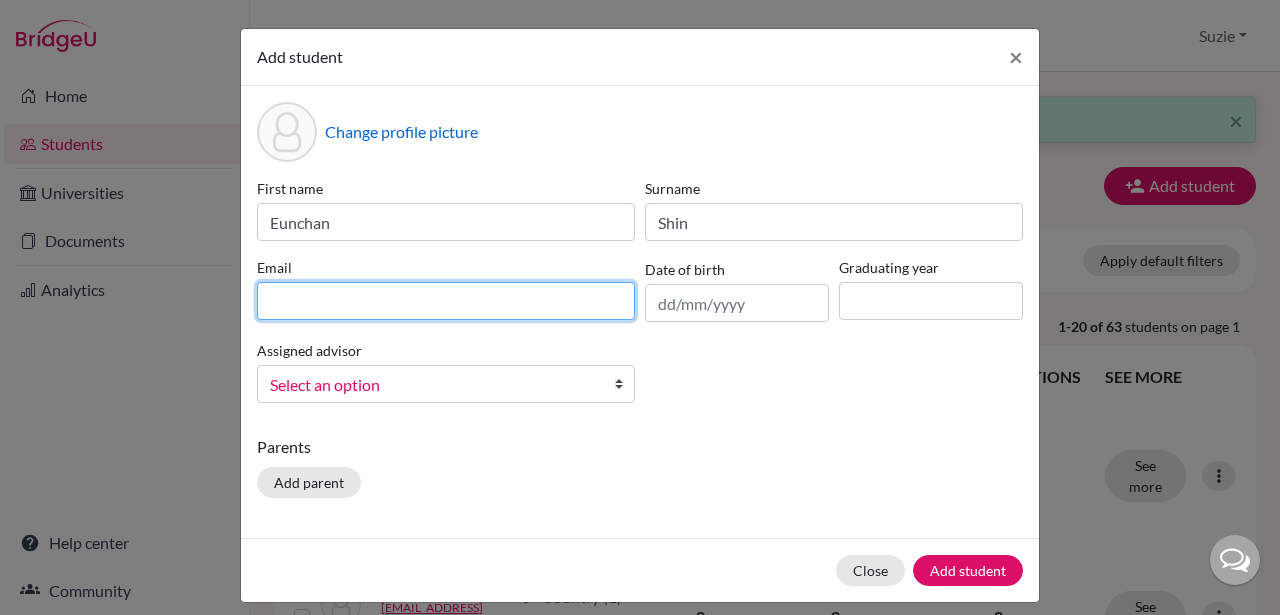 click at bounding box center (446, 301) 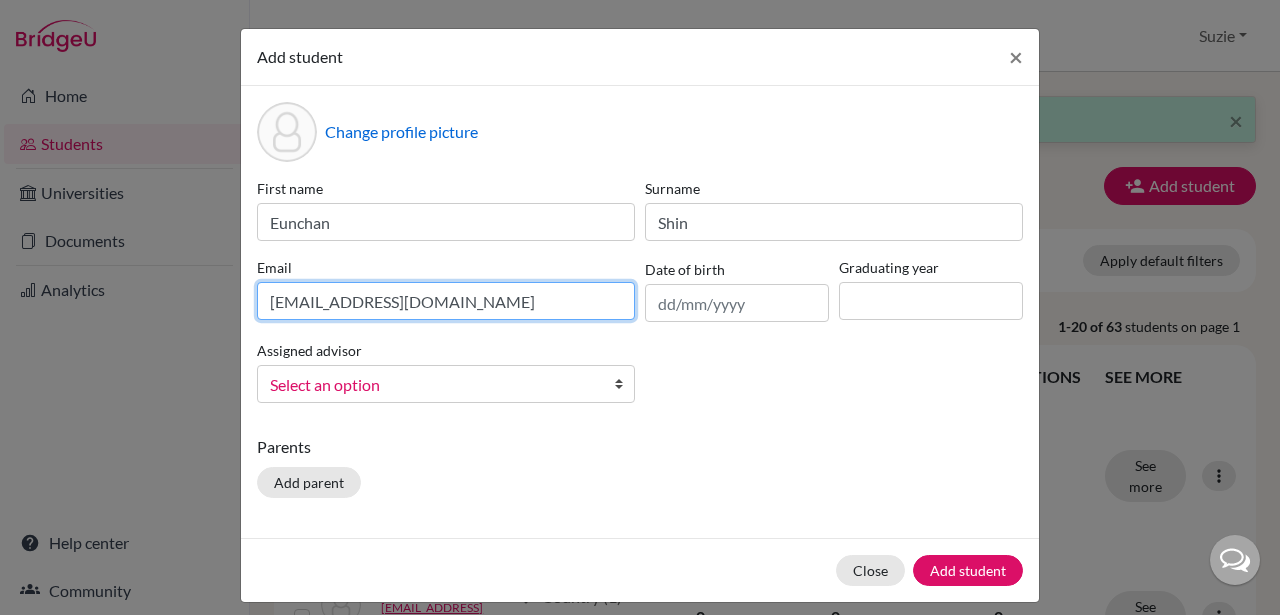 type on "[EMAIL_ADDRESS][DOMAIN_NAME]" 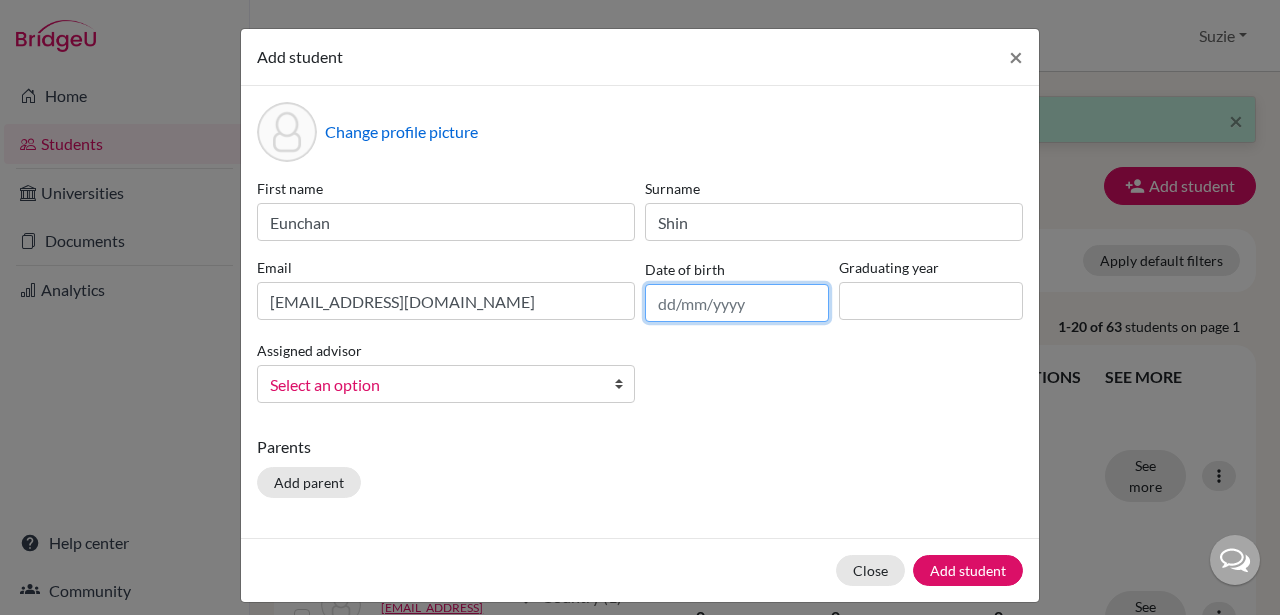 click at bounding box center [737, 303] 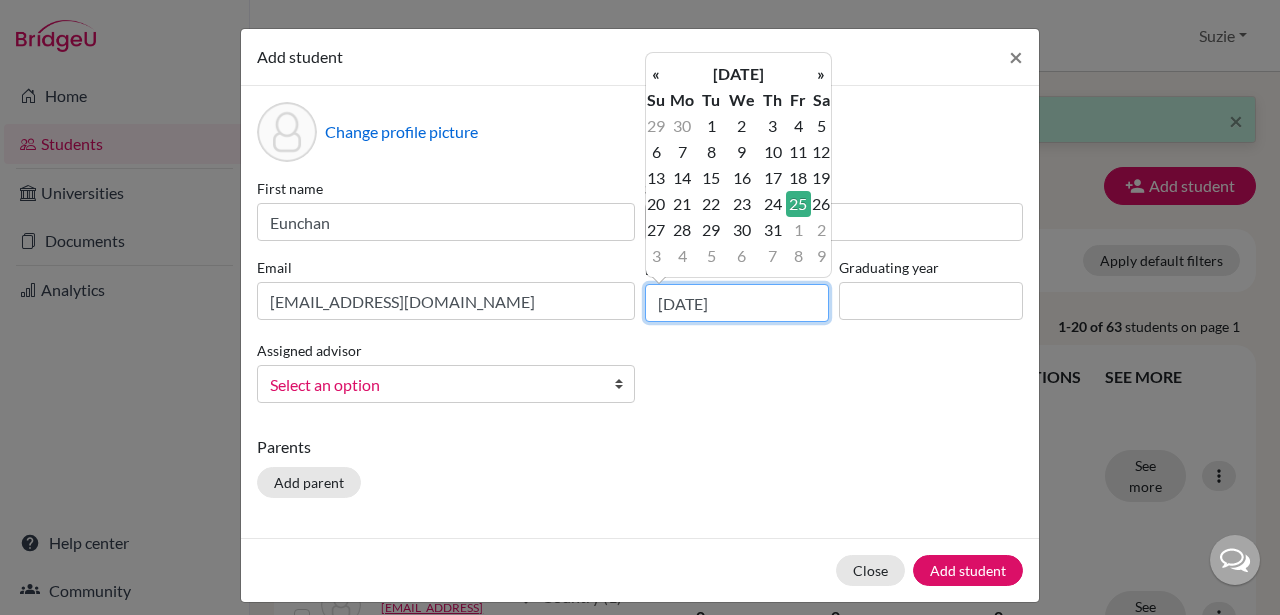 type on "25/07/2008" 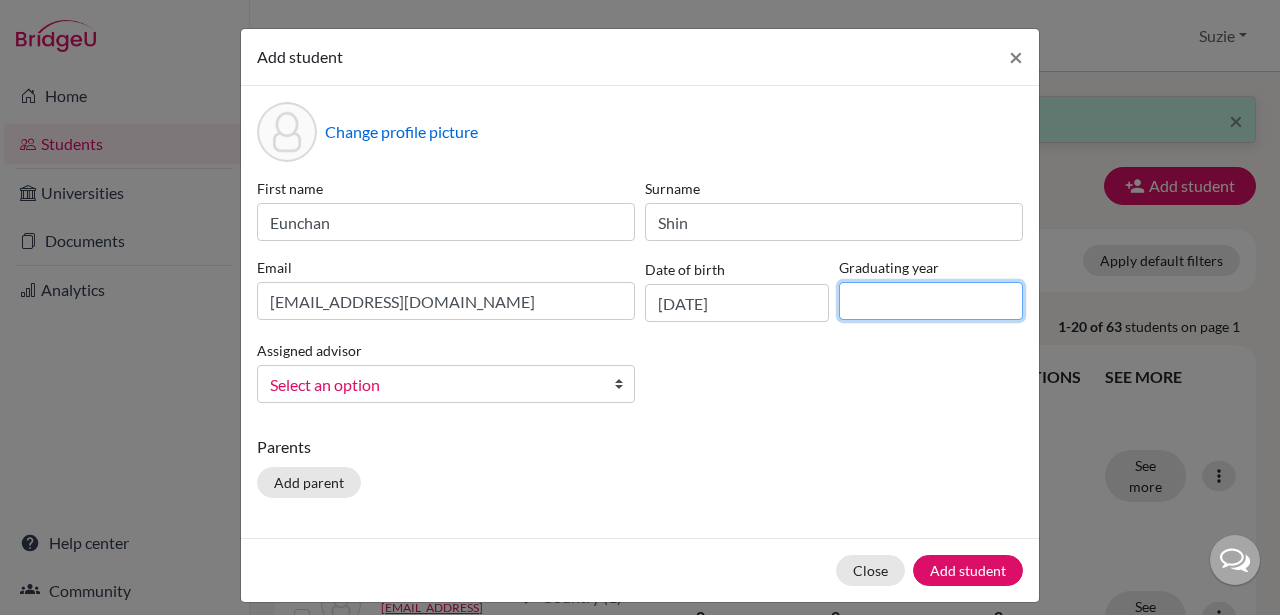 click at bounding box center [931, 301] 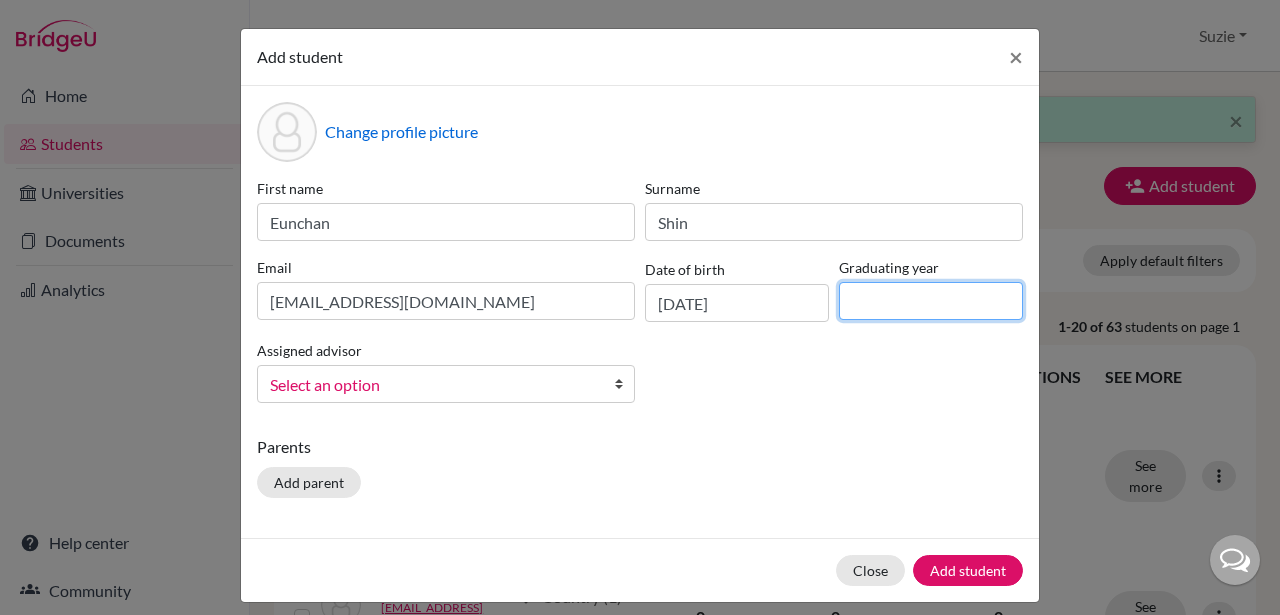 type on "2026" 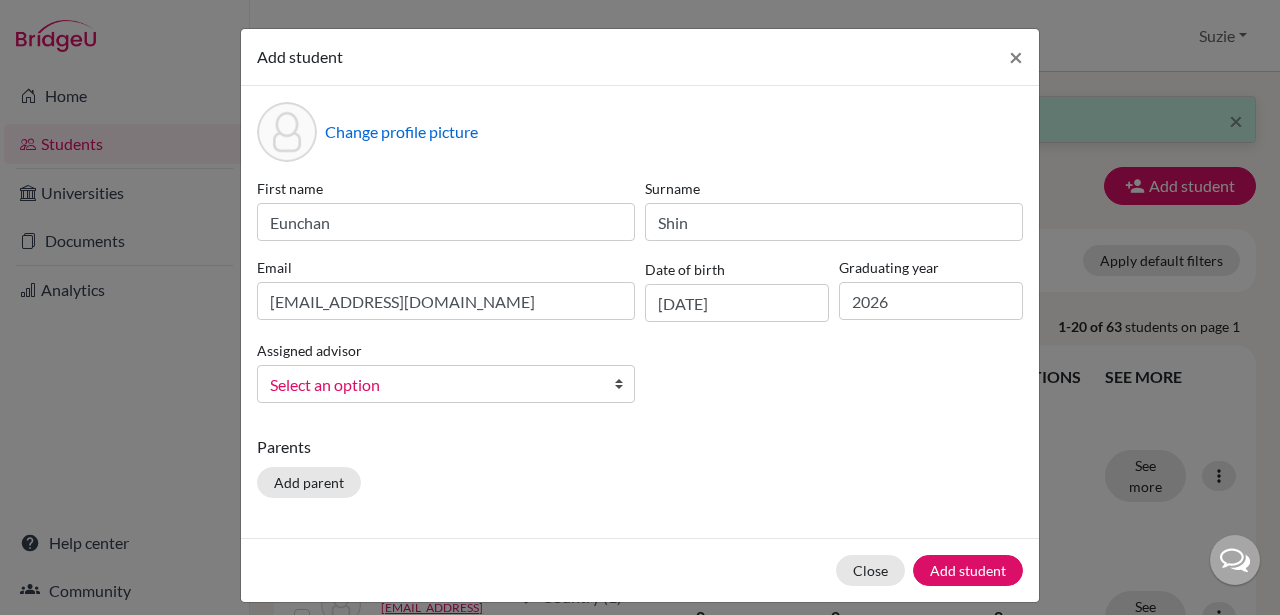 click on "Select an option" at bounding box center [433, 385] 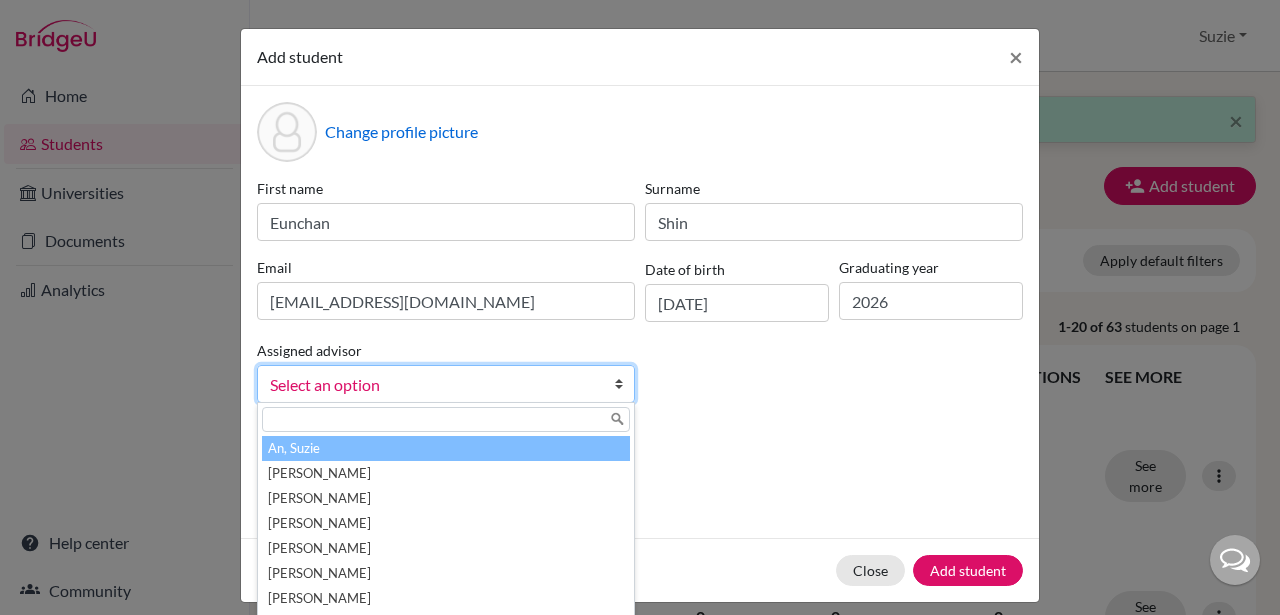 click on "An, Suzie" at bounding box center (446, 448) 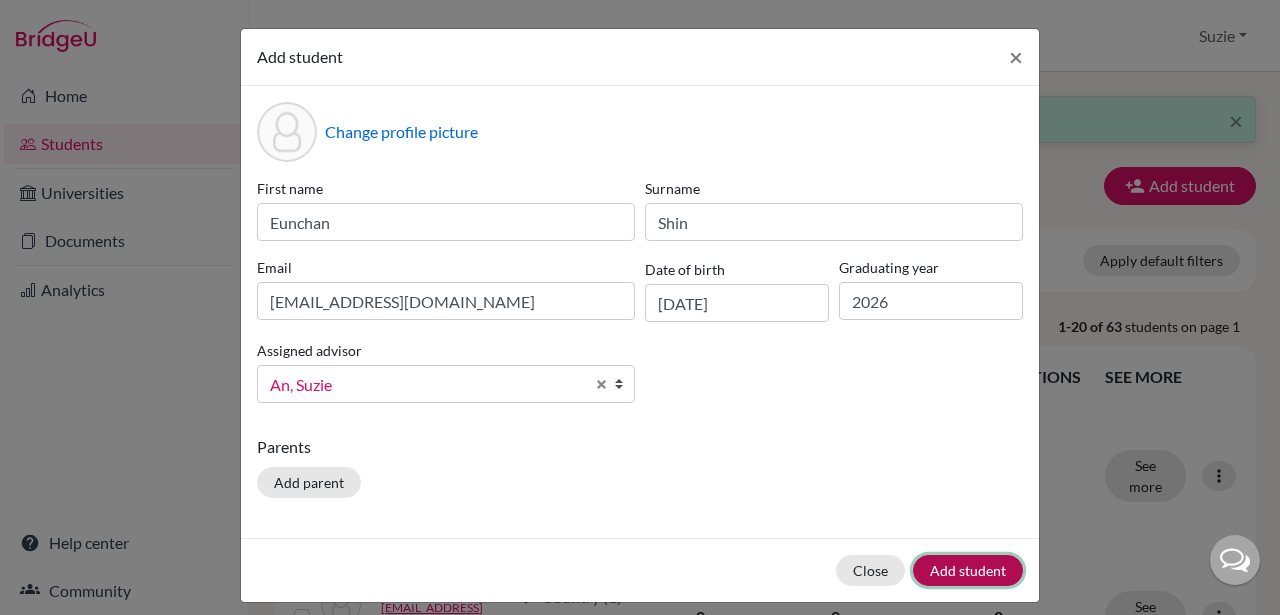 click on "Add student" at bounding box center [968, 570] 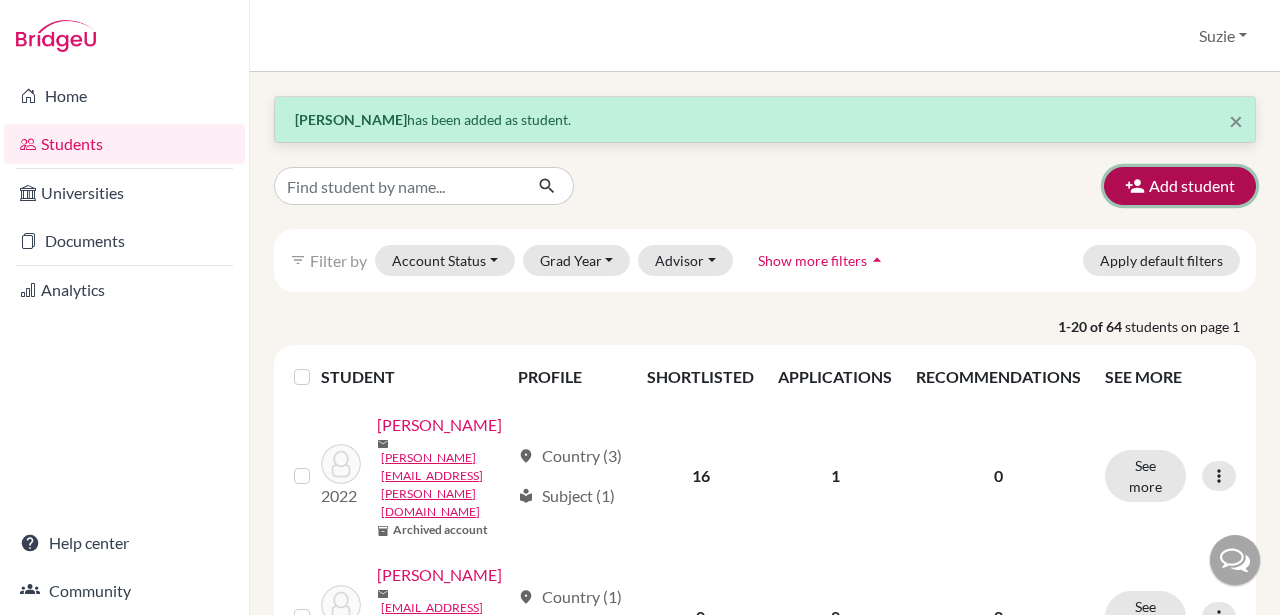 click on "Add student" at bounding box center [1180, 186] 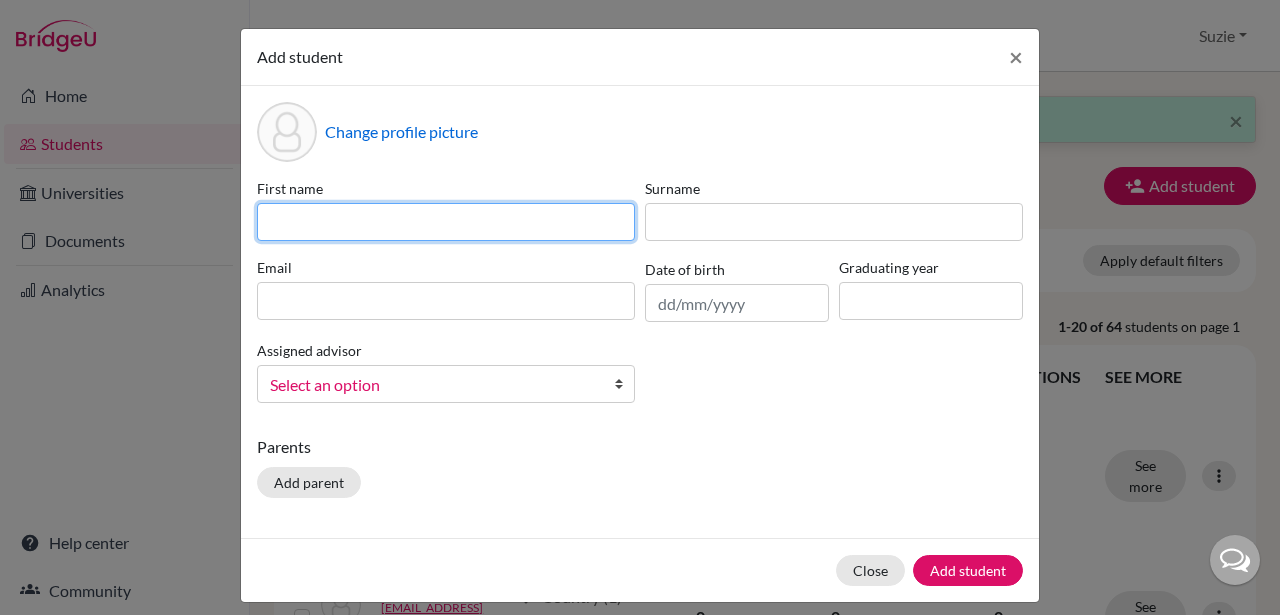 click at bounding box center [446, 222] 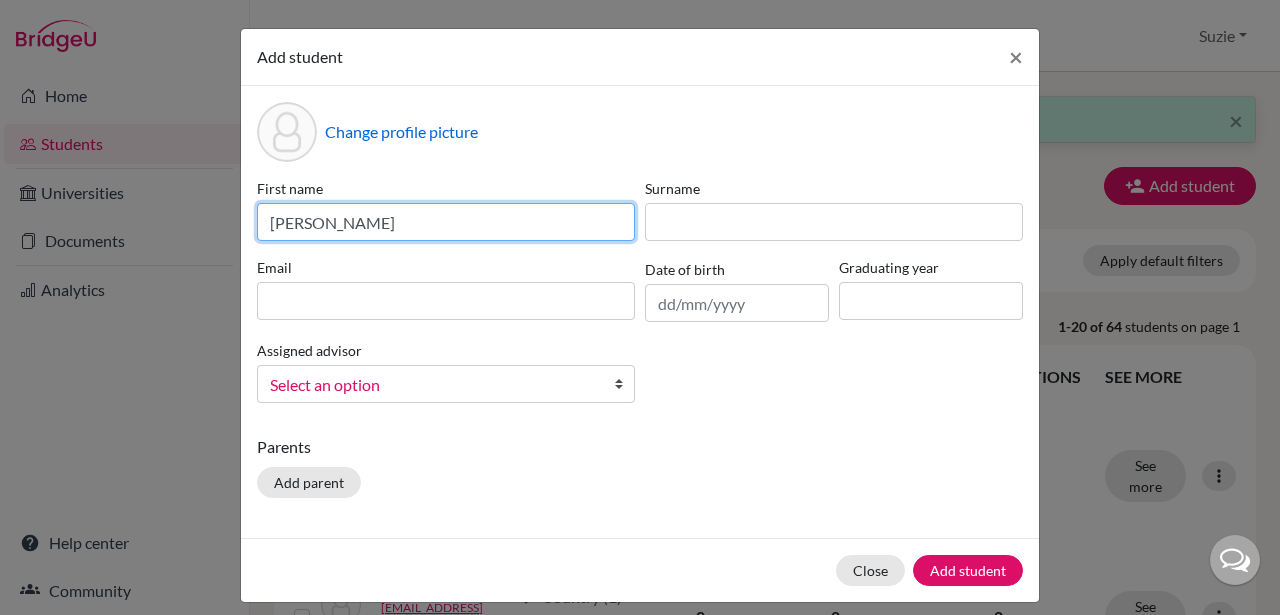 type on "William" 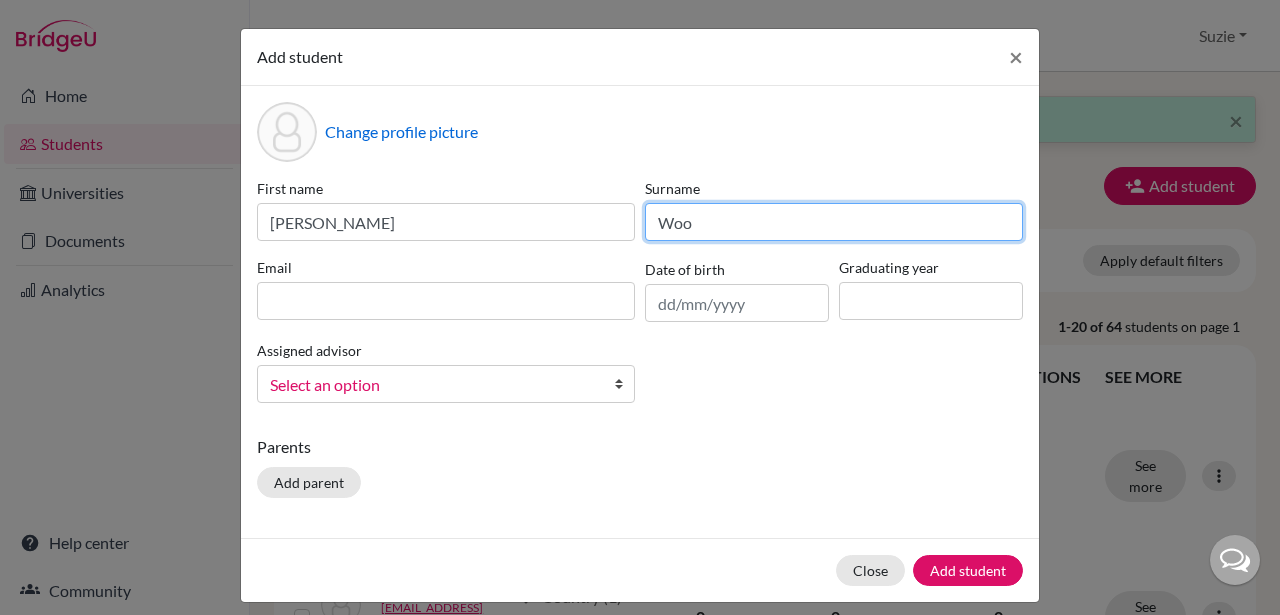 type on "Woo" 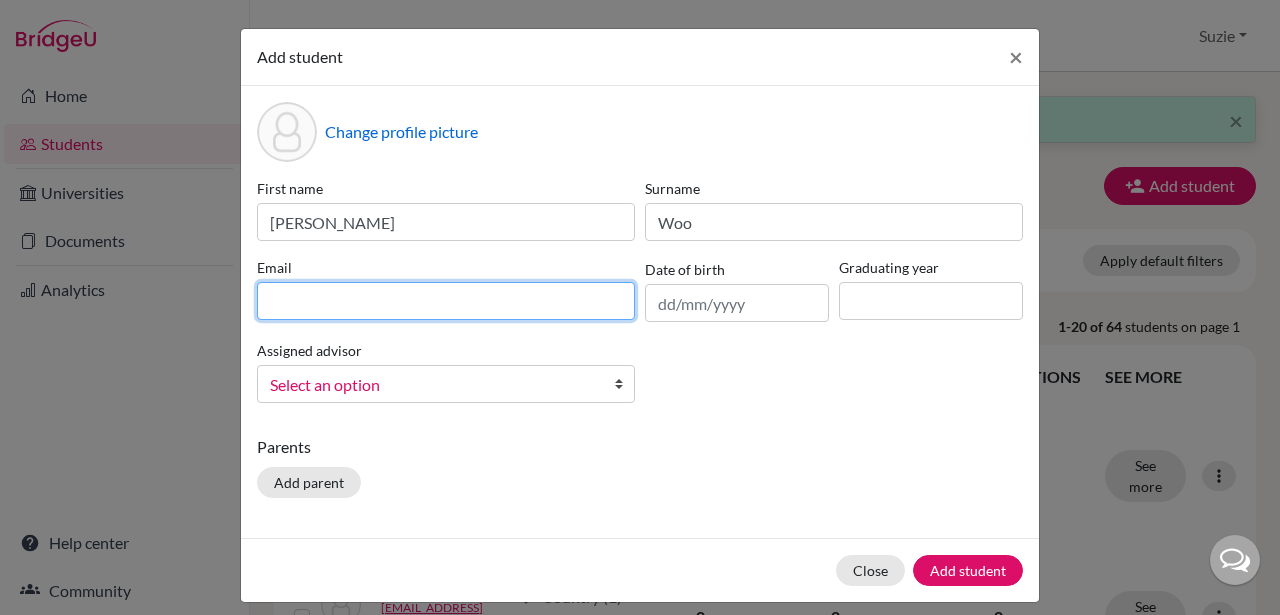 click at bounding box center [446, 301] 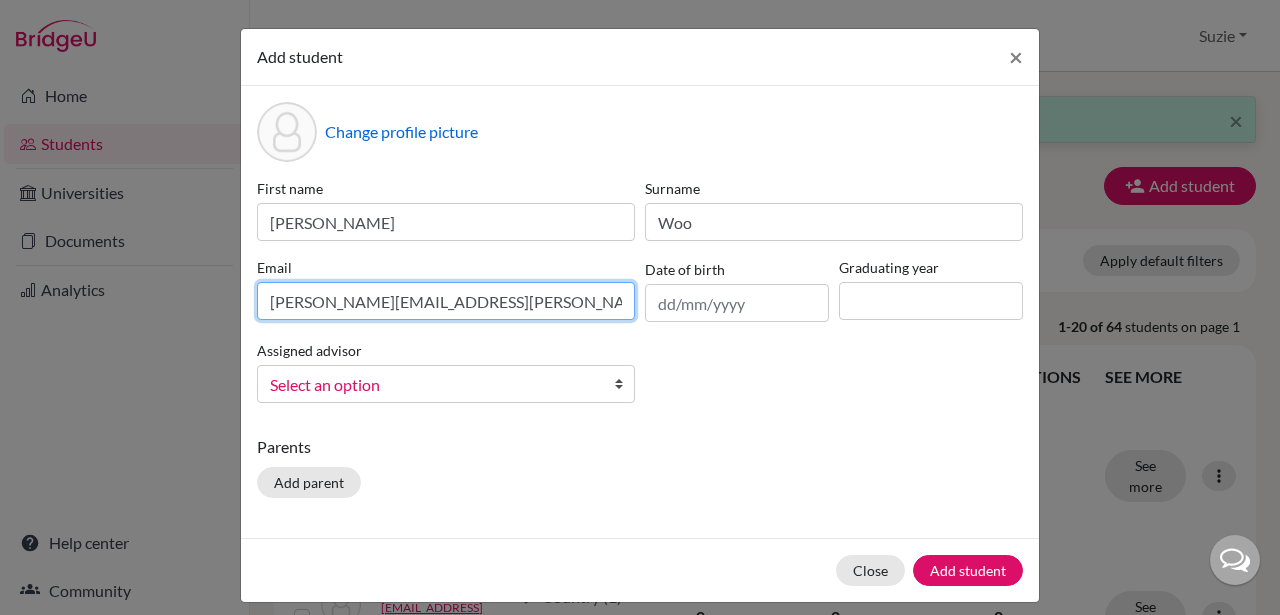 type on "[PERSON_NAME][EMAIL_ADDRESS][PERSON_NAME][DOMAIN_NAME]" 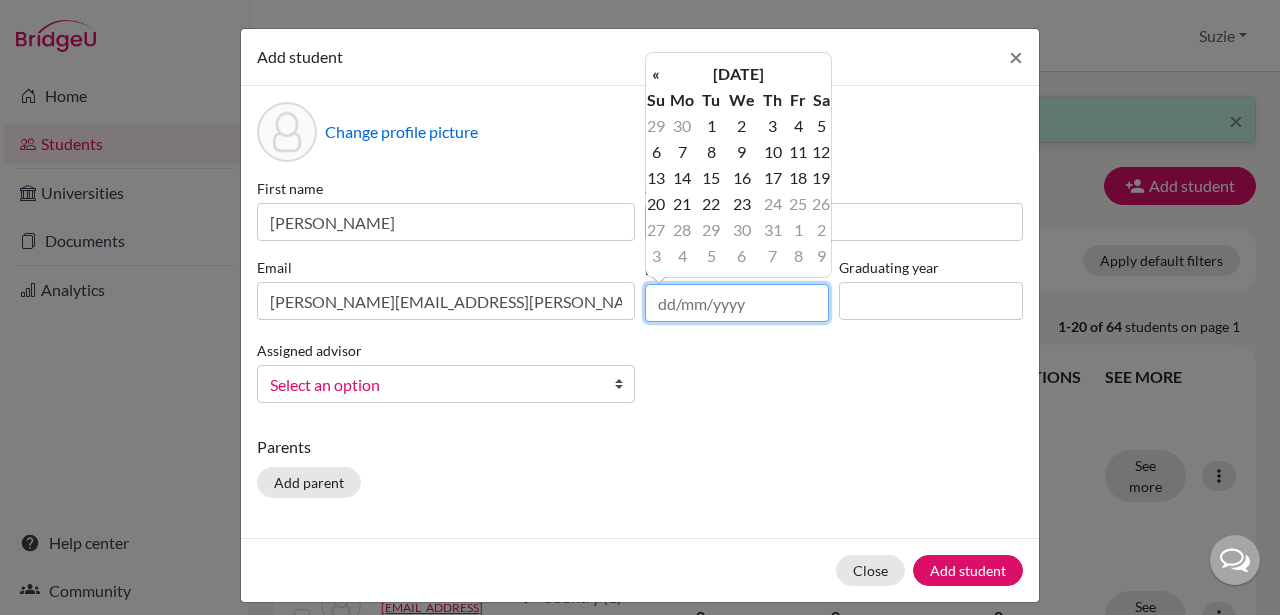 click at bounding box center (737, 303) 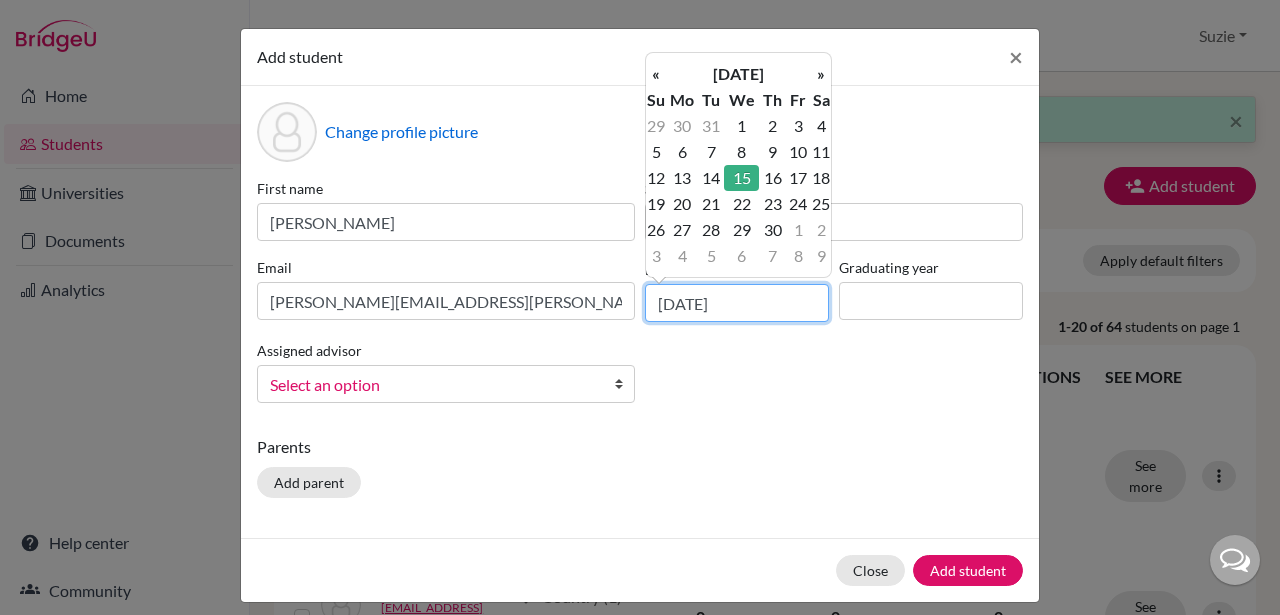 type on "15/11/2006" 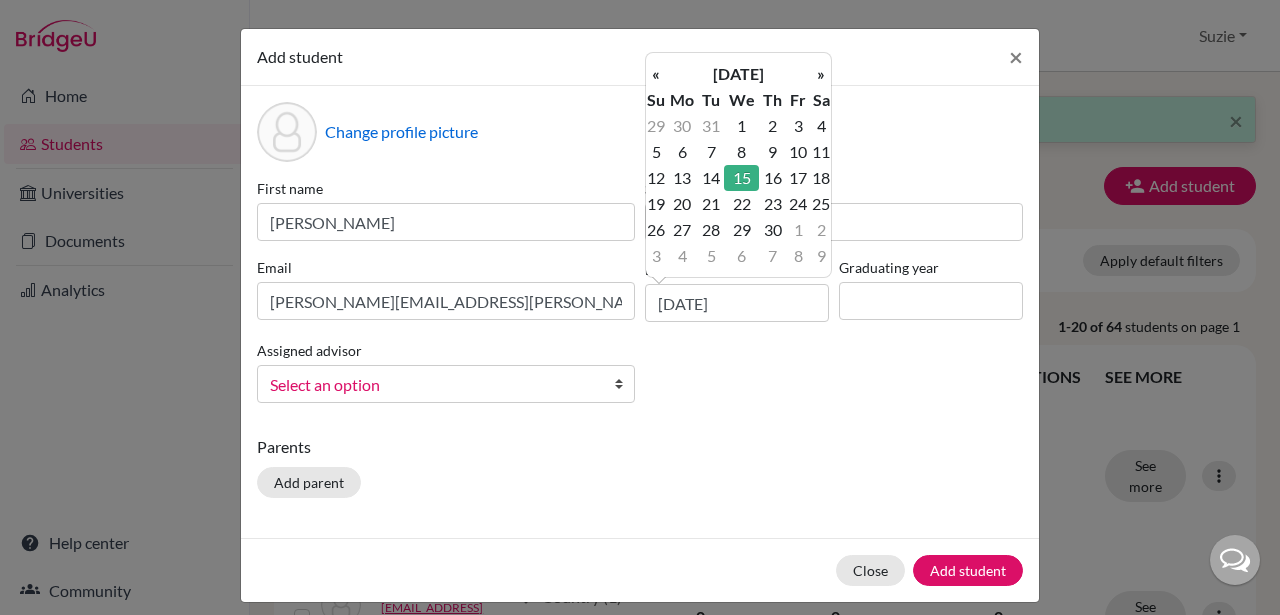 click on "15" at bounding box center (741, 178) 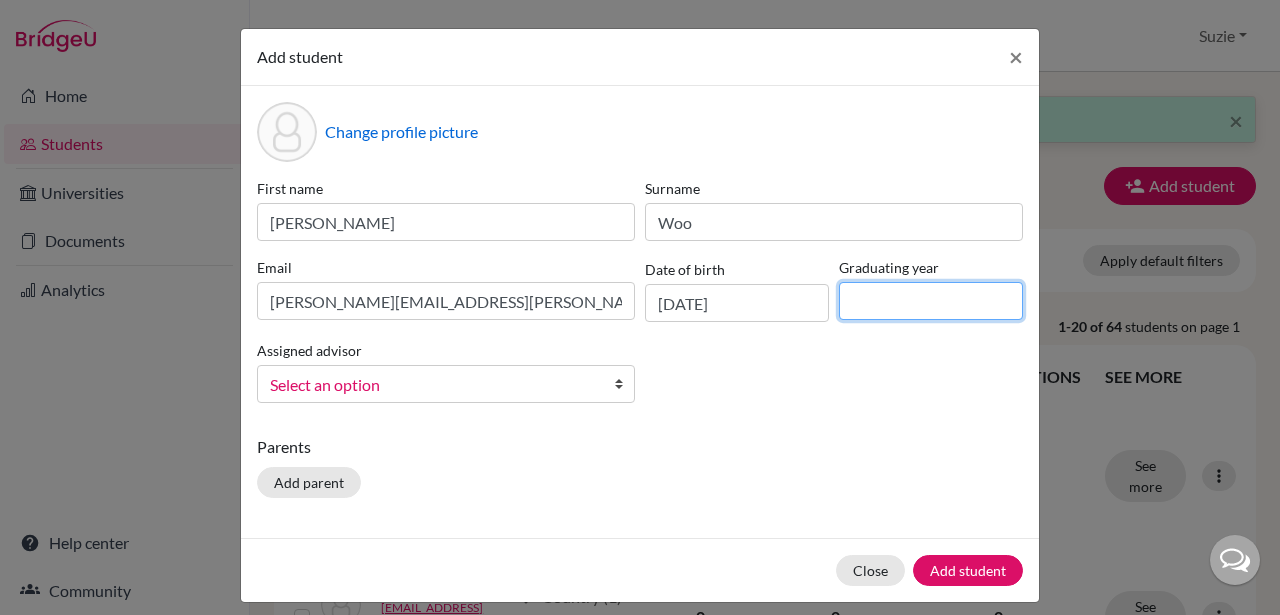 click at bounding box center (931, 301) 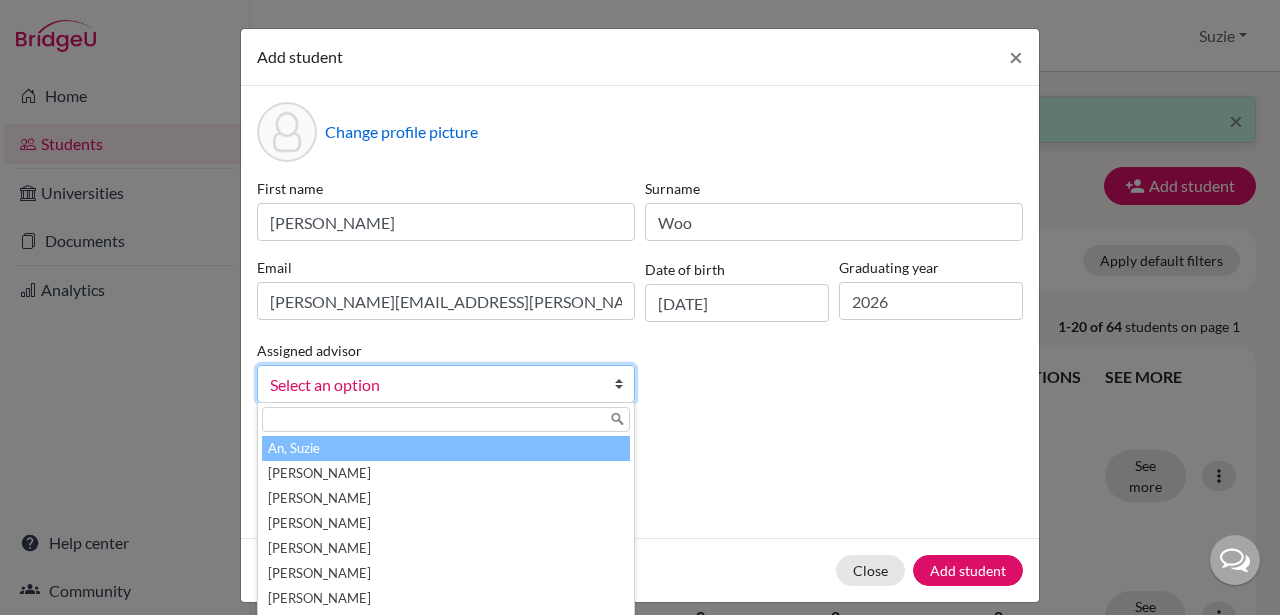 click on "Select an option" at bounding box center [433, 385] 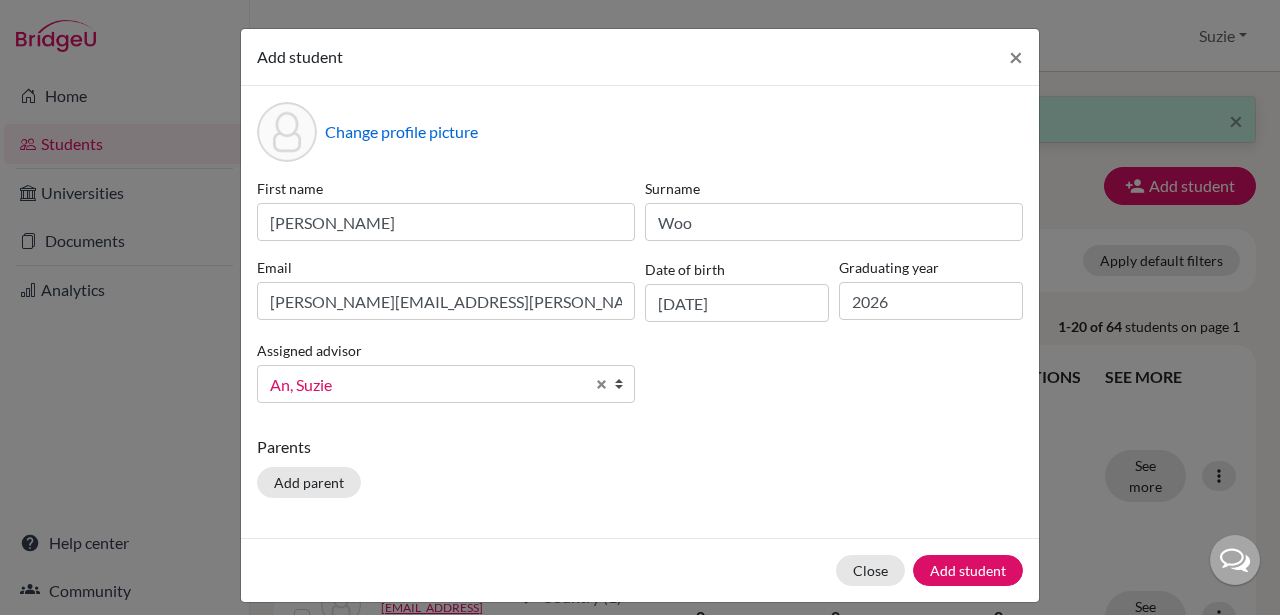 click on "Change profile picture First name William Surname Woo Email william.woo@icsptk.org Date of birth 15/11/2006 Graduating year 2026 Assigned advisor An, Suzie Kolbe, Ryan Lee, Don O'Hara, Meredith Peterson, Taylor Schroeder, Desirae Thornton, Collin Timblin, Matthew Wolfer, Barry
An, Suzie
An, Suzie Kolbe, Ryan Lee, Don O'Hara, Meredith Peterson, Taylor Schroeder, Desirae Thornton, Collin Timblin, Matthew Wolfer, Barry
Parents Add parent" at bounding box center (640, 312) 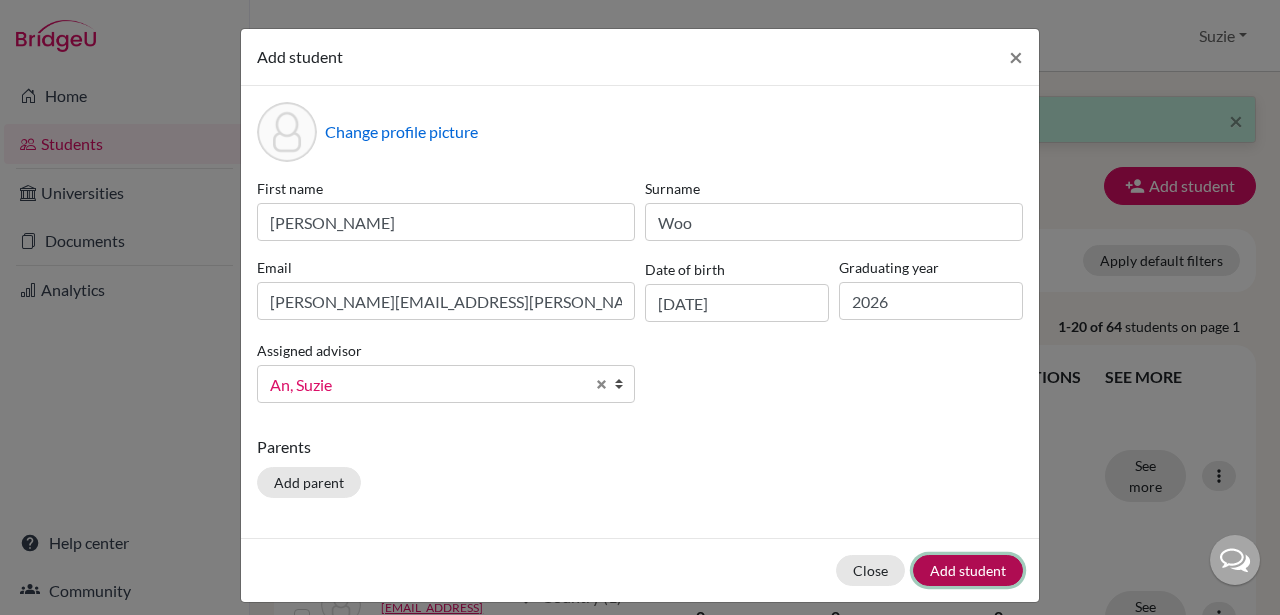 click on "Add student" at bounding box center [968, 570] 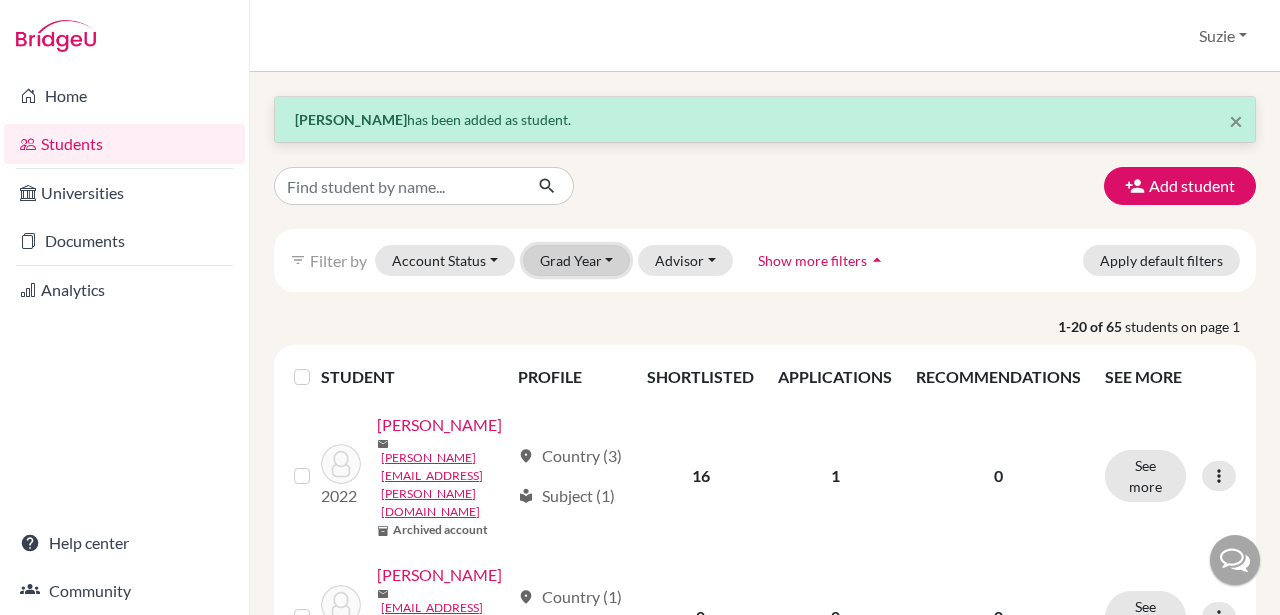 click on "Grad Year" at bounding box center [577, 260] 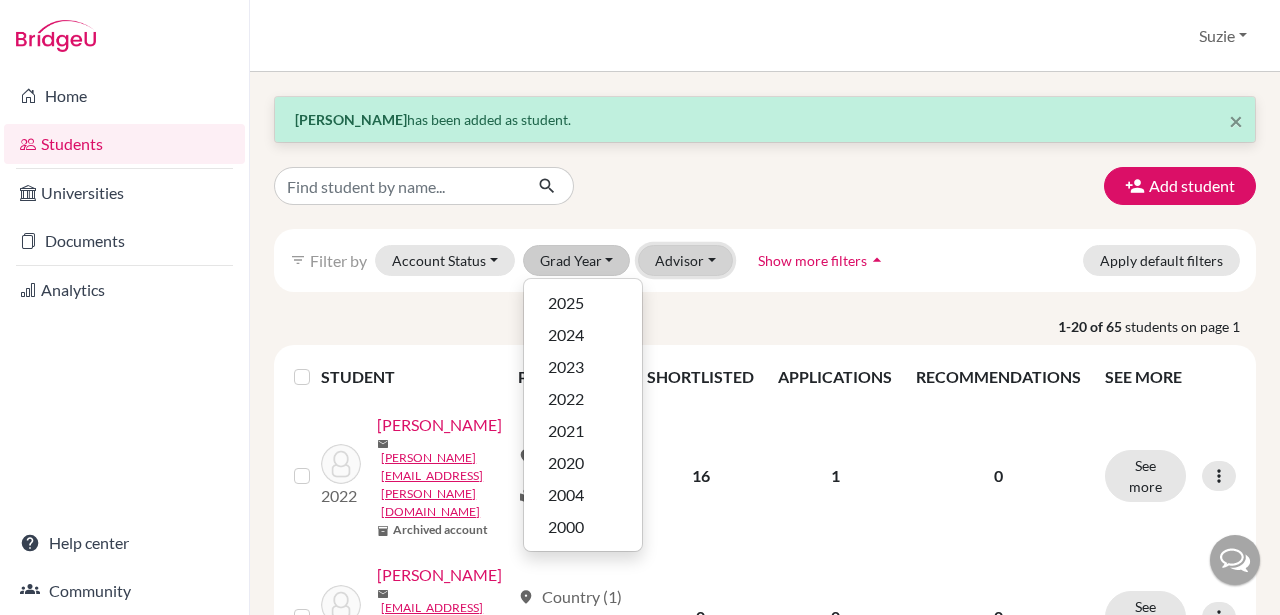 click on "Advisor" at bounding box center (685, 260) 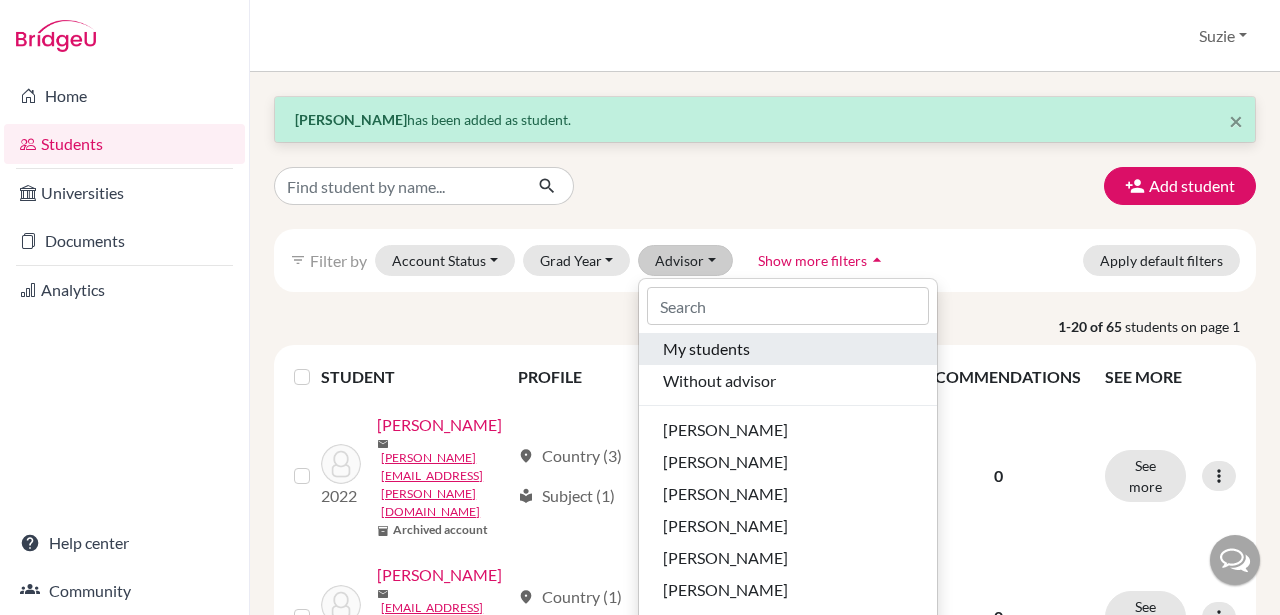 click on "My students" at bounding box center (706, 349) 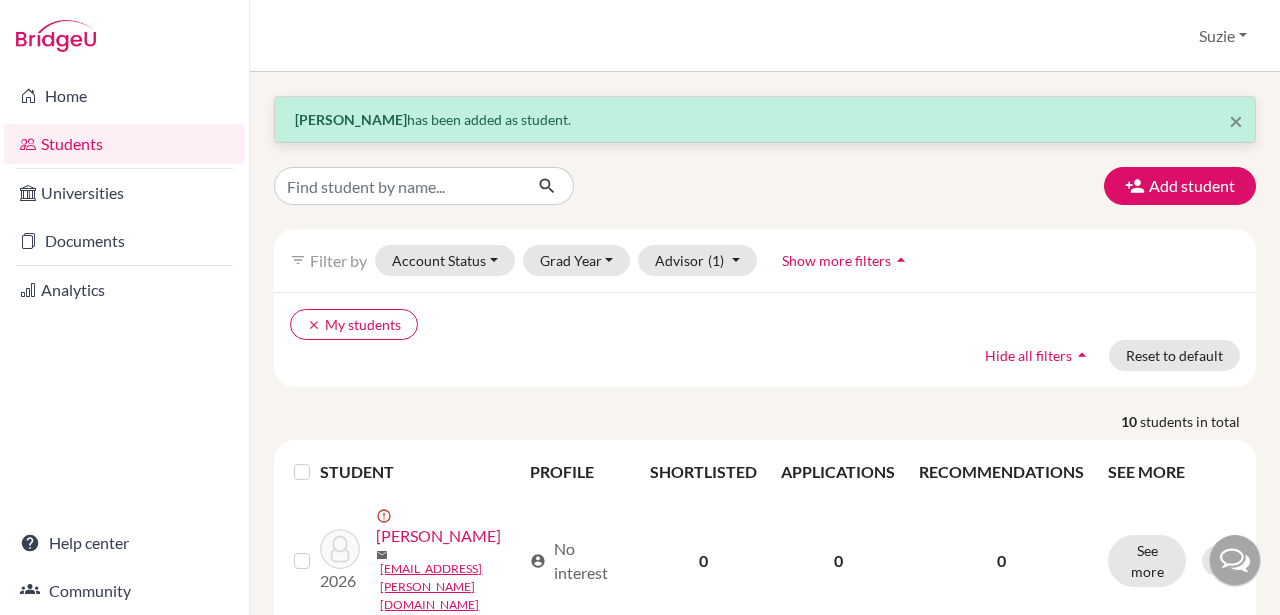 click on "filter_list Filter by Account Status Active accounts Archived accounts Registered Unregistered Grad Year 2025 2024 2023 2022 2021 2020 2004 2000 Advisor (1) My students done Without advisor Kolbe, Ryan Lee, Don O'Hara, Meredith Peterson, Taylor Schroeder, Desirae Thornton, Collin Timblin, Matthew Wolfer, Barry Show more filters arrow_drop_up" at bounding box center [765, 260] 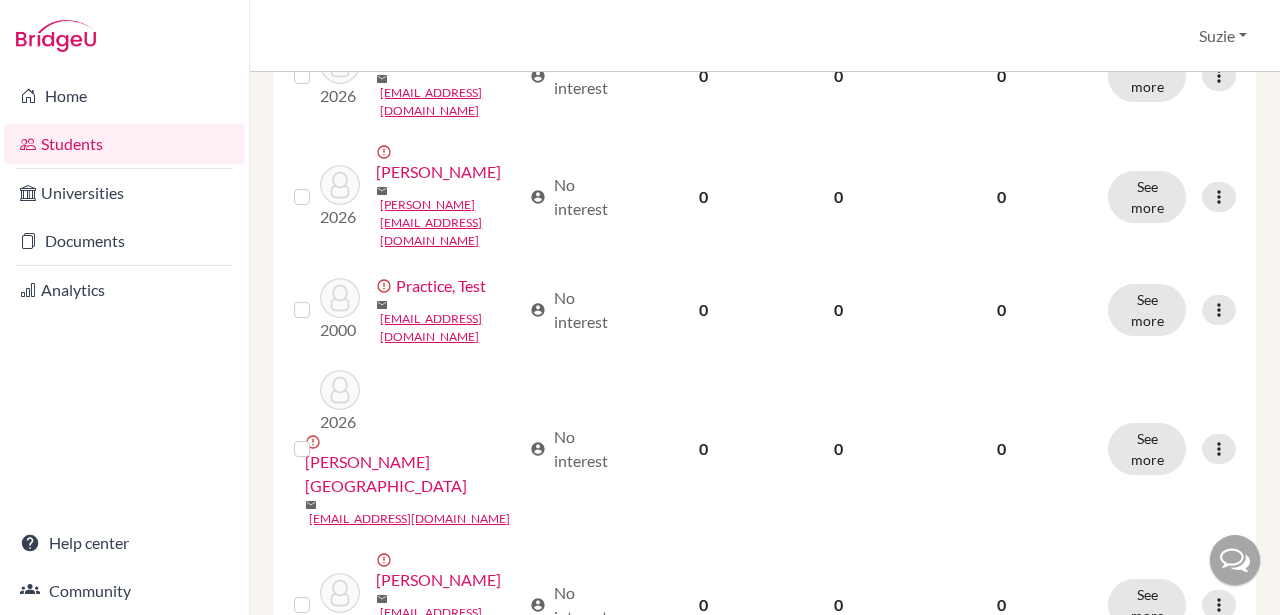 scroll, scrollTop: 699, scrollLeft: 0, axis: vertical 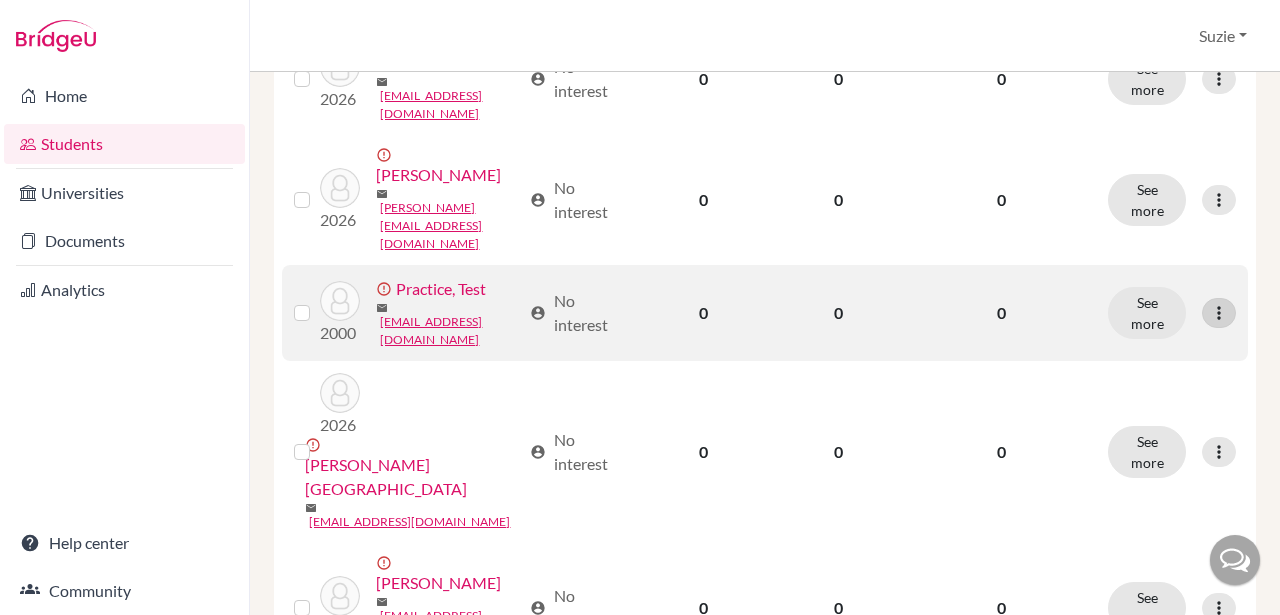 click at bounding box center (1219, 313) 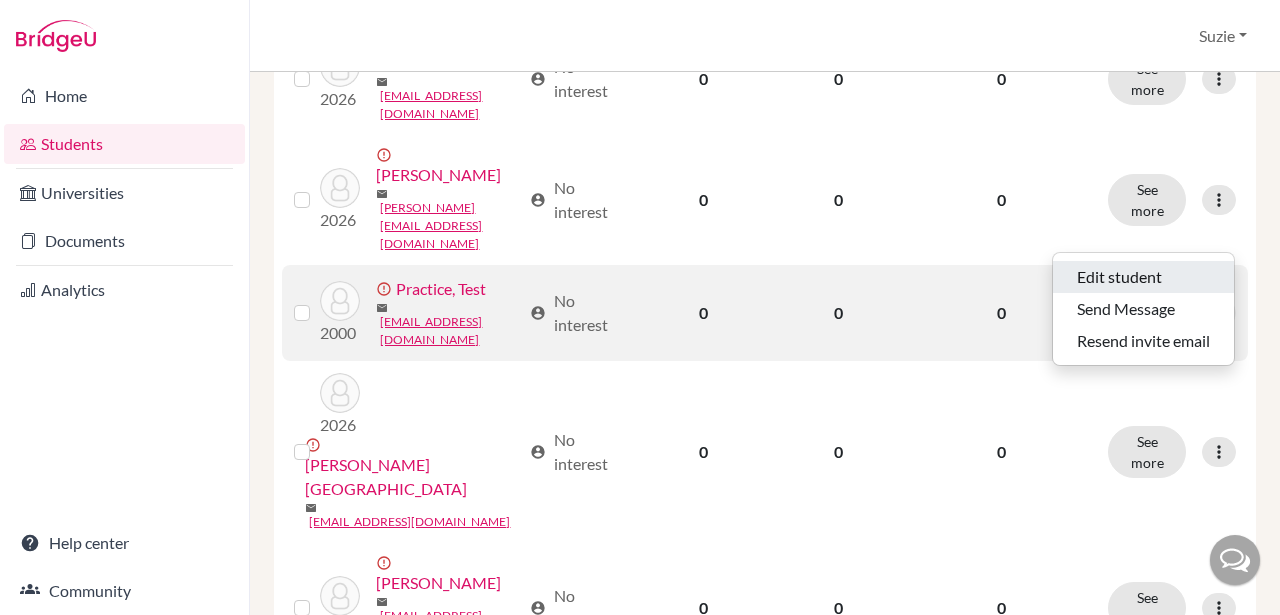 click on "Edit student" at bounding box center (1143, 277) 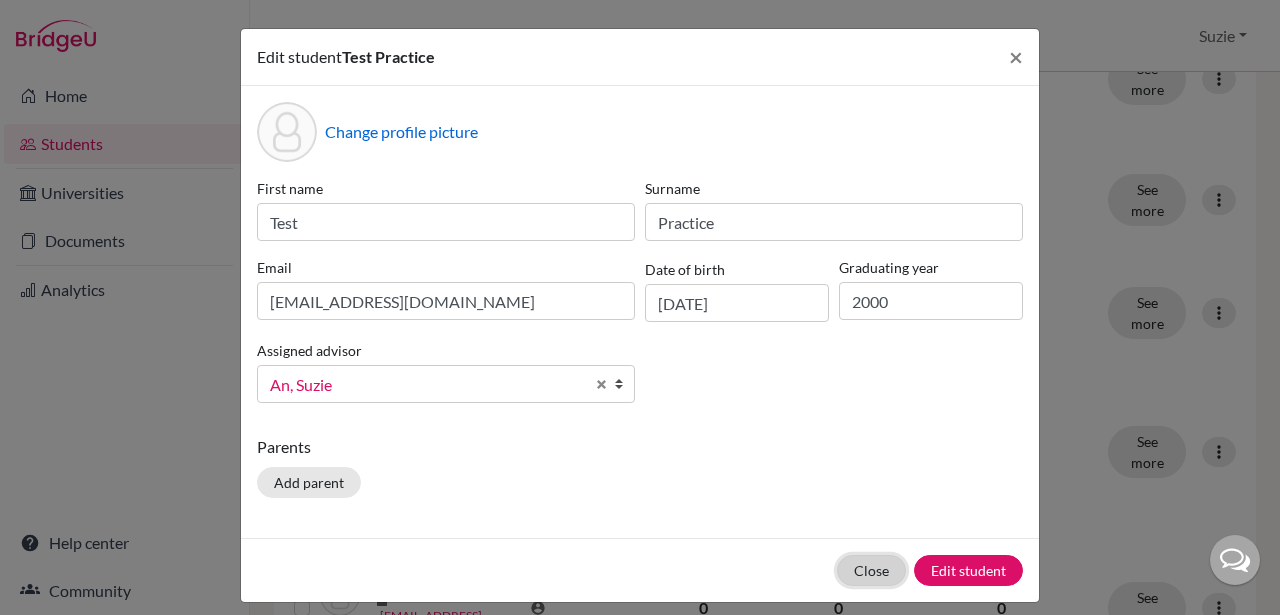 click on "Close" at bounding box center [871, 570] 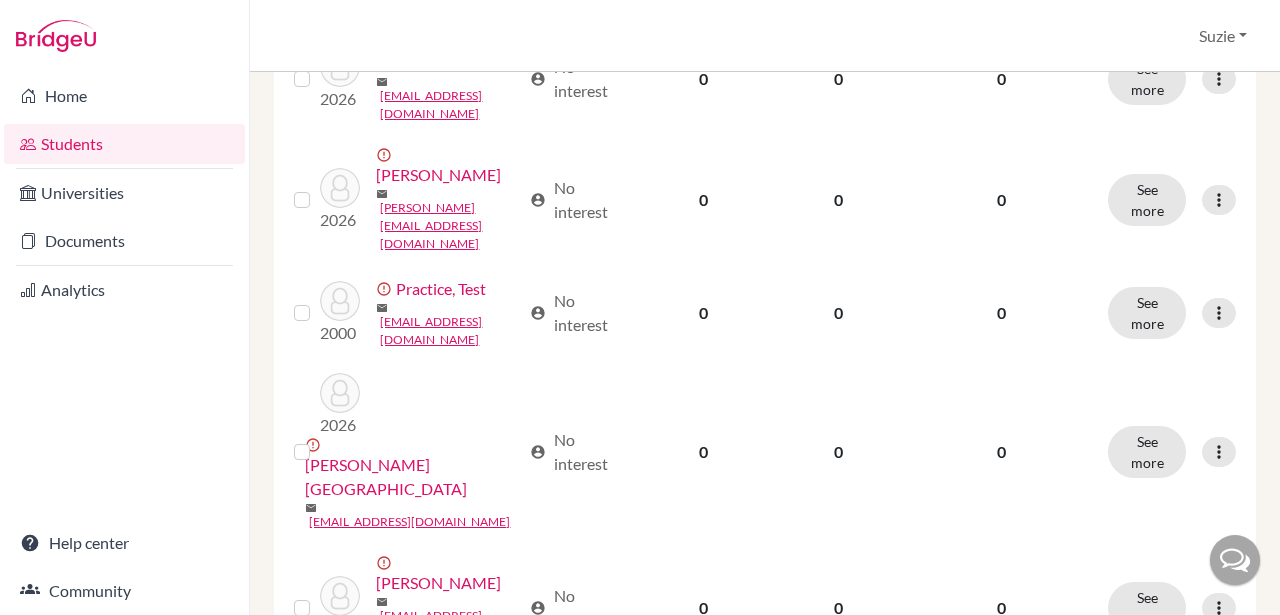 click on "× William Woo  has been added as student. Add student filter_list Filter by Account Status Active accounts Archived accounts Registered Unregistered Grad Year 2025 2024 2023 2022 2021 2020 2004 2000 Advisor (1) My students done Without advisor Kolbe, Ryan Lee, Don O'Hara, Meredith Peterson, Taylor Schroeder, Desirae Thornton, Collin Timblin, Matthew Wolfer, Barry Show more filters arrow_drop_up clear My students Hide all filters arrow_drop_up Reset to default 10  students in total STUDENT PROFILE SHORTLISTED APPLICATIONS RECOMMENDATIONS SEE MORE 2026 error_outline Armes, Lorry mail lorry.armes@icsptk.org account_circle No interest 0 0 0 See more Edit student Send Message Resend invite email 2026 error_outline Cha, Jungjae mail jungjae.cha@icsptk.org account_circle No interest 0 0 0 See more Edit student Send Message Resend invite email 2026 error_outline Kim, Lucy mail lucy.kim2@icsptk.org account_circle No interest 0 0 0 See more Edit student Send Message Resend invite email 2026 error_outline mail 0 0 0" at bounding box center (765, 343) 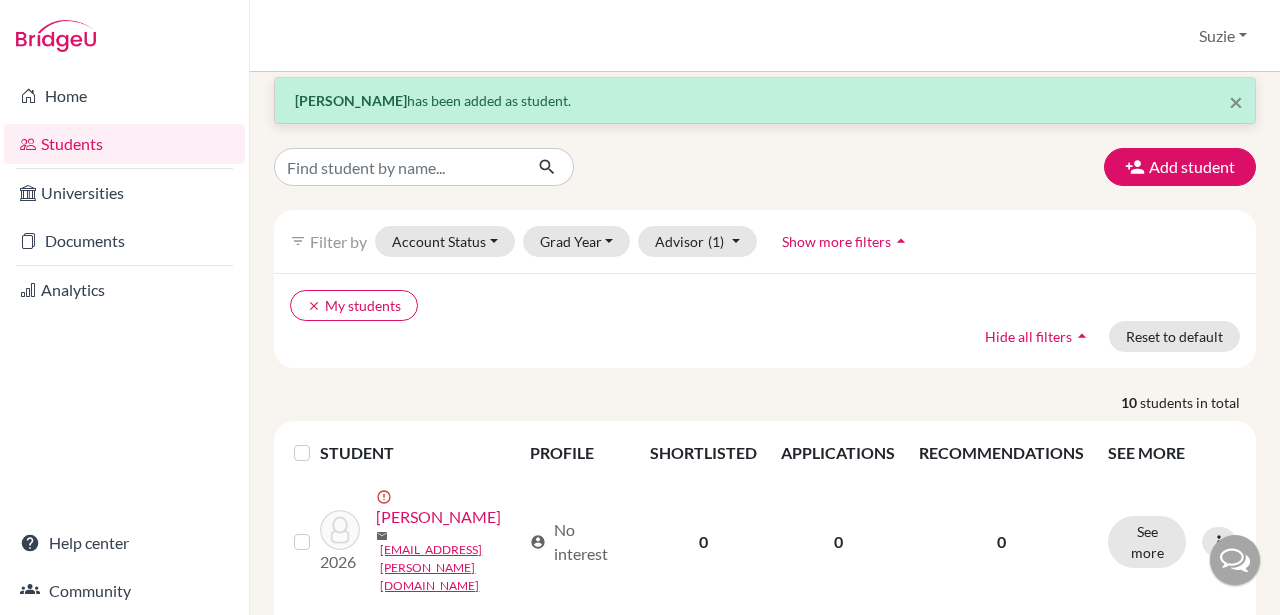scroll, scrollTop: 0, scrollLeft: 0, axis: both 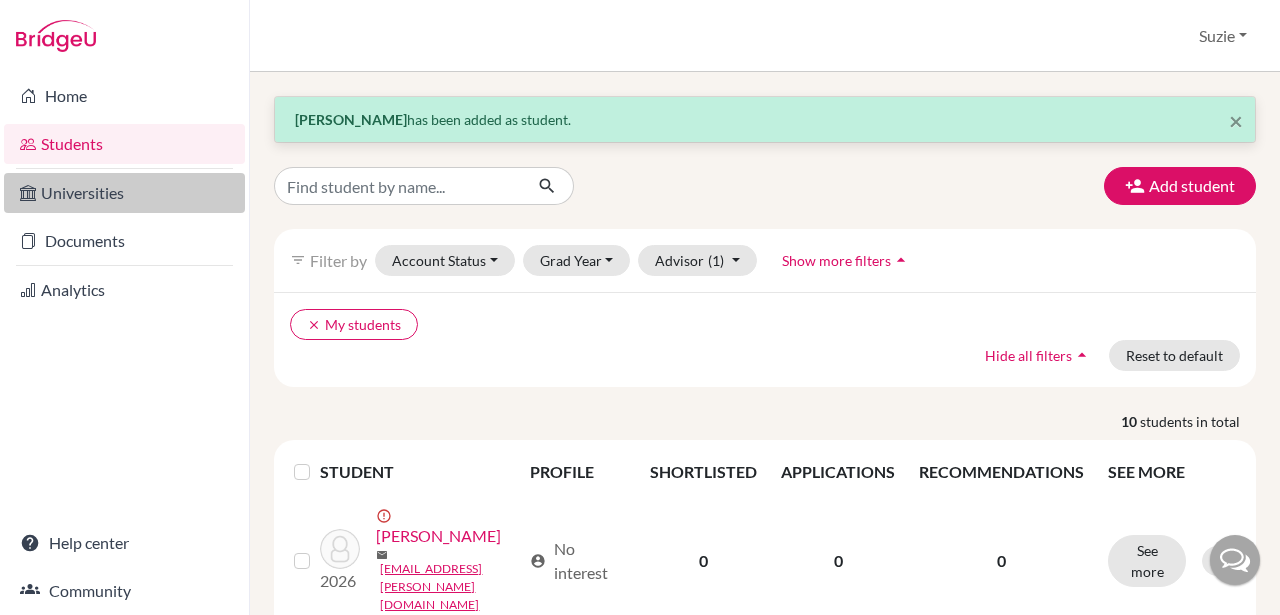 click on "Universities" at bounding box center (124, 193) 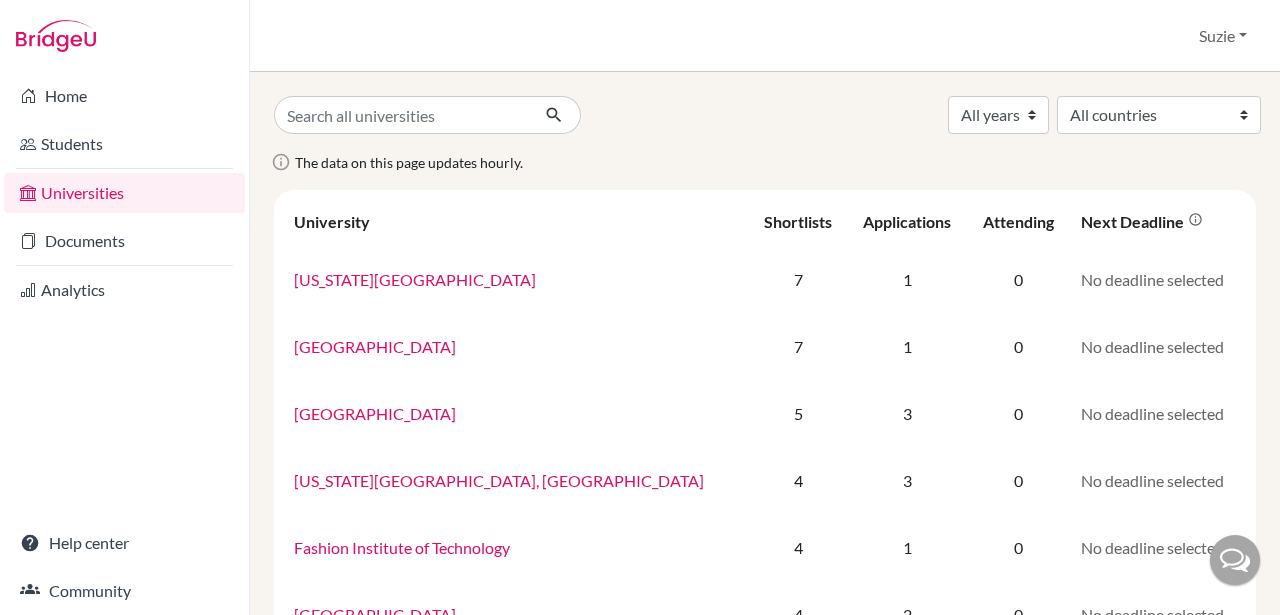 scroll, scrollTop: 0, scrollLeft: 0, axis: both 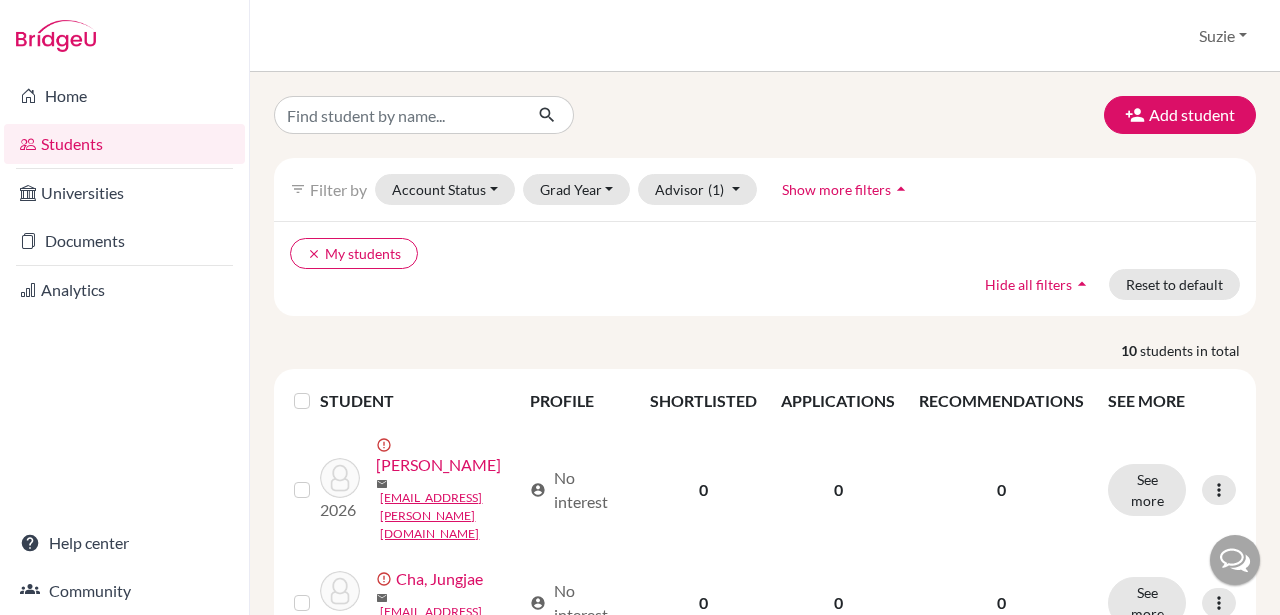 click on "Add student filter_list Filter by Account Status Active accounts Archived accounts Registered Unregistered Grad Year [DATE] 2025 2024 2023 2022 2021 2020 2004 2000 Advisor (1) My students done Without advisor [PERSON_NAME], [PERSON_NAME], [PERSON_NAME], [PERSON_NAME], [PERSON_NAME], [PERSON_NAME], [PERSON_NAME], [PERSON_NAME], [PERSON_NAME] Show more filters arrow_drop_up clear My students Hide all filters arrow_drop_up Reset to default 10  students in total STUDENT PROFILE SHORTLISTED APPLICATIONS RECOMMENDATIONS SEE MORE 2026 error_outline [PERSON_NAME] mail [EMAIL_ADDRESS][PERSON_NAME][DOMAIN_NAME] account_circle No interest 0 0 0 See more Edit student Send Message Resend invite email 2026 error_outline Cha, Jungjae mail [EMAIL_ADDRESS][DOMAIN_NAME] account_circle No interest 0 0 0 See more Edit student Send Message Resend invite email 2026 error_outline [PERSON_NAME] mail [PERSON_NAME][EMAIL_ADDRESS][DOMAIN_NAME] account_circle No interest 0 0 0 See more Edit student Send Message Resend invite email 2026 error_outline [PERSON_NAME] [PERSON_NAME][EMAIL_ADDRESS][DOMAIN_NAME] 0" at bounding box center [765, 906] 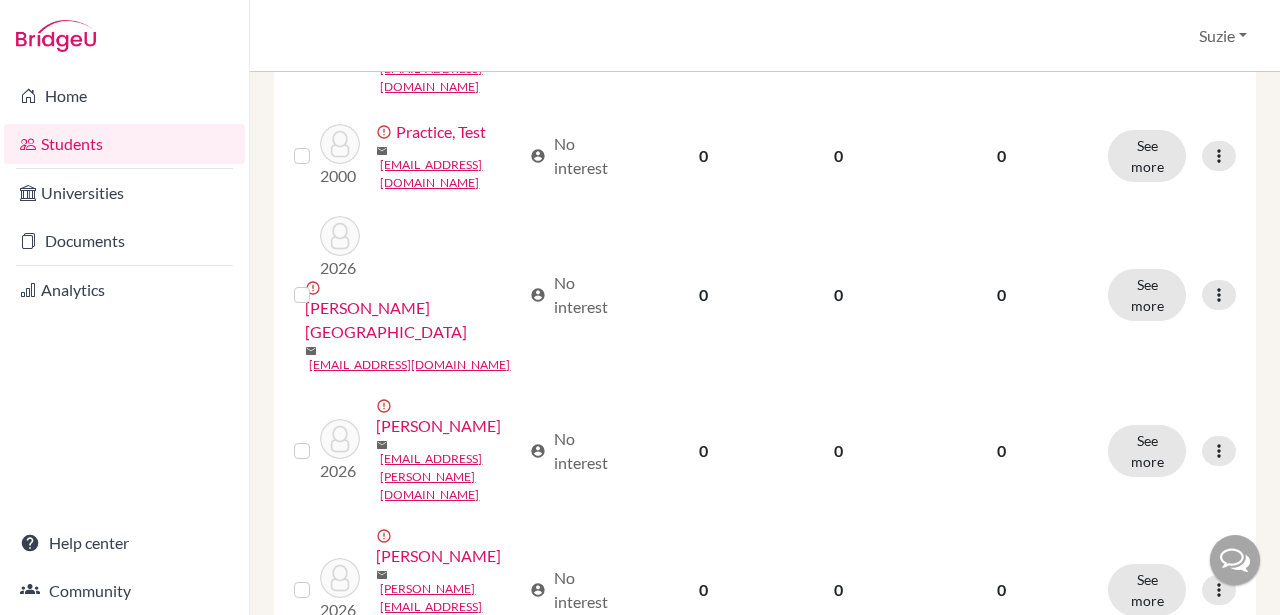 scroll, scrollTop: 788, scrollLeft: 0, axis: vertical 